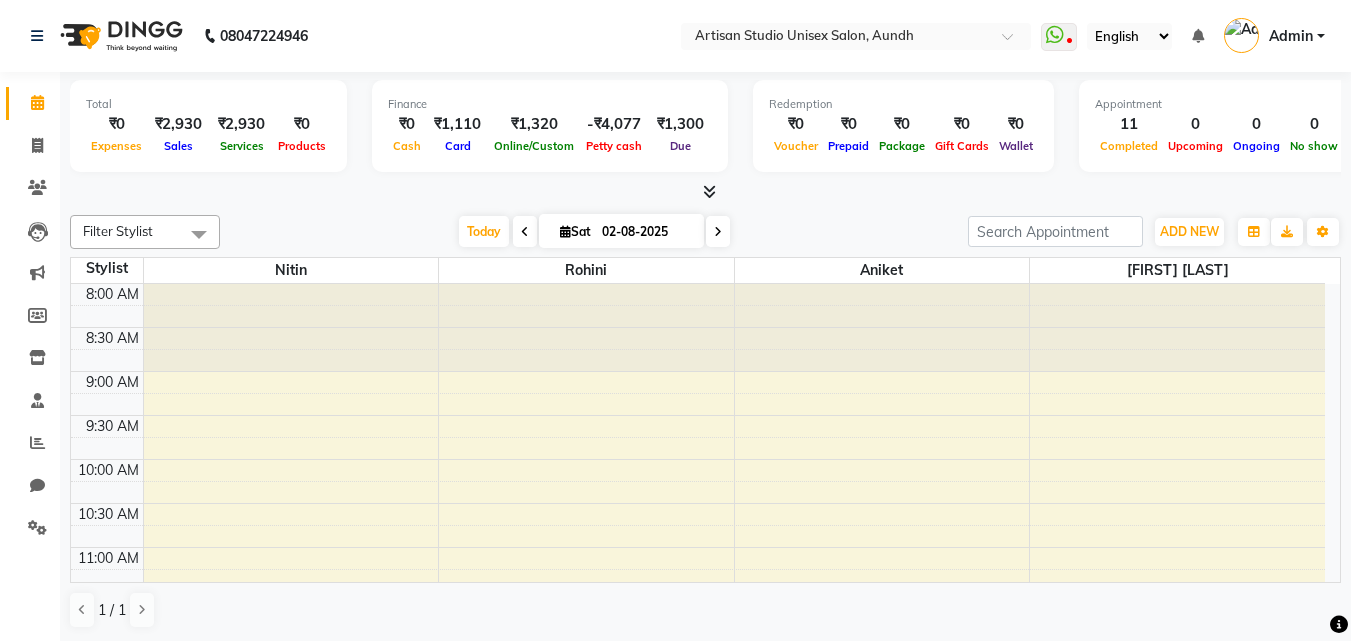 scroll, scrollTop: 1, scrollLeft: 0, axis: vertical 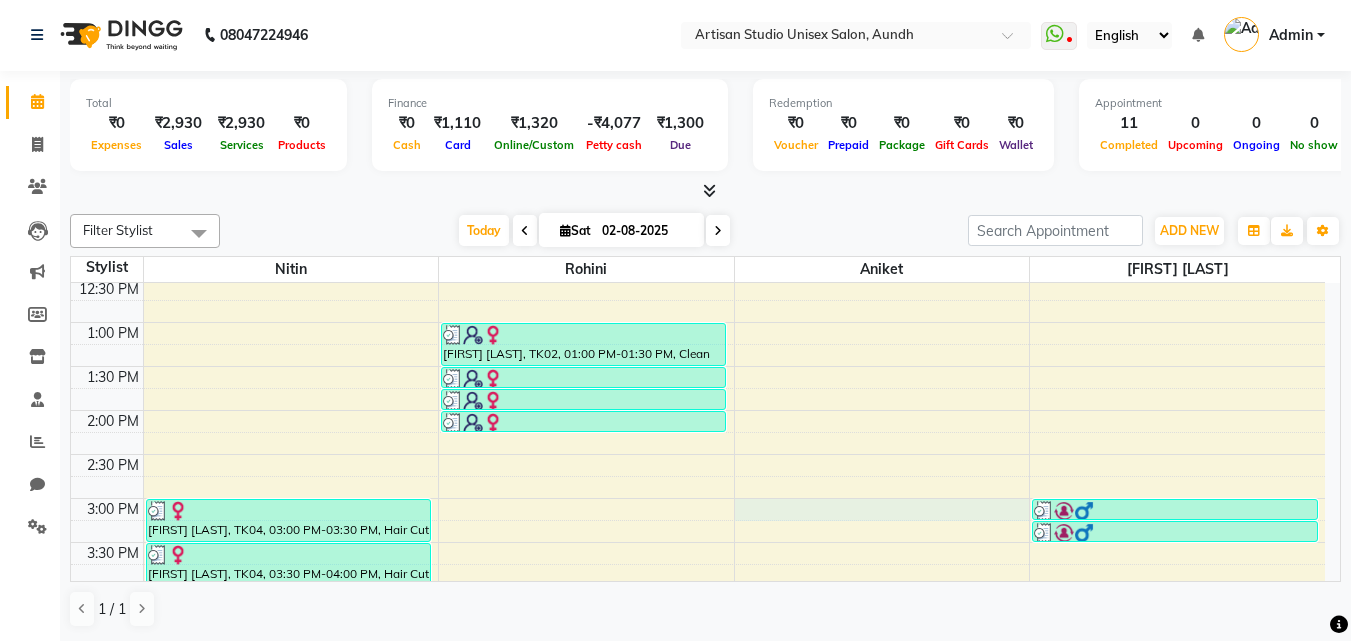 click on "8:00 AM 8:30 AM 9:00 AM 9:30 AM 10:00 AM 10:30 AM 11:00 AM 11:30 AM 12:00 PM 12:30 PM 1:00 PM 1:30 PM 2:00 PM 2:30 PM 3:00 PM 3:30 PM 4:00 PM 4:30 PM 5:00 PM 5:30 PM 6:00 PM 6:30 PM 7:00 PM 7:30 PM 8:00 PM 8:30 PM 9:00 PM 9:30 PM [FIRST] [LAST], TK04, 03:00 PM-03:30 PM, Hair Cut - Beard Styling [FIRST] [LAST], TK04, 03:30 PM-04:00 PM, Hair Cut - Women Hair Cut (Sr.Stylish) [FIRST] [LAST], TK02, 01:00 PM-01:30 PM, Clean Up - Purifying [FIRST] [LAST], TK02, 01:30 PM-01:45 PM, Threading - Threading [FIRST] [LAST], TK02, 01:45 PM-02:00 PM, Threading - Forhead [FIRST] [LAST], TK02, 02:00 PM-02:15 PM, Threading - Upper Lip [FIRST] [LAST], TK01, 11:45 AM-12:15 PM, Hair Cut - Beard Styling [FIRST] [LAST], TK06, 05:00 PM-05:45 PM, Waxing (Normal) - Bikini Line [FIRST] [LAST], TK06, 05:00 PM-05:30 PM, Waxing (Normal) - Full Body [FIRST] [LAST], TK05, 05:00 PM-05:15 PM, Threading - Upper Lip dummy, TK03, 03:00 PM-03:15 PM, Threading - Threading dummy, TK03, 03:15 PM-03:30 PM, Threading - Upper Lip" at bounding box center [698, 498] 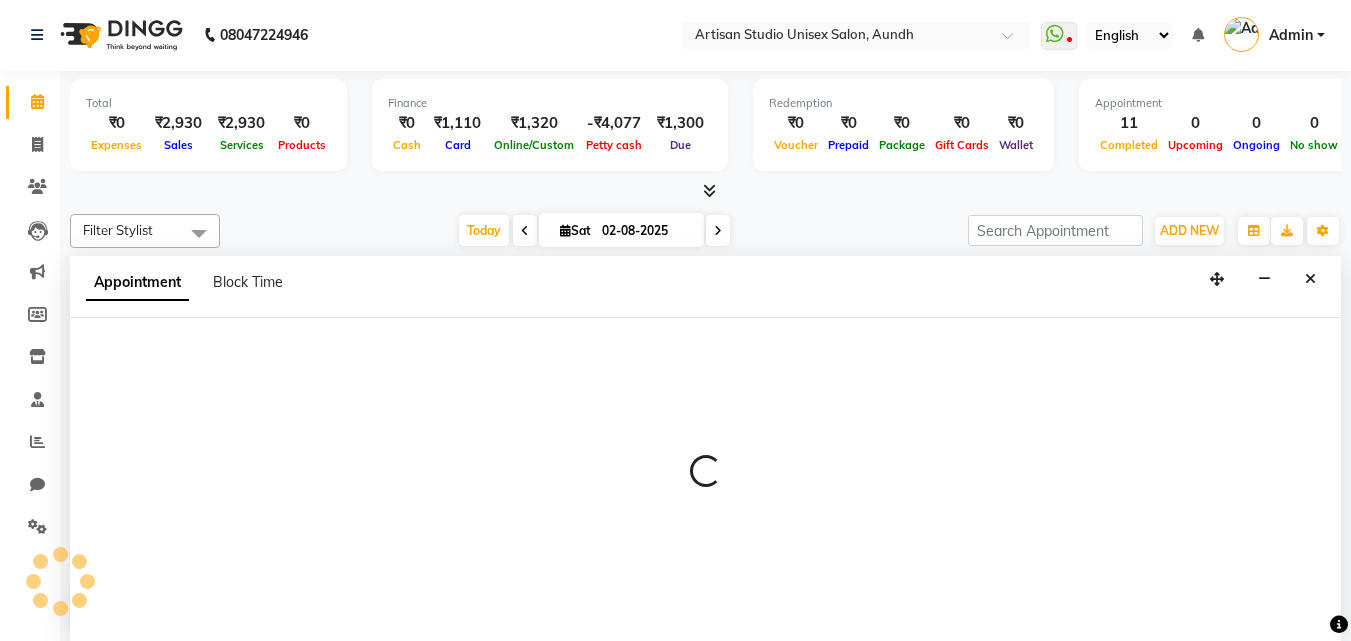 select on "51857" 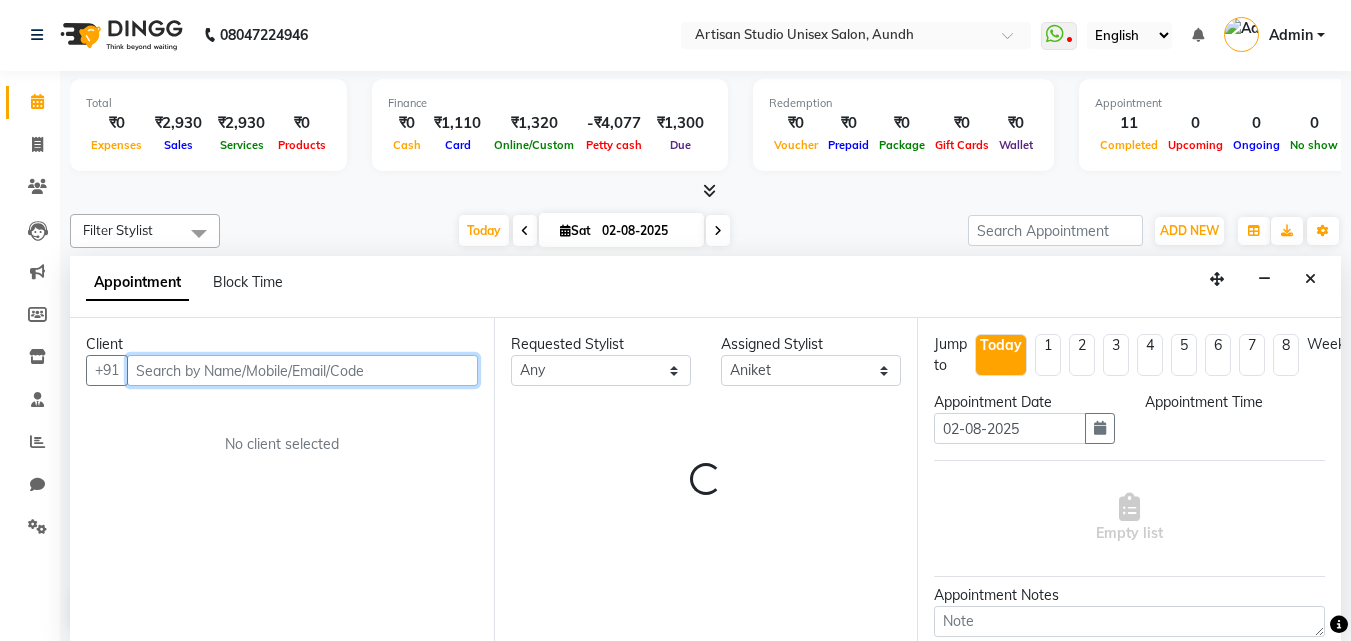 select on "900" 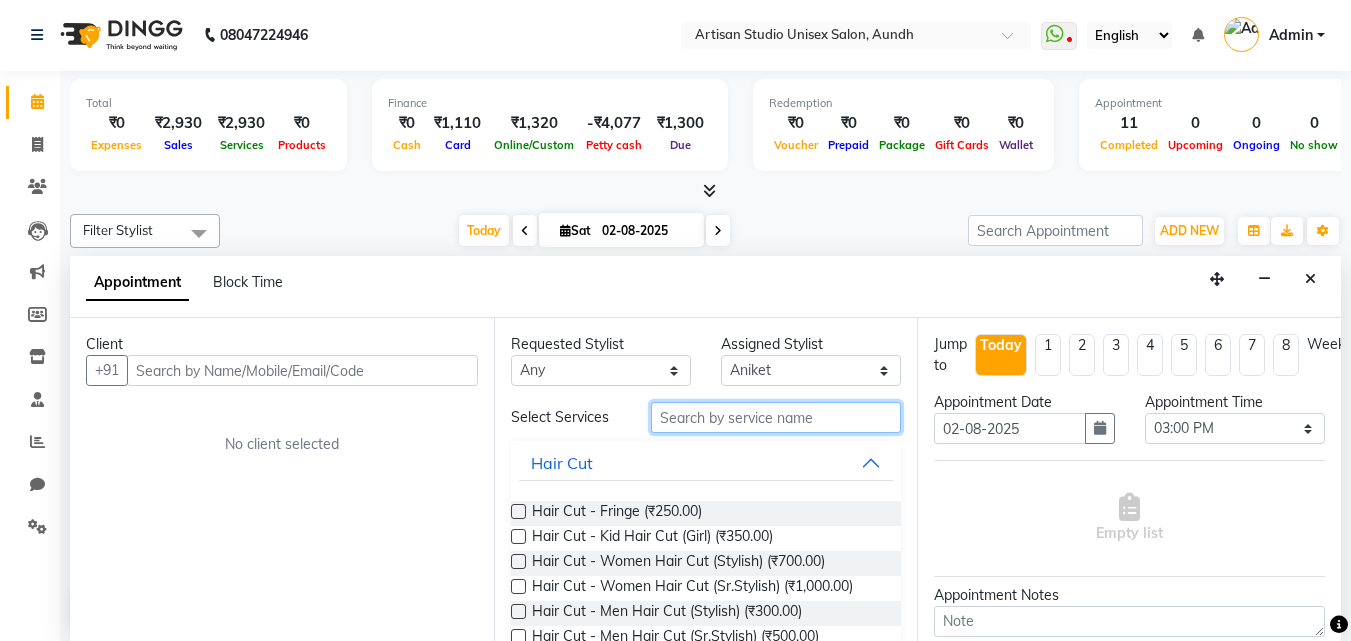 click at bounding box center (776, 417) 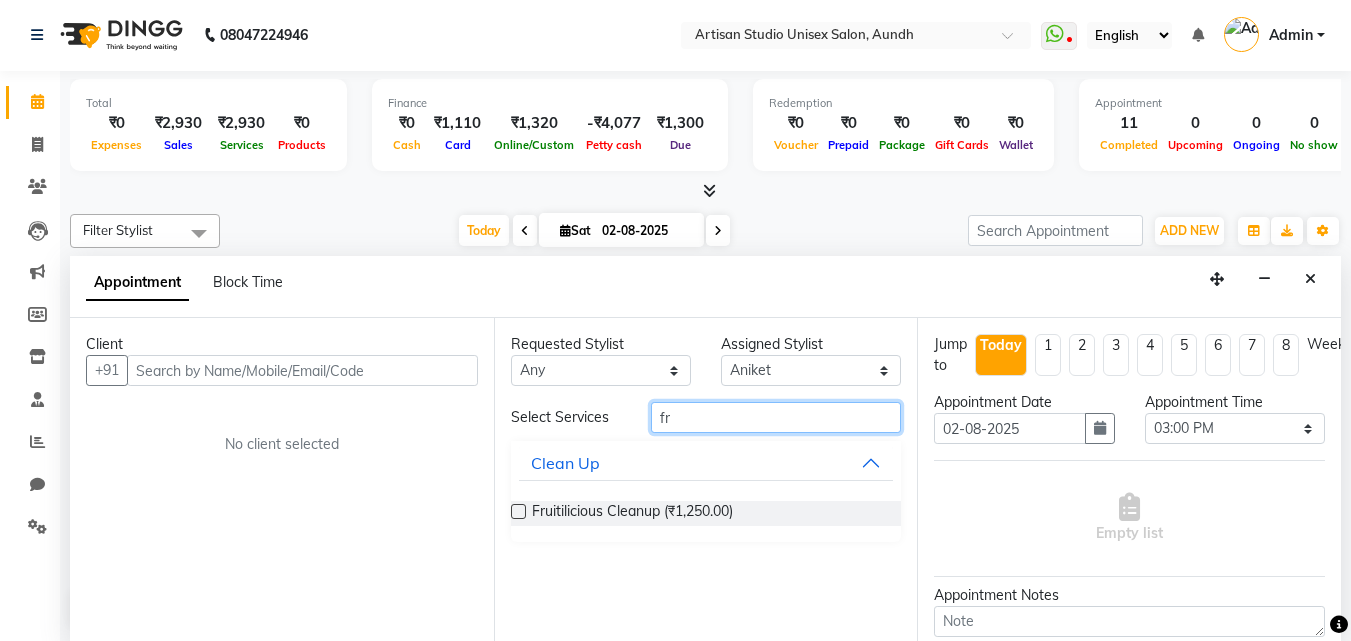type on "f" 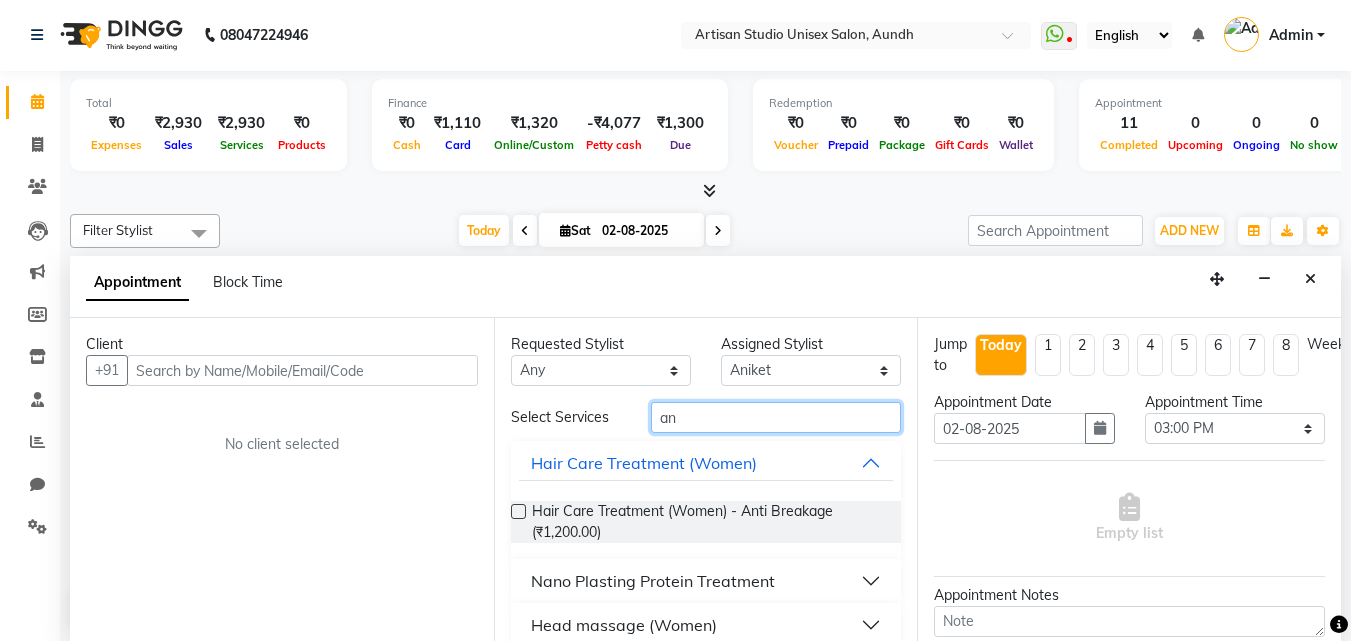type on "a" 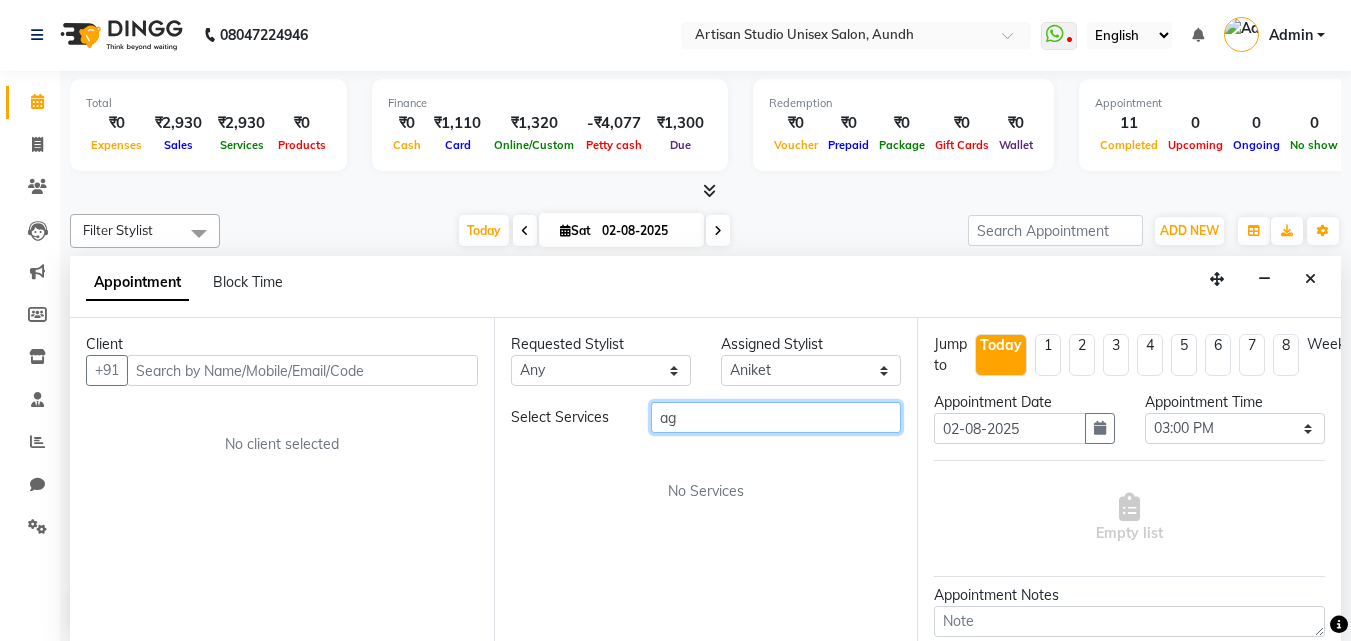 type on "a" 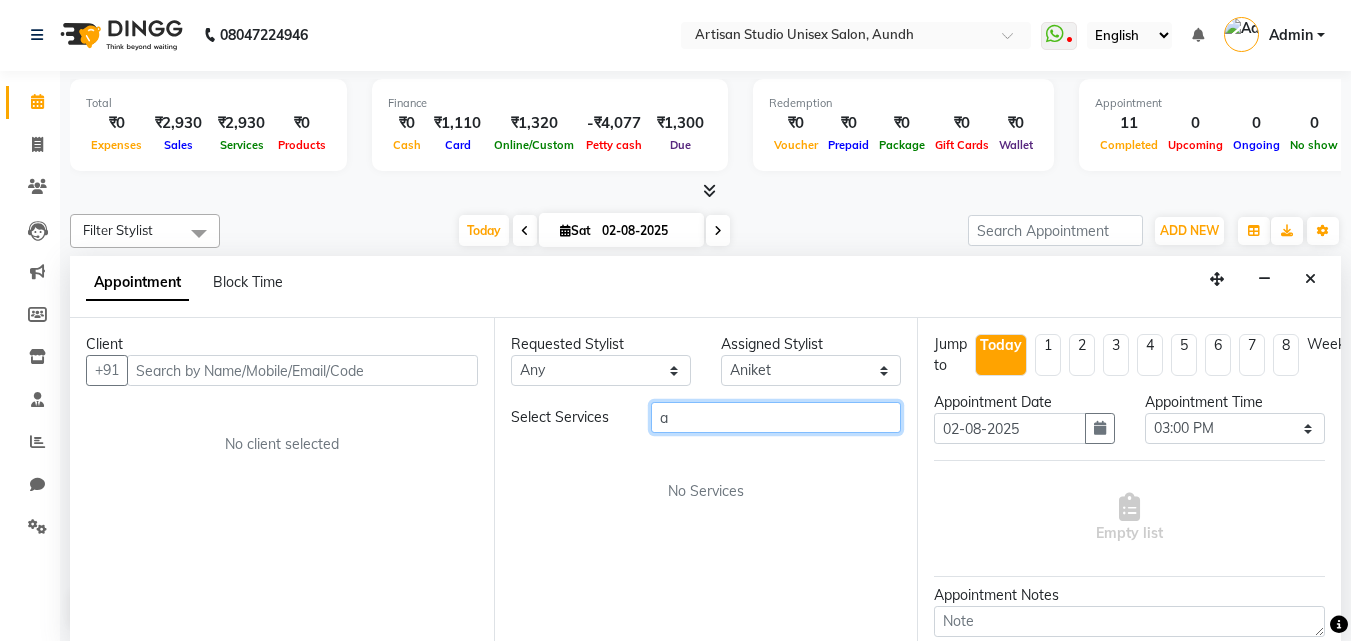 type 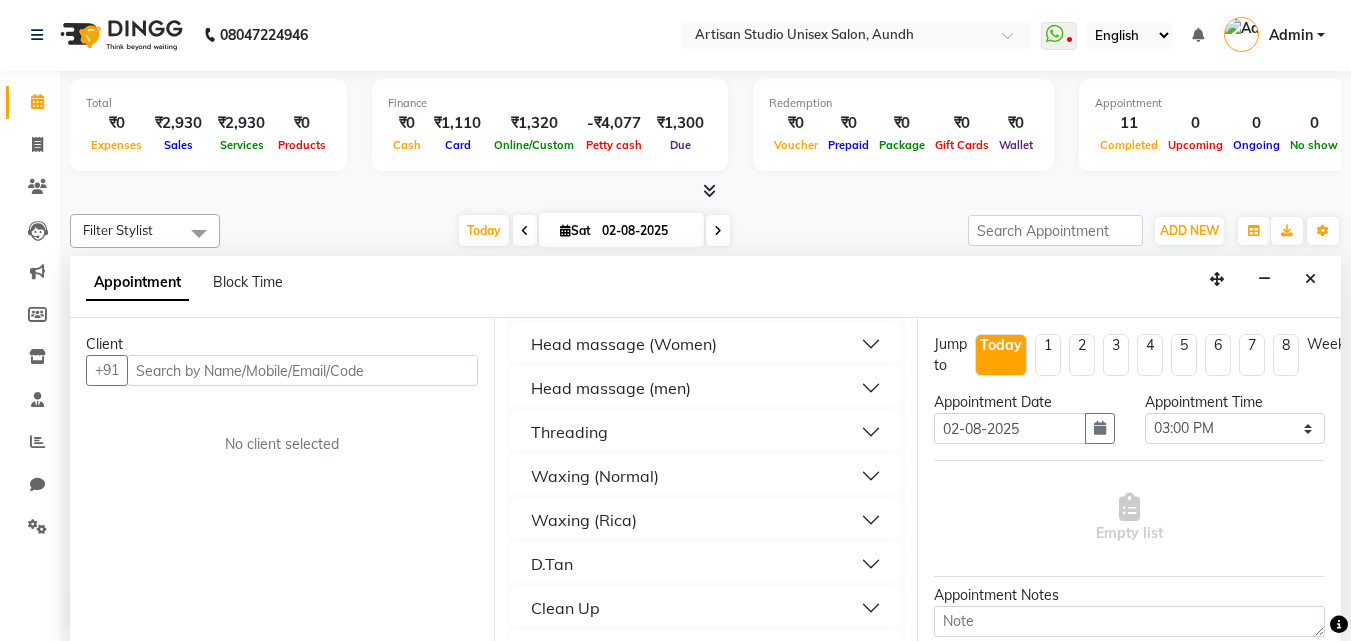 scroll, scrollTop: 1400, scrollLeft: 0, axis: vertical 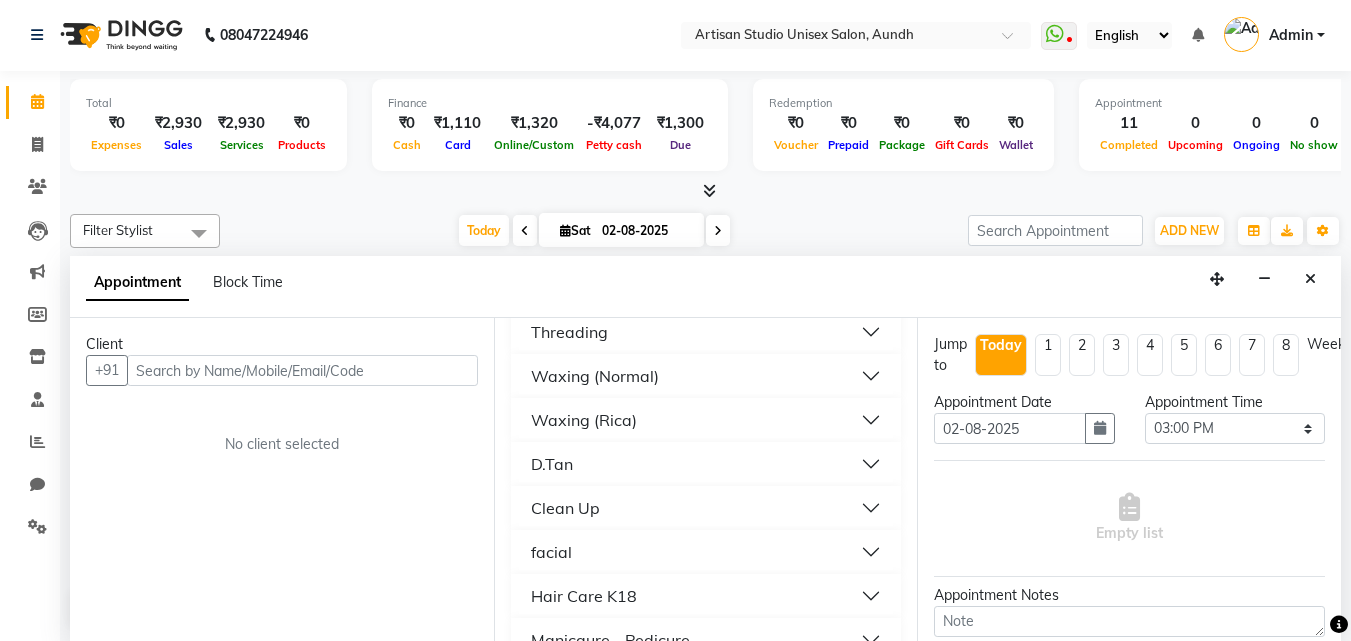 click on "Clean Up" at bounding box center [706, 508] 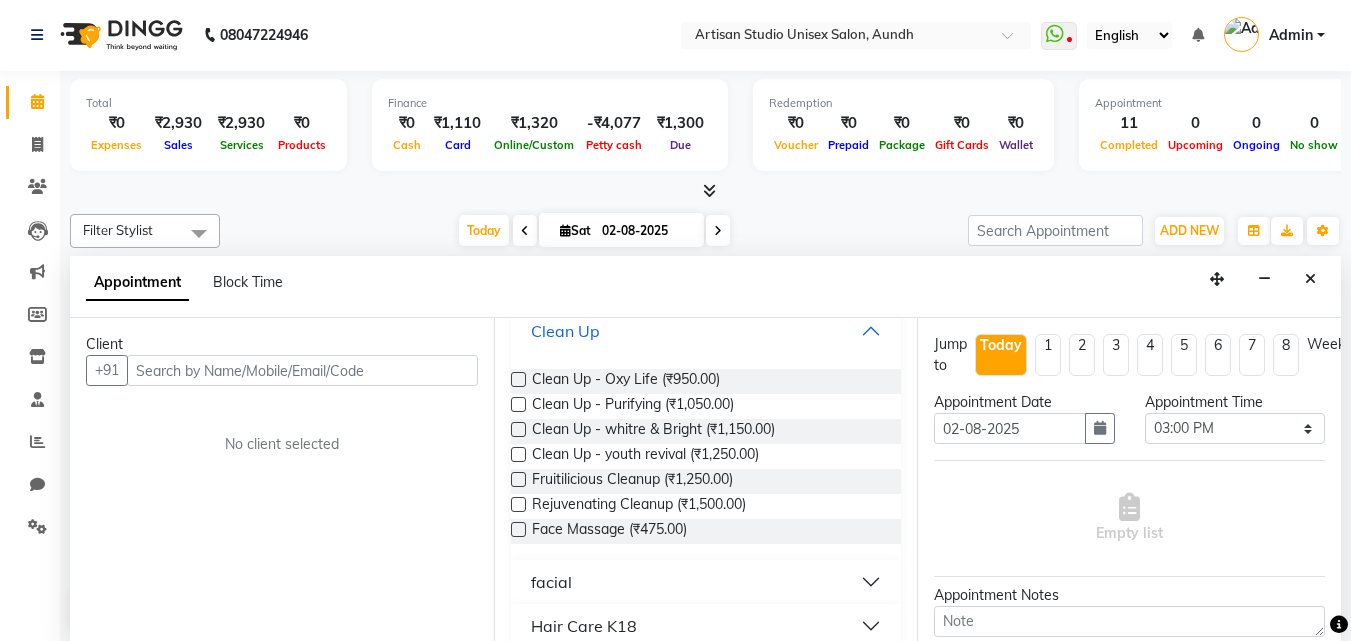 scroll, scrollTop: 1600, scrollLeft: 0, axis: vertical 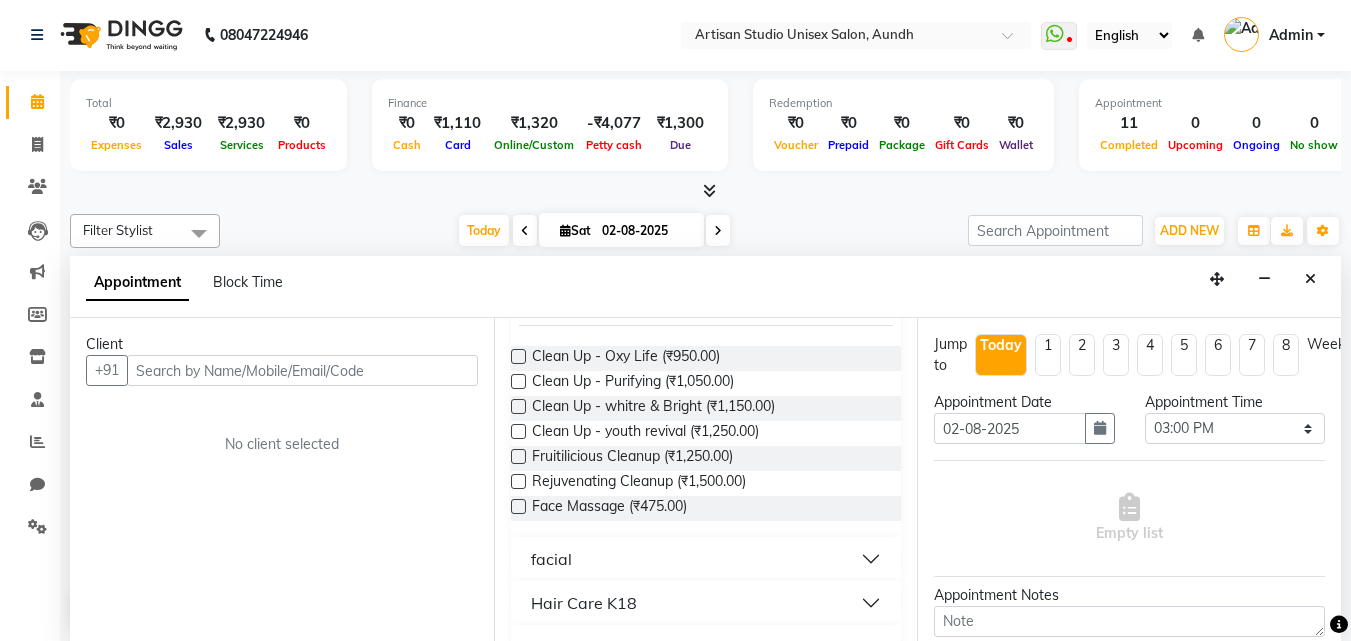 click on "facial" at bounding box center [706, 559] 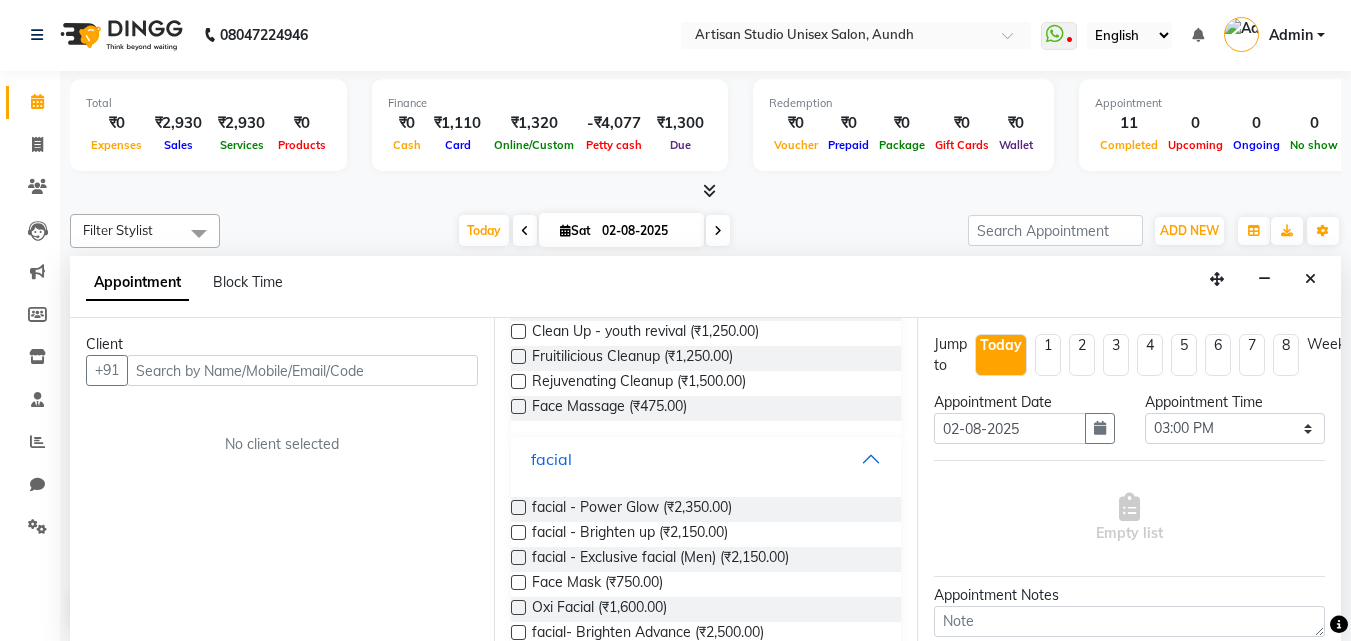 scroll, scrollTop: 1600, scrollLeft: 0, axis: vertical 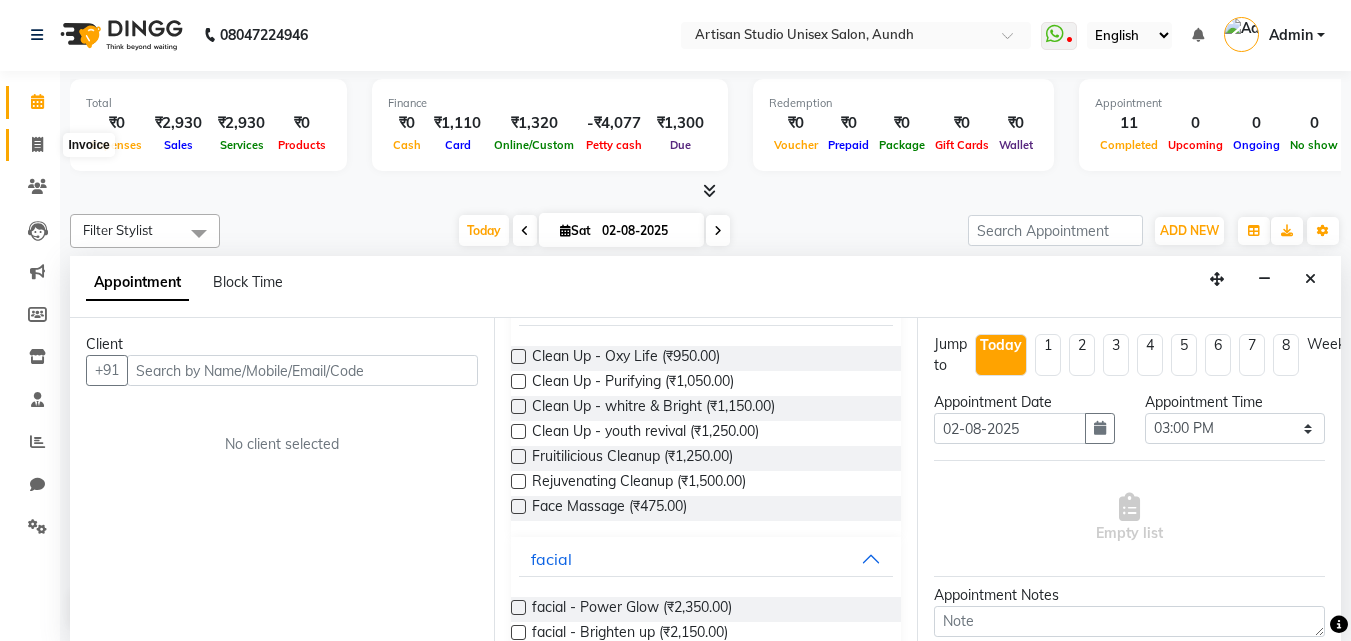 click 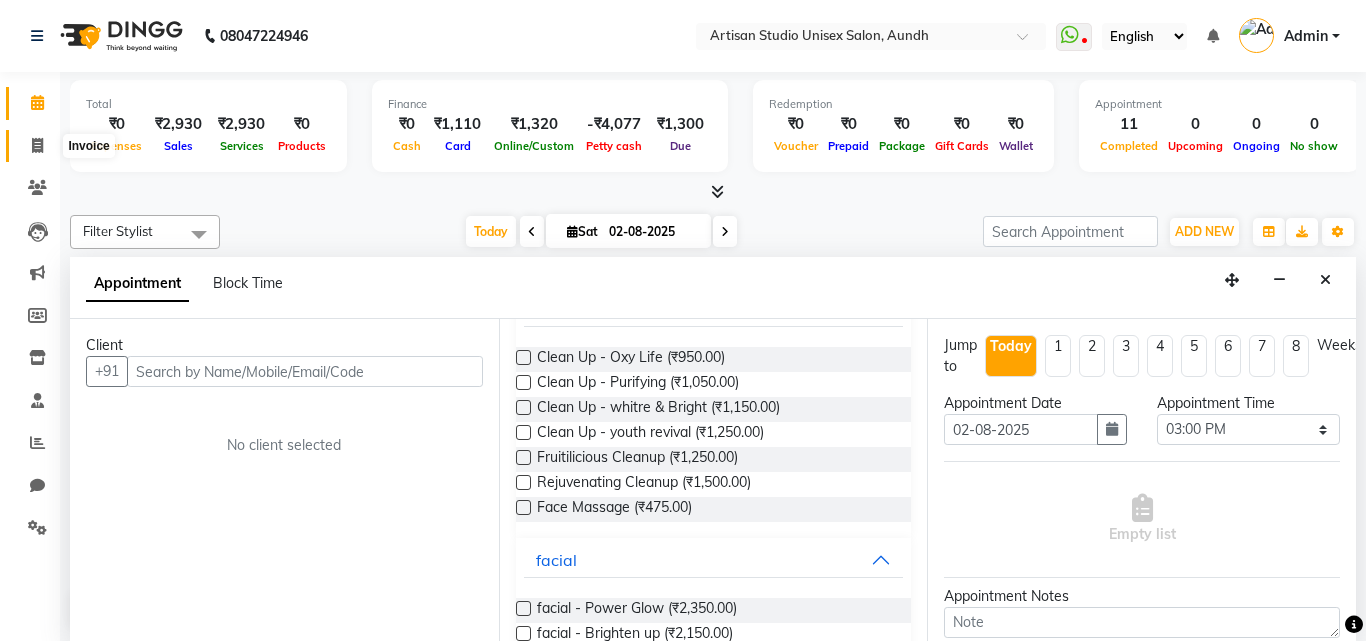 select on "4913" 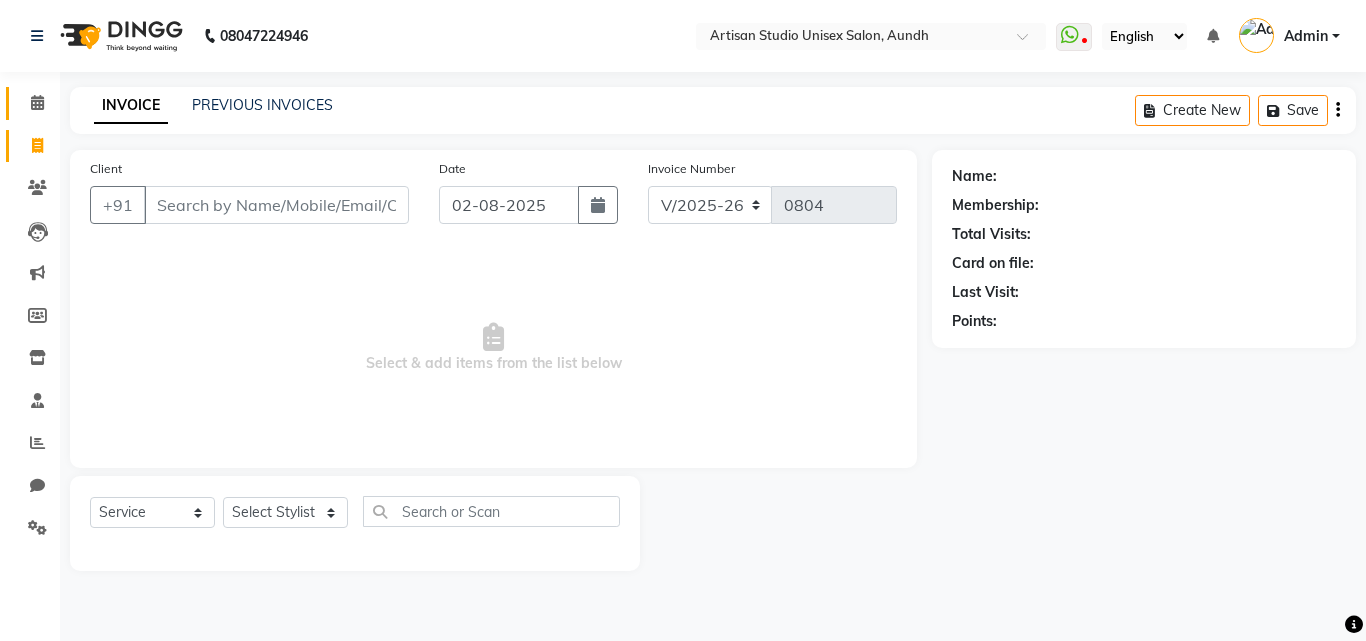click on "Calendar" 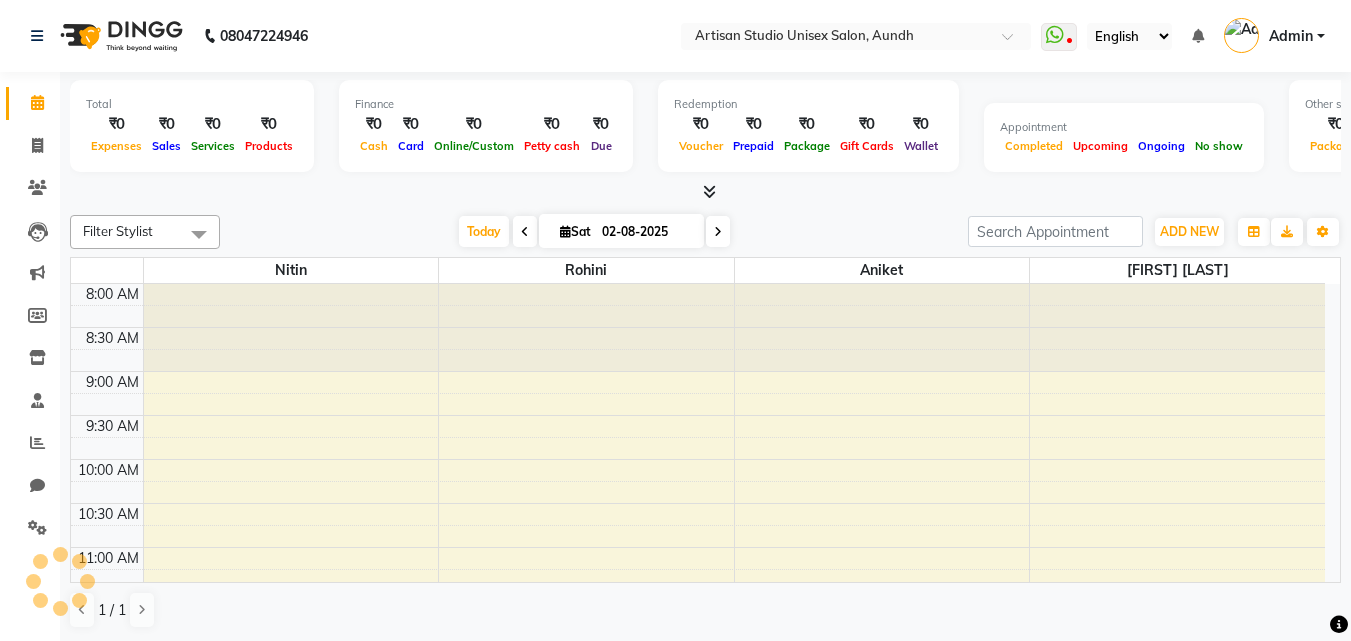 scroll, scrollTop: 0, scrollLeft: 0, axis: both 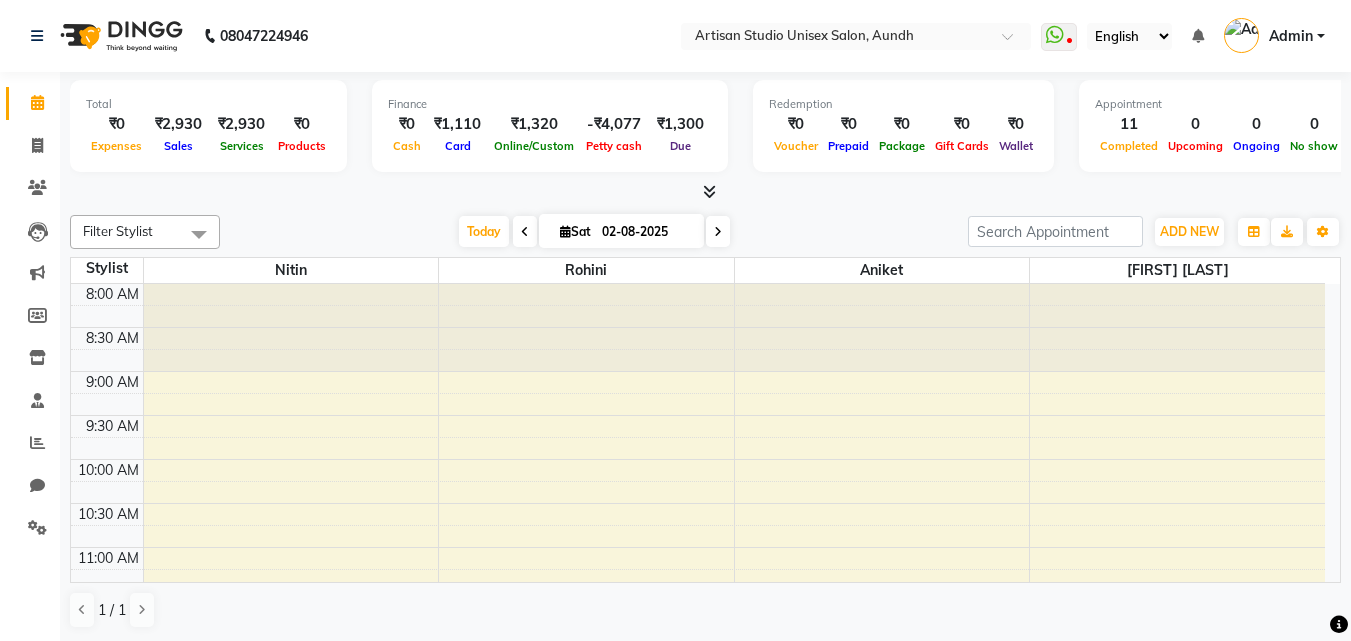click on "Due" at bounding box center (680, 145) 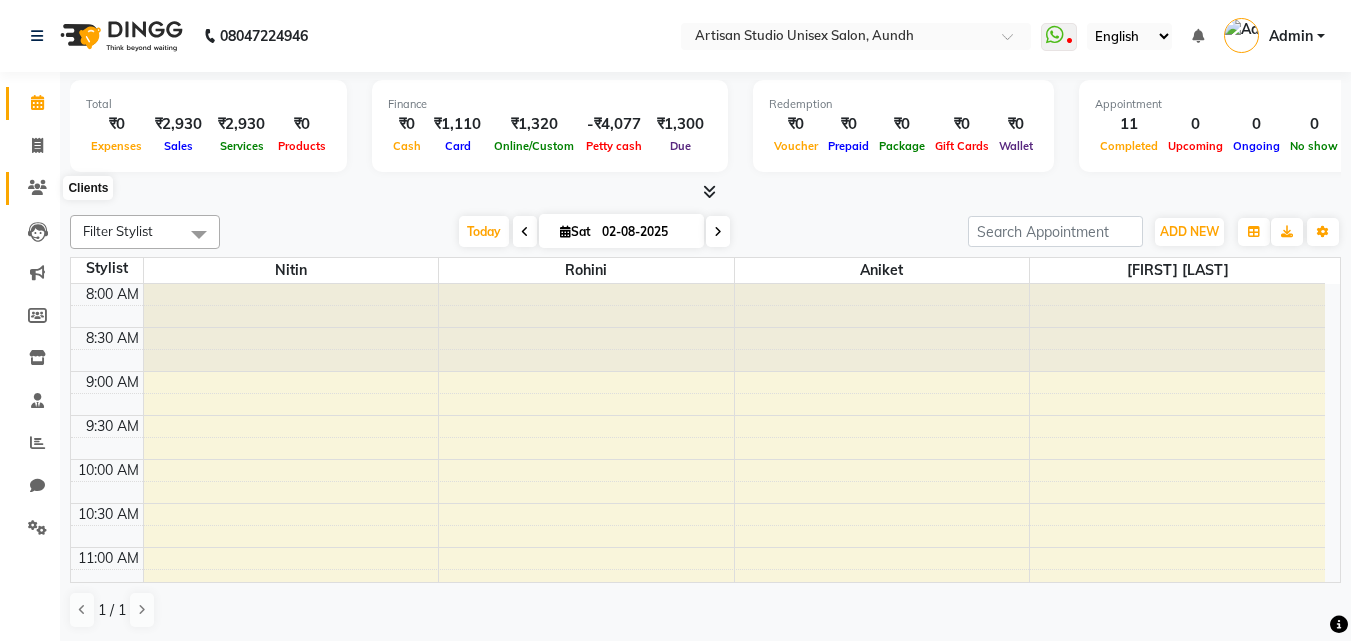 click 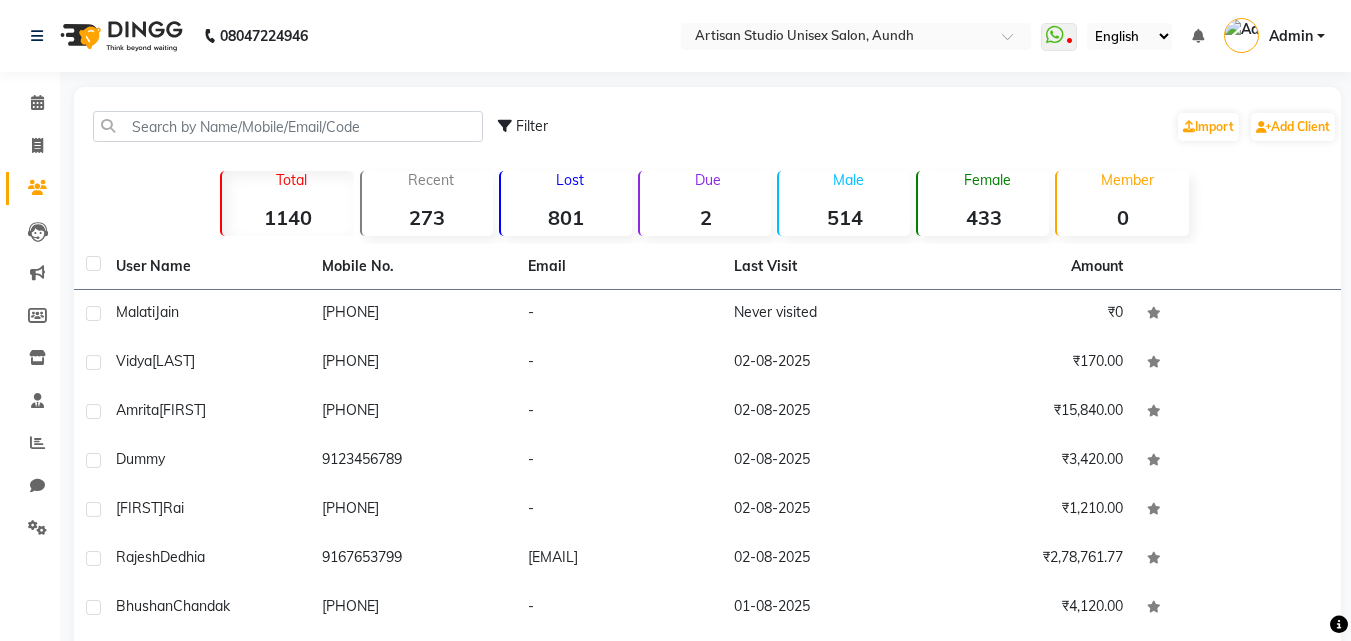 click on "2" 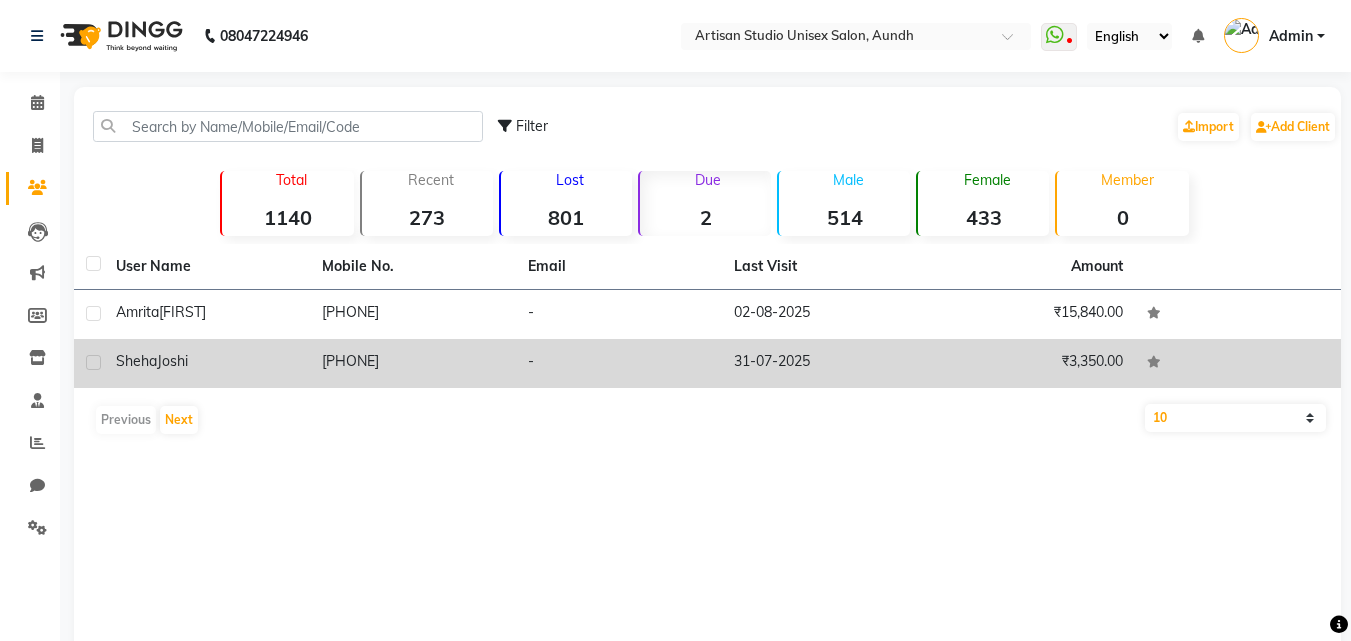 click on "-" 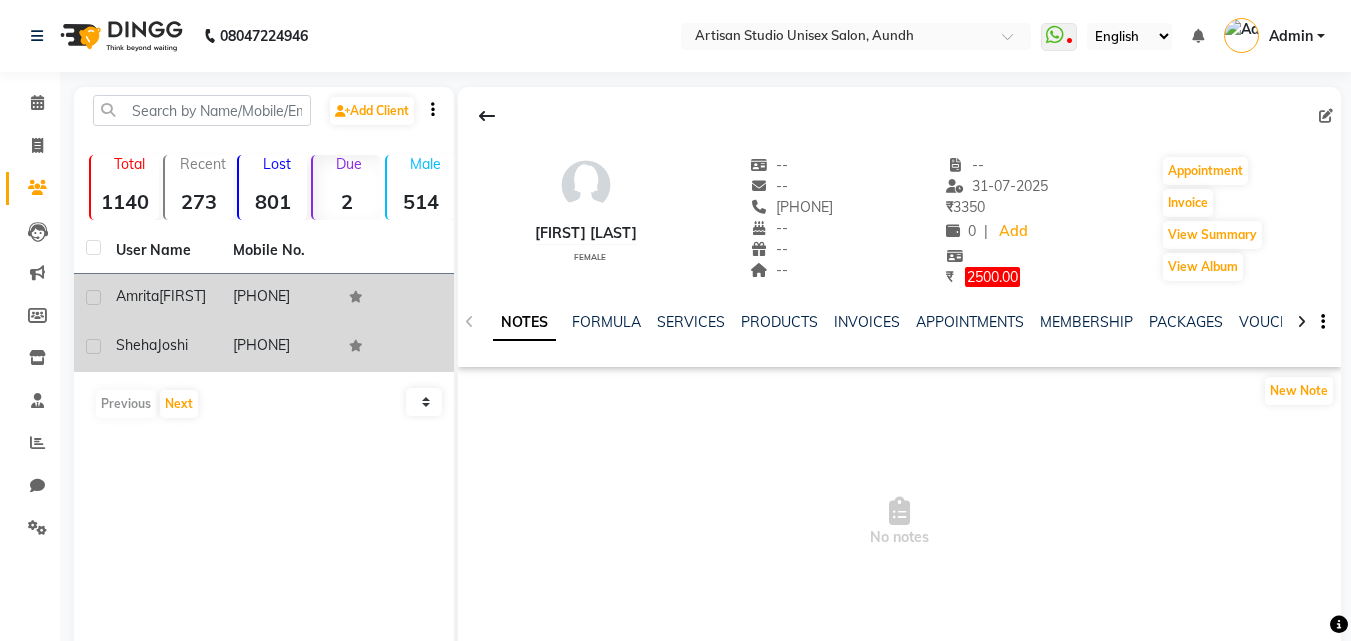 click on "[PHONE]" 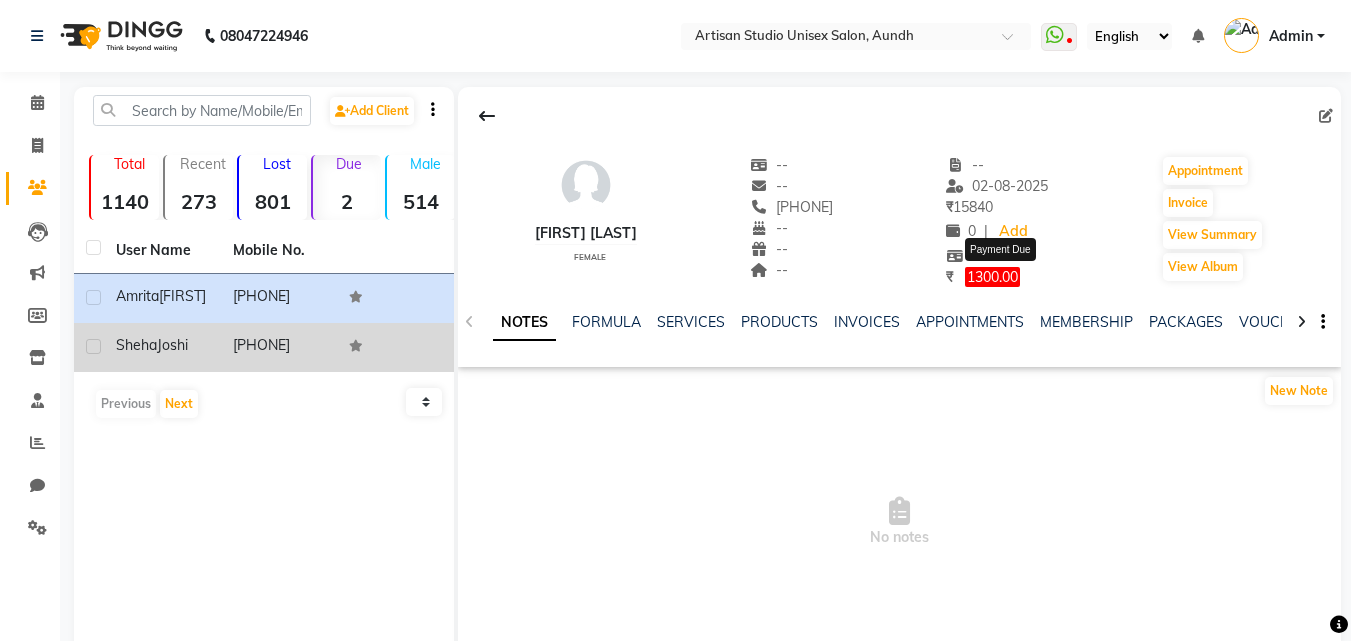 click on "1300.00" 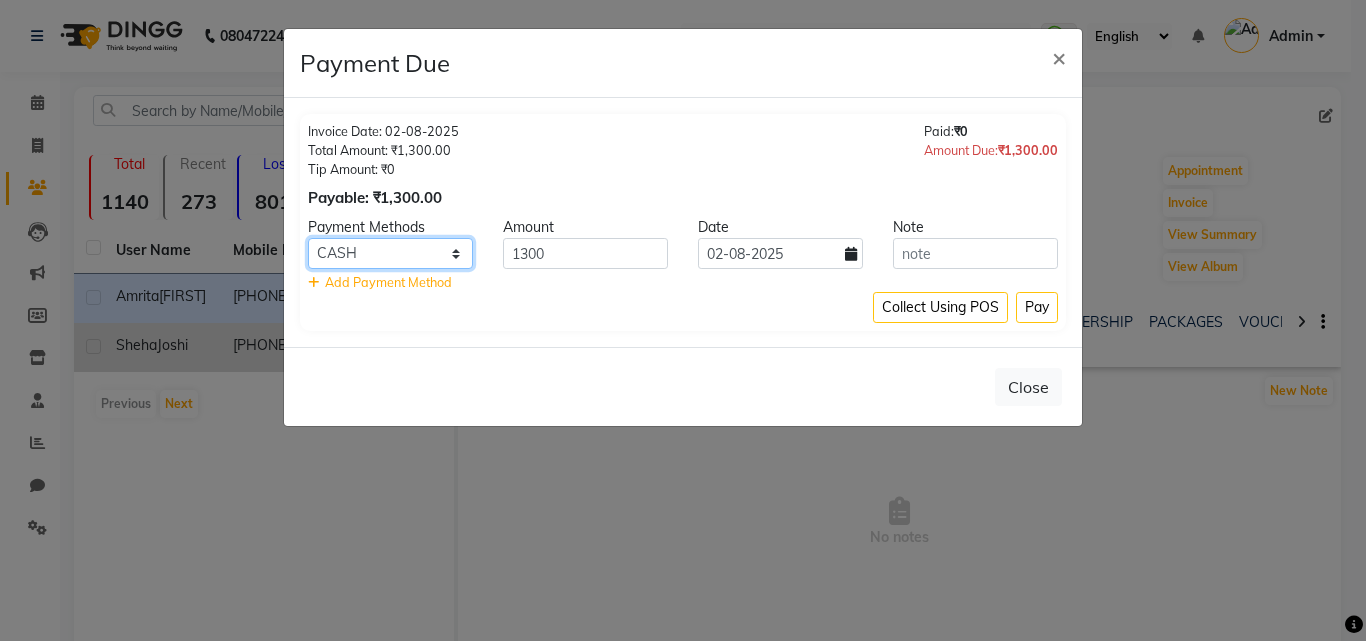 click on "CASH CARD ONLINE CUSTOM GPay PayTM PhonePe UPI NearBuy Loan BharatPay Cheque MosamBee MI Voucher Bank Family Visa Card Master Card BharatPay Card UPI BharatPay Other Cards Juice by MCB MyT Money MariDeal DefiDeal Deal.mu THD TCL CEdge Card M UPI M UPI Axis UPI Union Card (Indian Bank) Card (DL Bank) RS BTC Wellnessta Razorpay Complimentary Nift Spa Finder Spa Week Venmo BFL LoanTap SaveIN GMoney ATH Movil On Account Chamber Gift Card Trade Comp Donation Card on File Envision BRAC Card City Card bKash Credit Card Debit Card Shoutlo LUZO Jazz Cash AmEx Discover Tabby Online W Room Charge Room Charge USD Room Charge Euro Room Charge EGP Room Charge GBP Bajaj Finserv Bad Debts Card: IDFC Card: IOB Coupon Gcash PayMaya Instamojo COnline UOnline SOnline SCard Paypal PPR PPV PPC PPN PPG PPE CAMP Benefit ATH Movil Dittor App Rupay Diners iPrepaid iPackage District App Pine Labs Cash Payment Pnb Bank GPay NT Cash Lash GPay Lash Cash Nail GPay Nail Cash BANKTANSFER Dreamfolks BOB SBI Save-In Nail Card Lash Card" 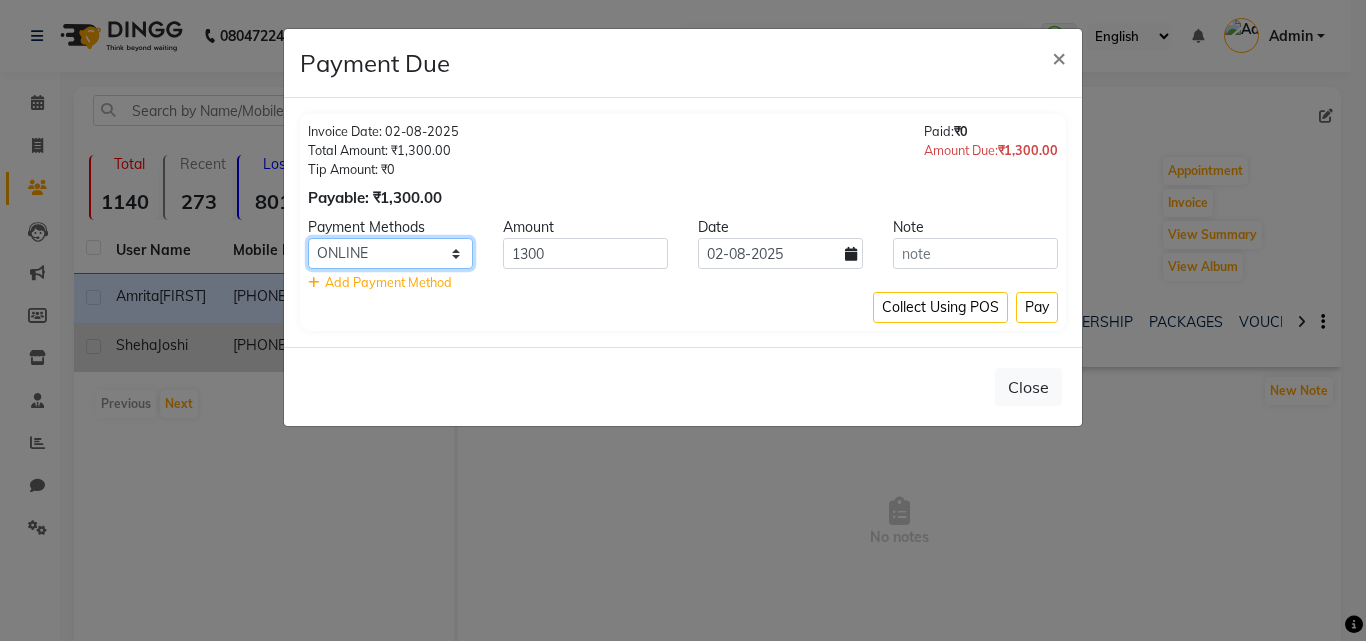 click on "CASH CARD ONLINE CUSTOM GPay PayTM PhonePe UPI NearBuy Loan BharatPay Cheque MosamBee MI Voucher Bank Family Visa Card Master Card BharatPay Card UPI BharatPay Other Cards Juice by MCB MyT Money MariDeal DefiDeal Deal.mu THD TCL CEdge Card M UPI M UPI Axis UPI Union Card (Indian Bank) Card (DL Bank) RS BTC Wellnessta Razorpay Complimentary Nift Spa Finder Spa Week Venmo BFL LoanTap SaveIN GMoney ATH Movil On Account Chamber Gift Card Trade Comp Donation Card on File Envision BRAC Card City Card bKash Credit Card Debit Card Shoutlo LUZO Jazz Cash AmEx Discover Tabby Online W Room Charge Room Charge USD Room Charge Euro Room Charge EGP Room Charge GBP Bajaj Finserv Bad Debts Card: IDFC Card: IOB Coupon Gcash PayMaya Instamojo COnline UOnline SOnline SCard Paypal PPR PPV PPC PPN PPG PPE CAMP Benefit ATH Movil Dittor App Rupay Diners iPrepaid iPackage District App Pine Labs Cash Payment Pnb Bank GPay NT Cash Lash GPay Lash Cash Nail GPay Nail Cash BANKTANSFER Dreamfolks BOB SBI Save-In Nail Card Lash Card" 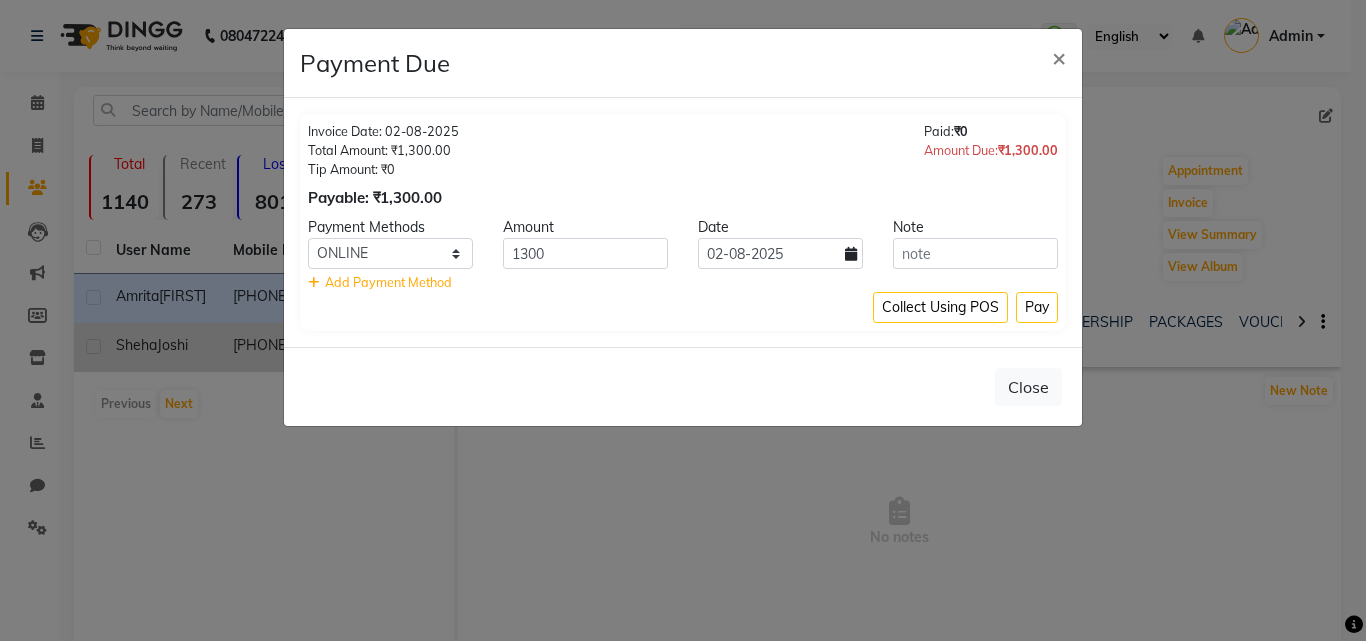 click on "Pay" 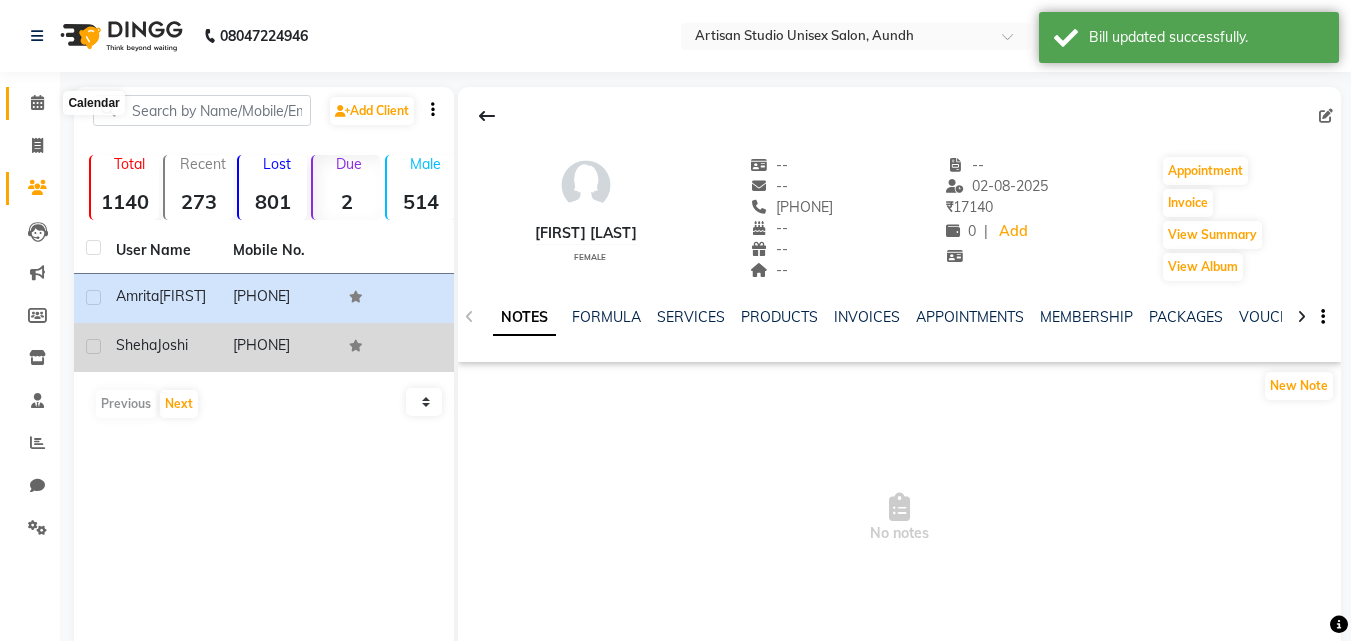 click 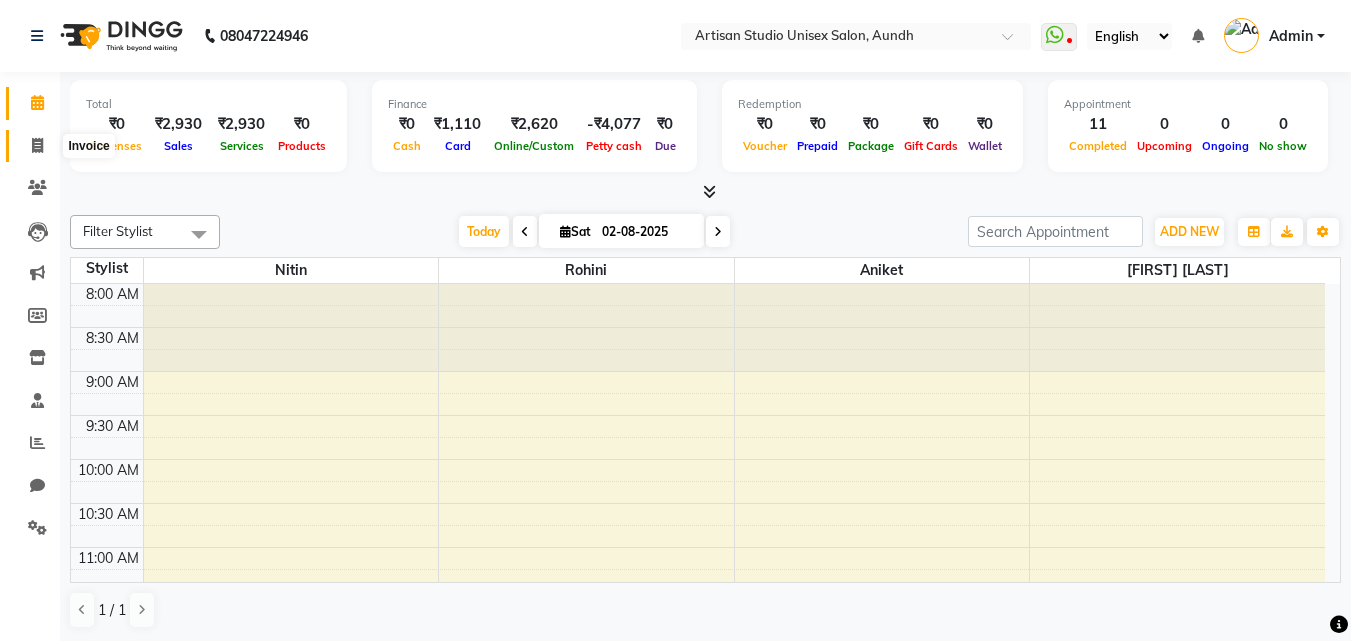 click 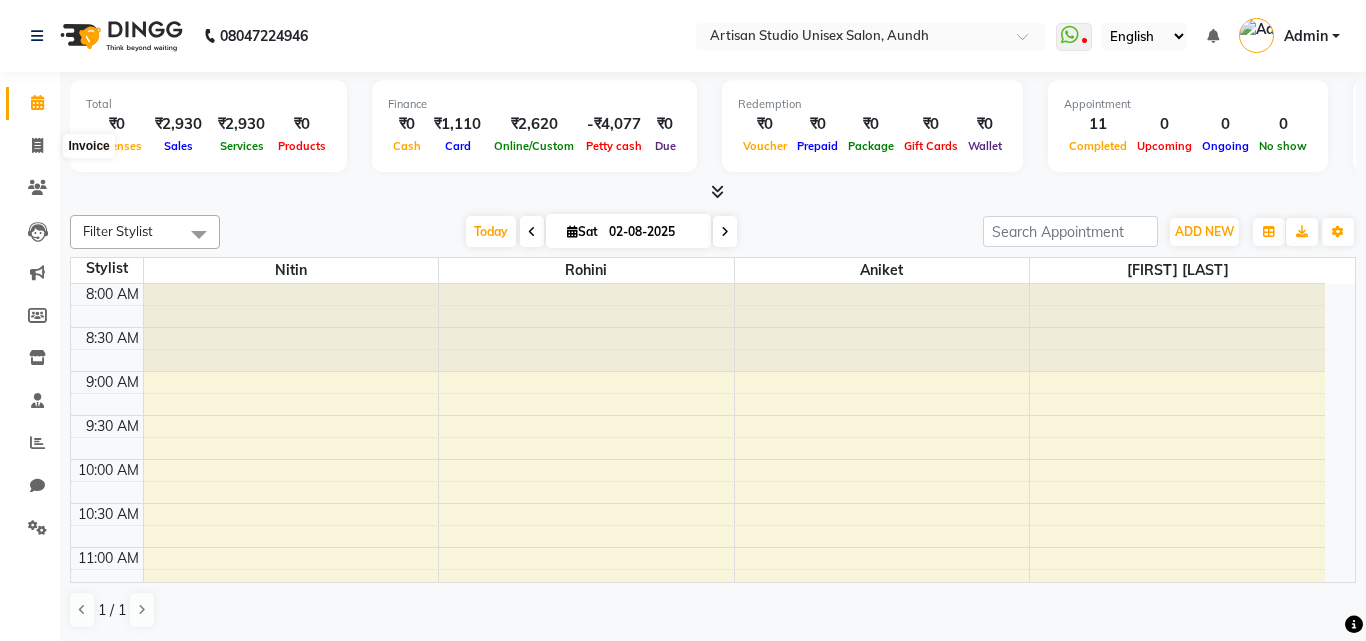 select on "4913" 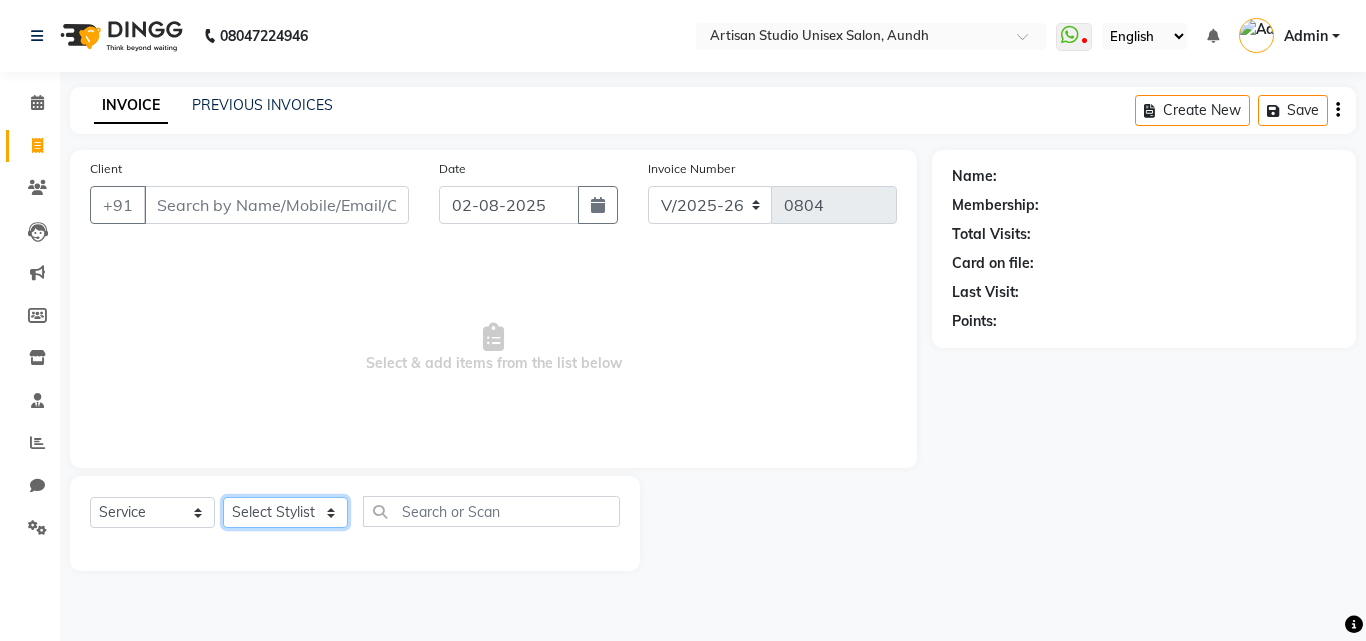 click on "Select Stylist [FIRST]  [FIRST] [FIRST] [FIRST]" 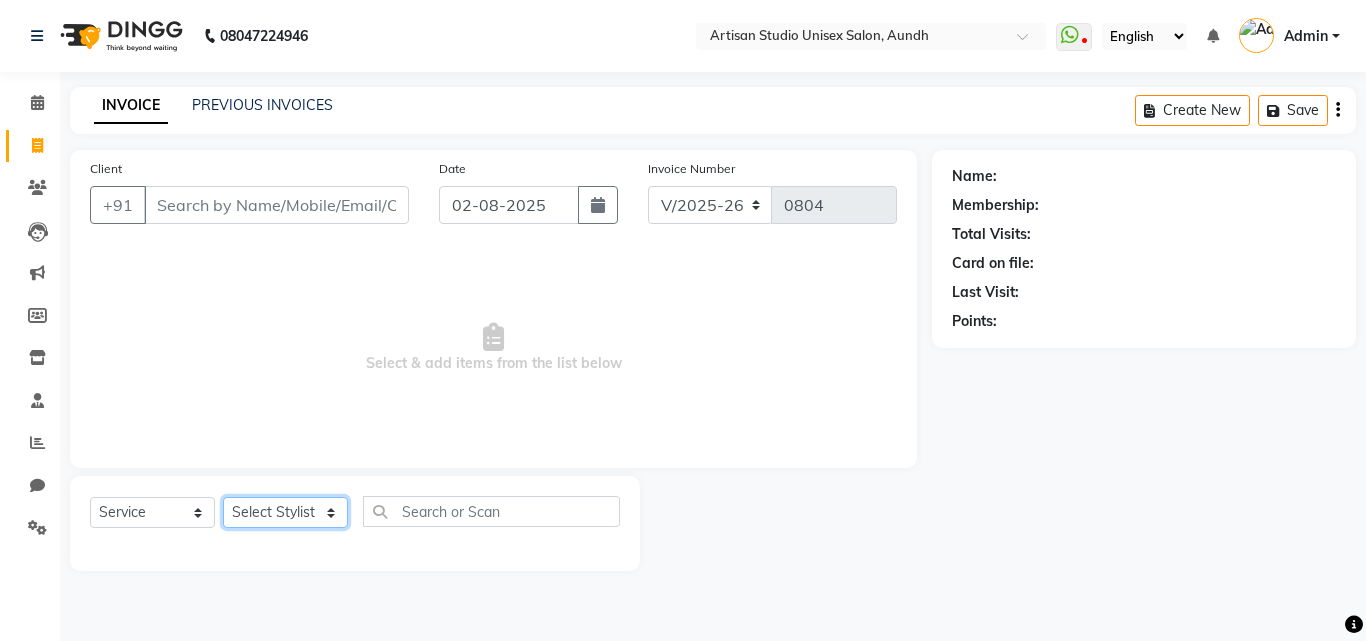 select on "31468" 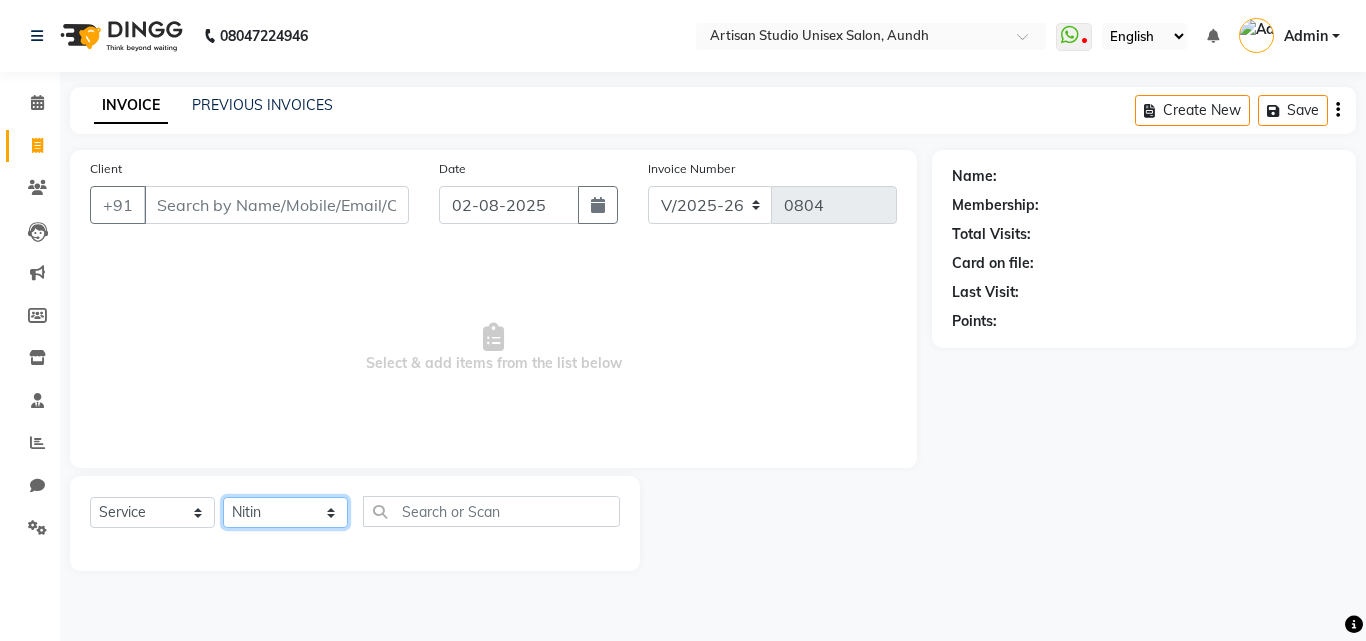 click on "Select Stylist [FIRST]  [FIRST] [FIRST] [FIRST]" 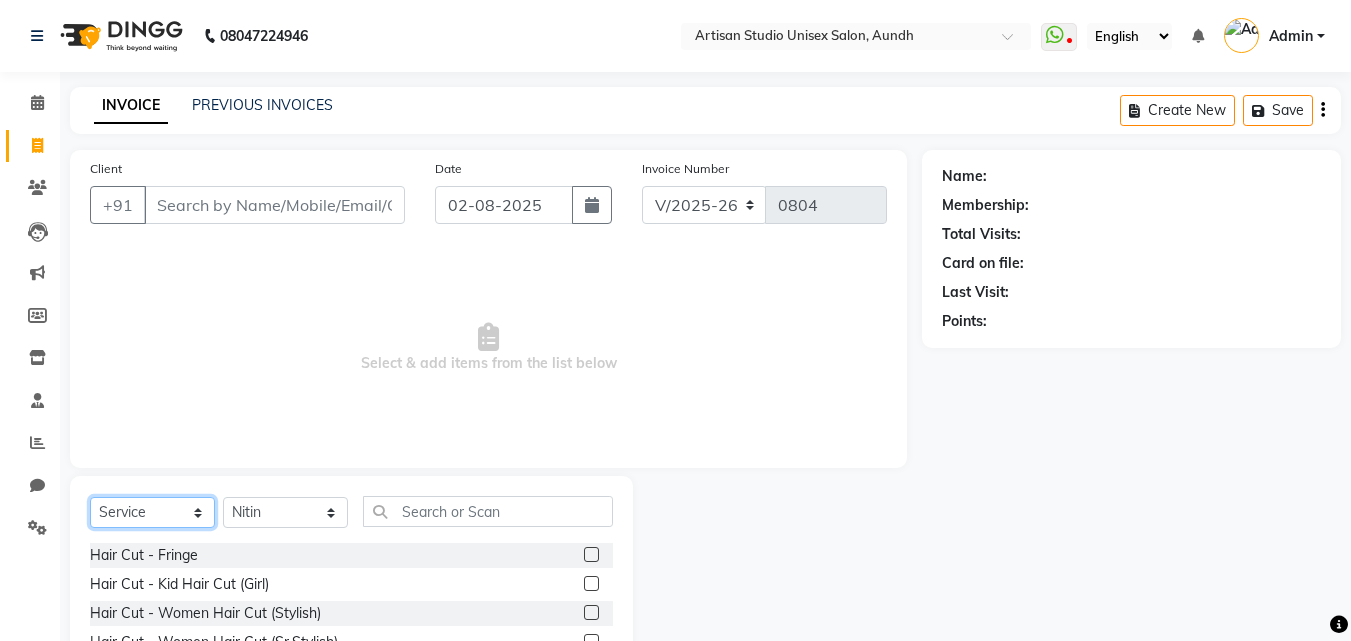 click on "Select  Service  Product  Membership  Package Voucher Prepaid Gift Card" 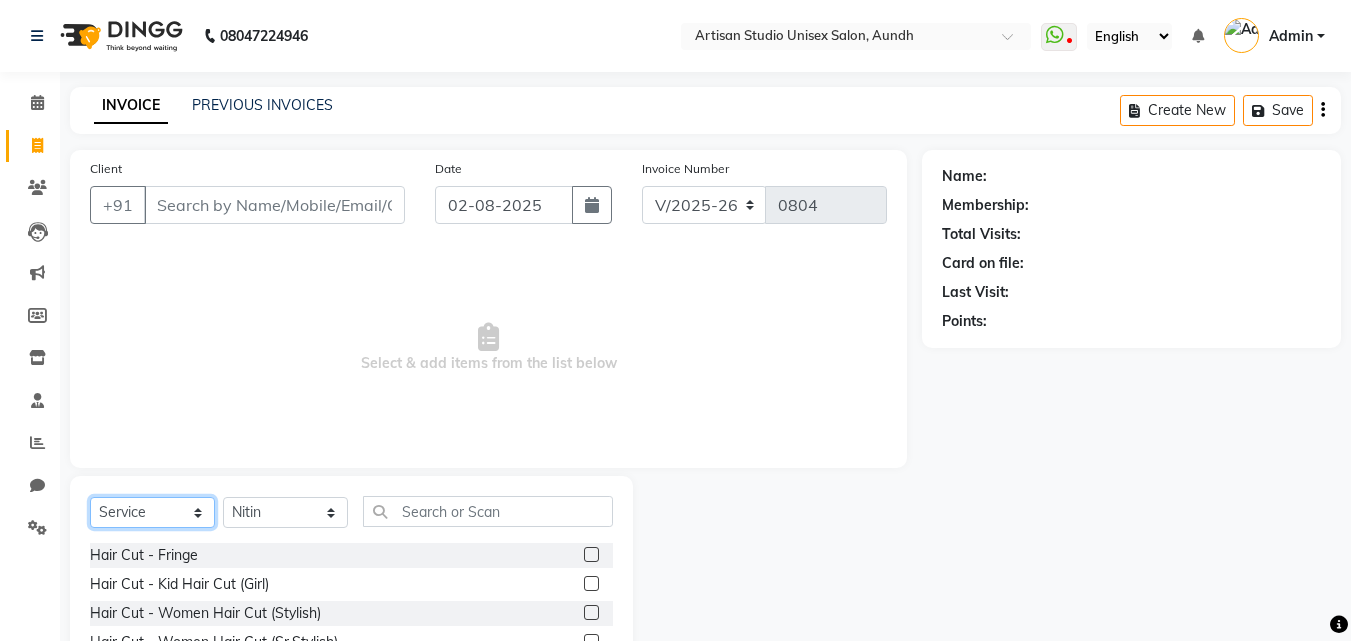 select on "product" 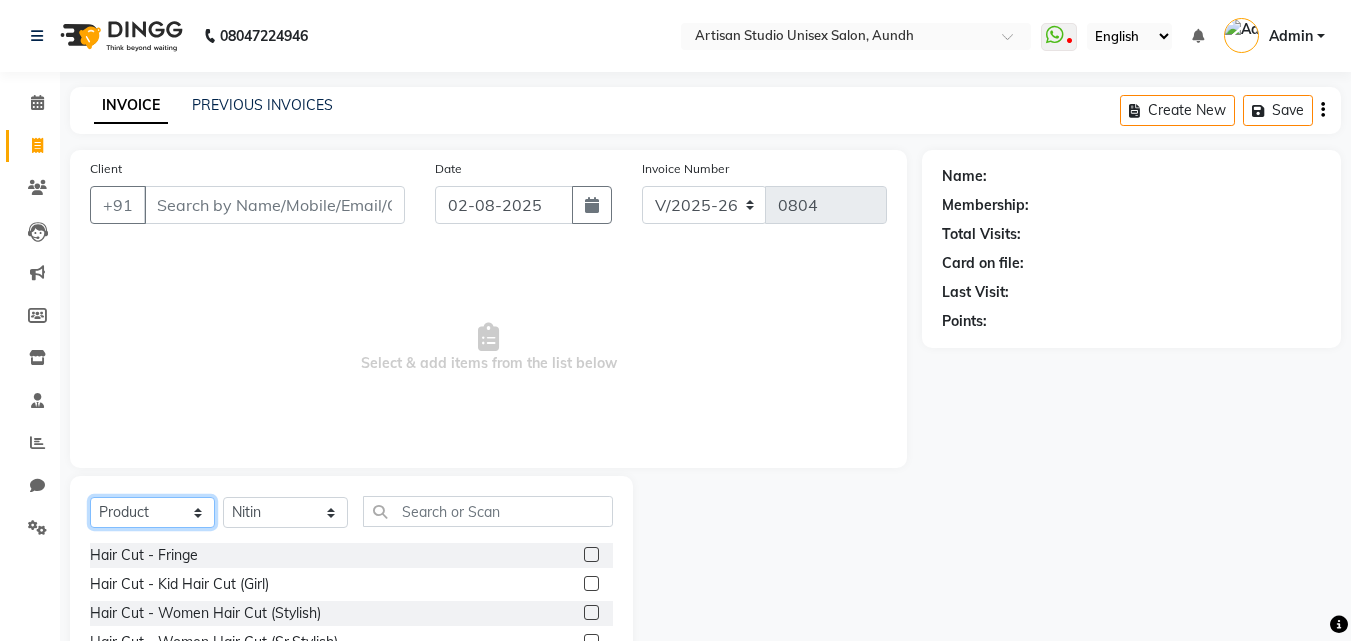 click on "Select  Service  Product  Membership  Package Voucher Prepaid Gift Card" 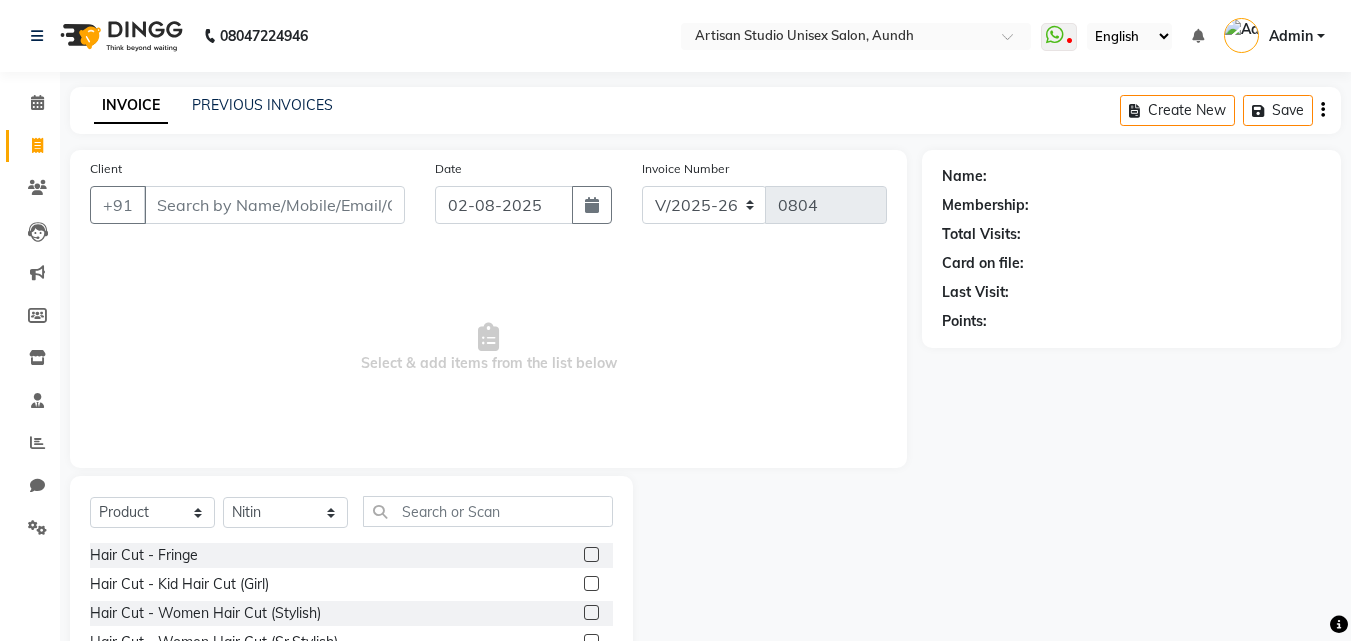 click on "Select & add items from the list below" at bounding box center [488, 348] 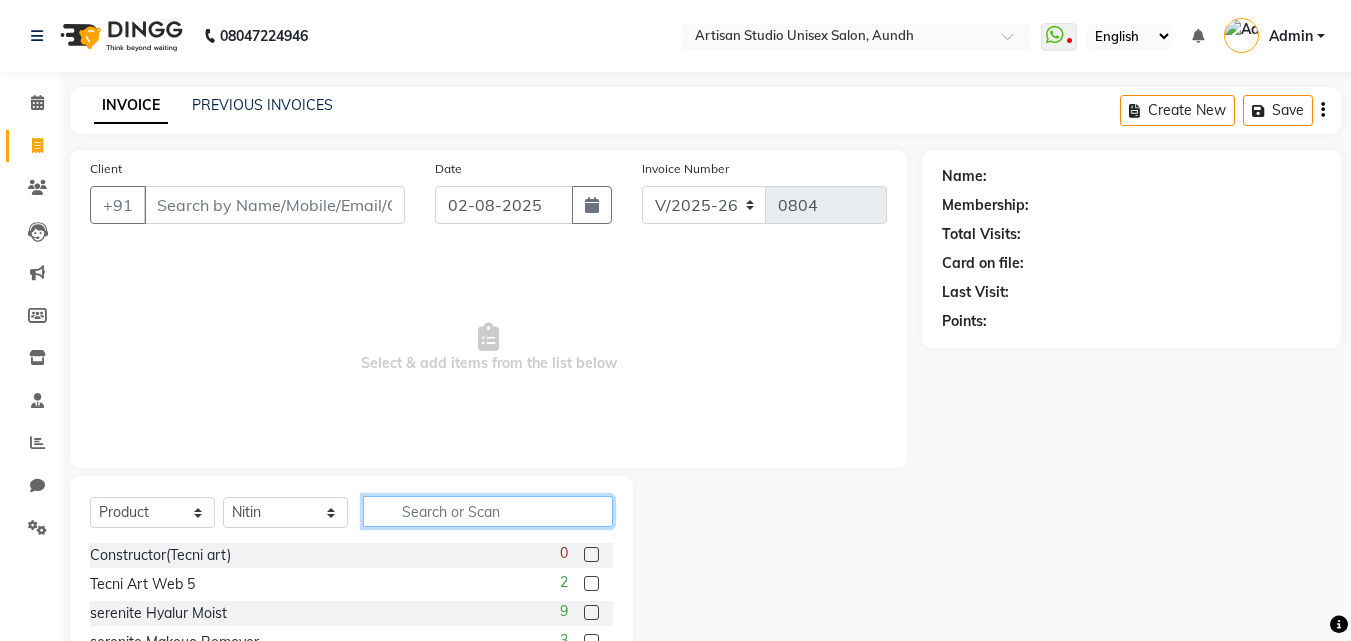 click 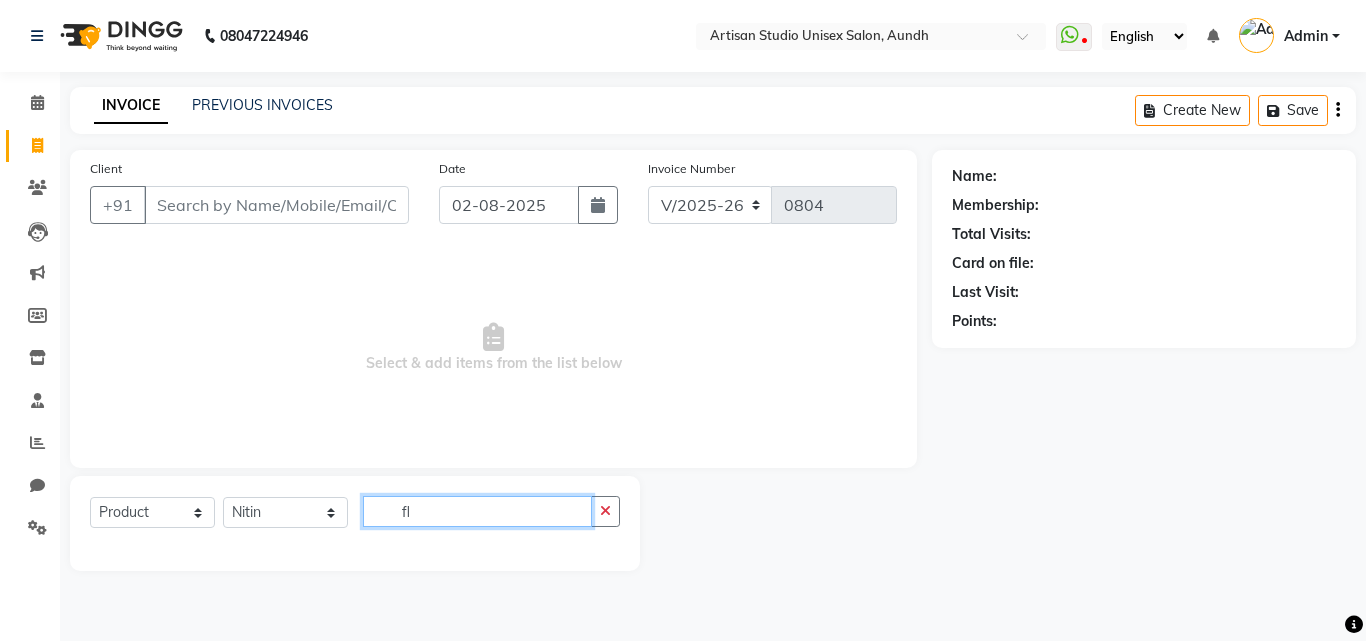 type on "f" 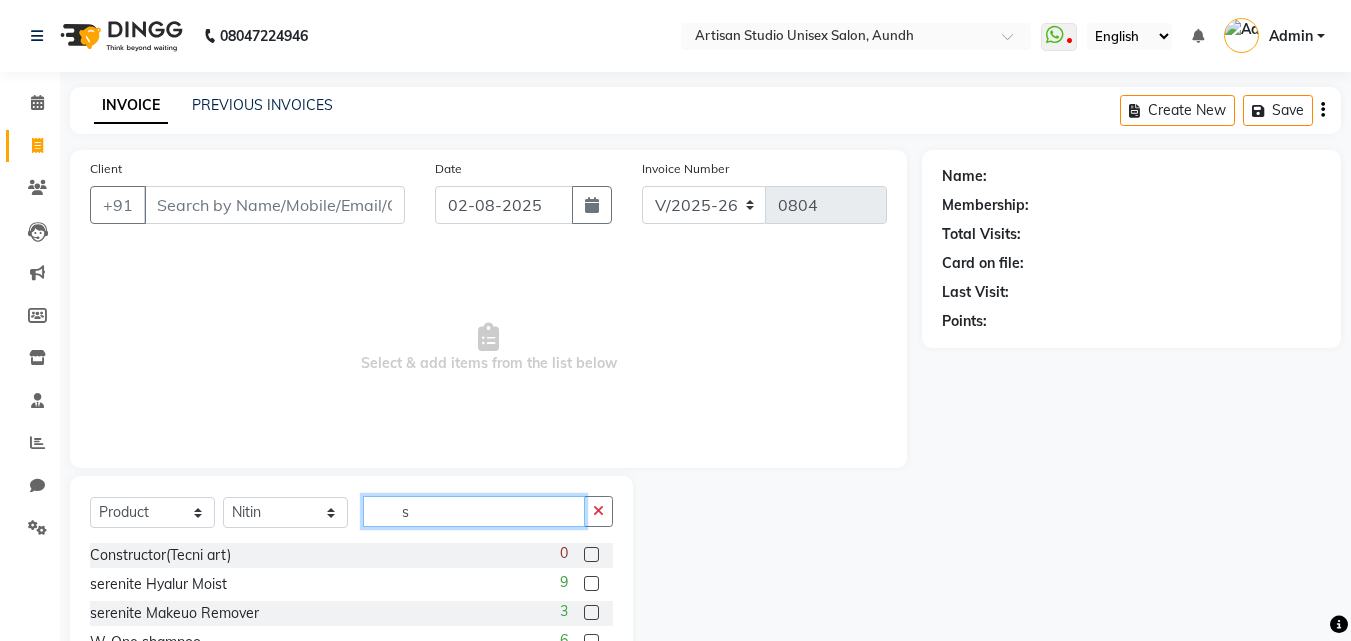 type on "s" 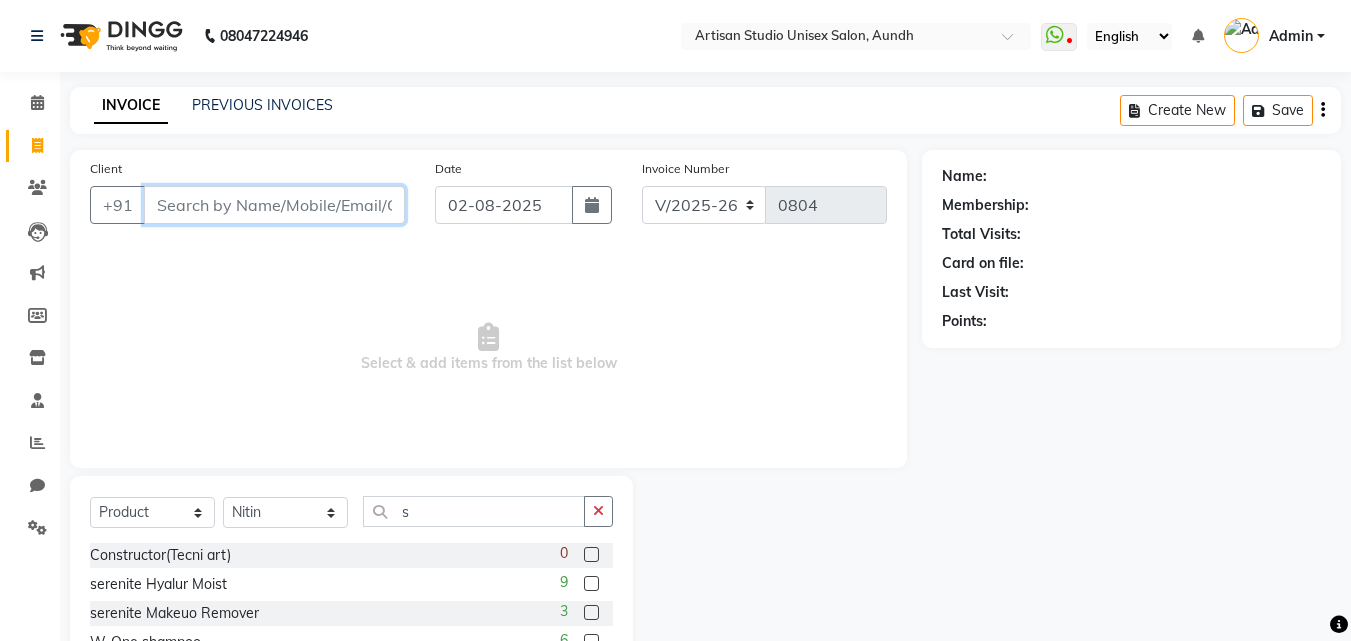 click on "Client" at bounding box center (274, 205) 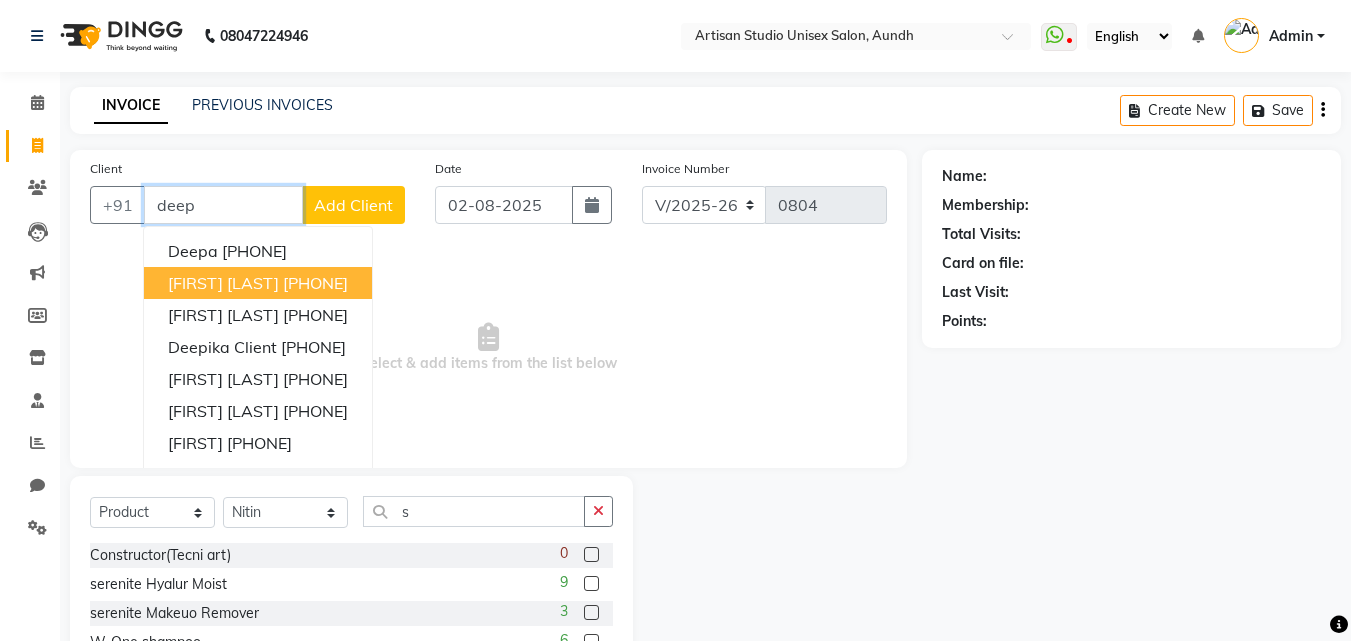click on "[FIRST] [LAST] [PHONE]" at bounding box center (258, 283) 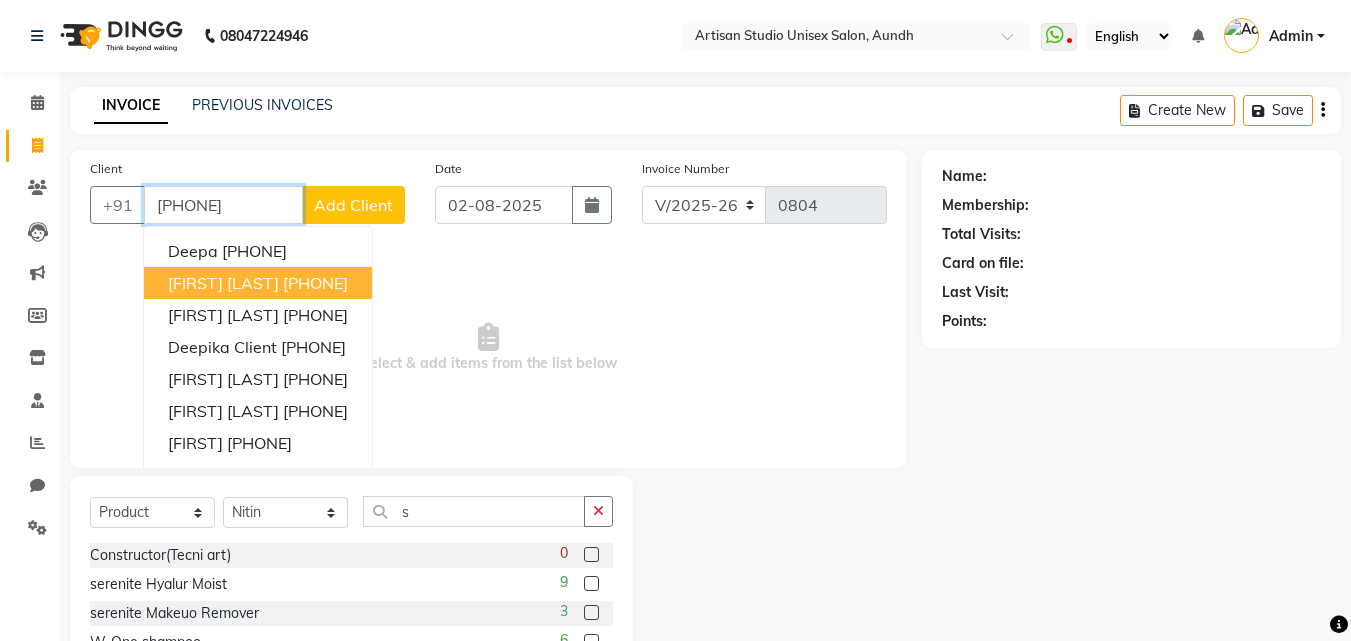 type on "[PHONE]" 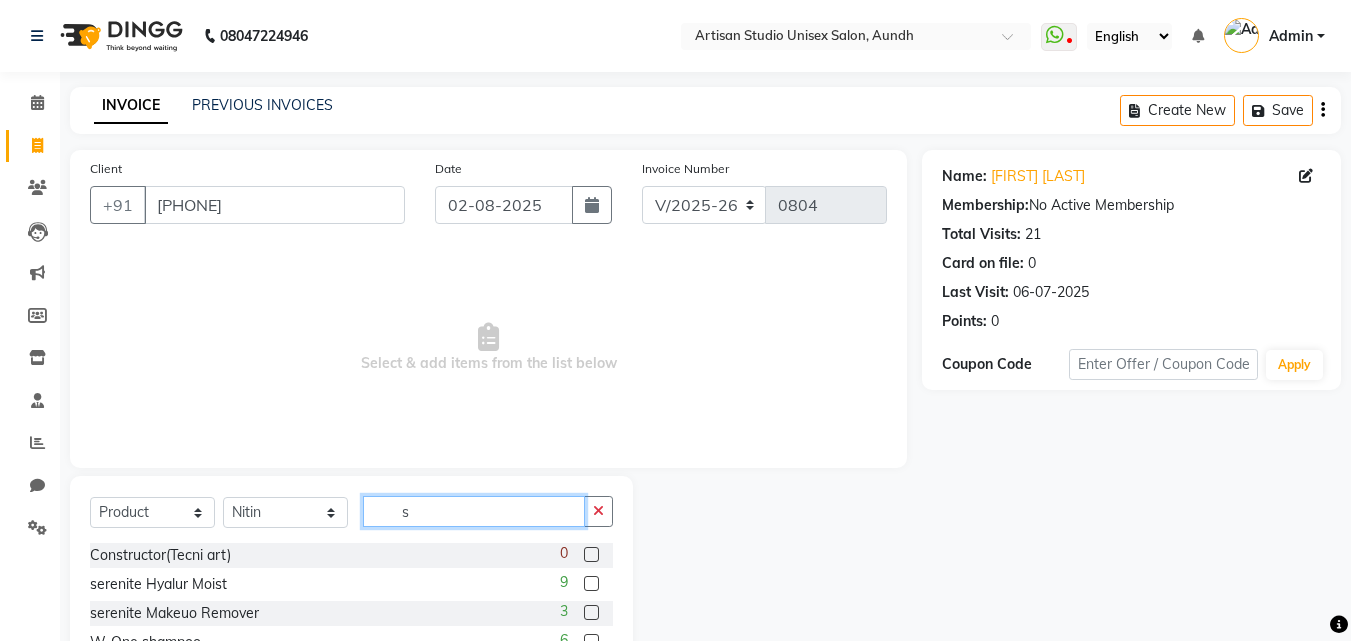 click on "s" 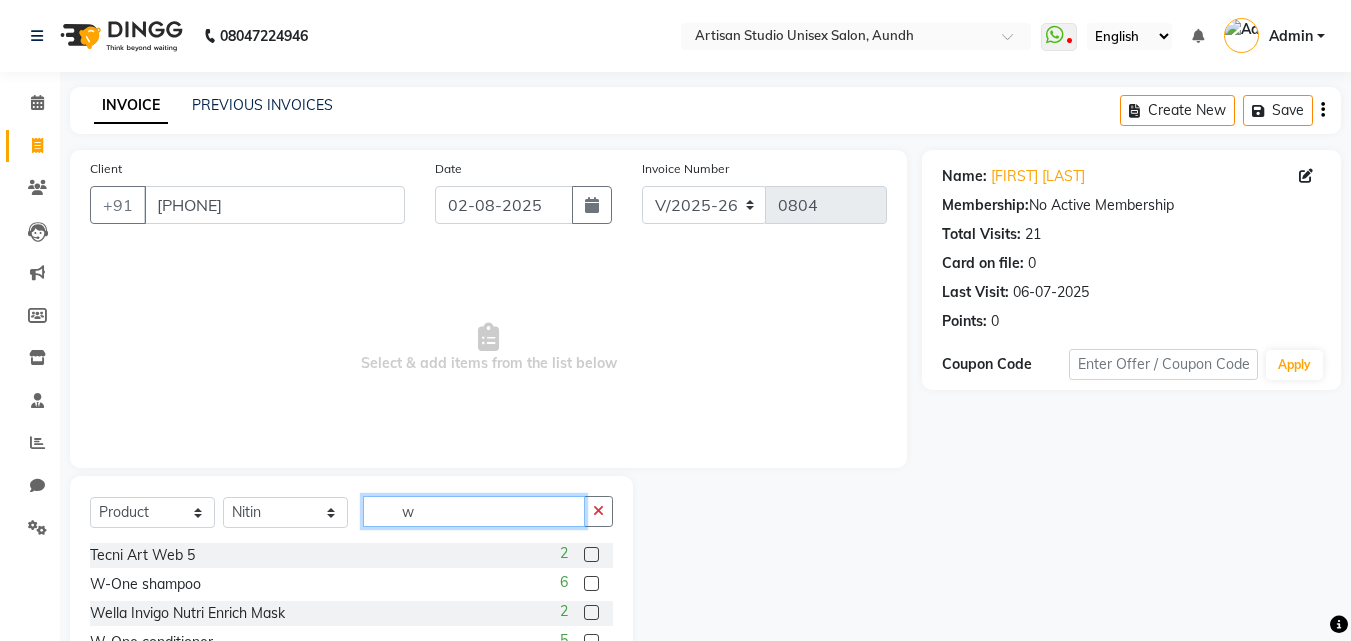 scroll, scrollTop: 160, scrollLeft: 0, axis: vertical 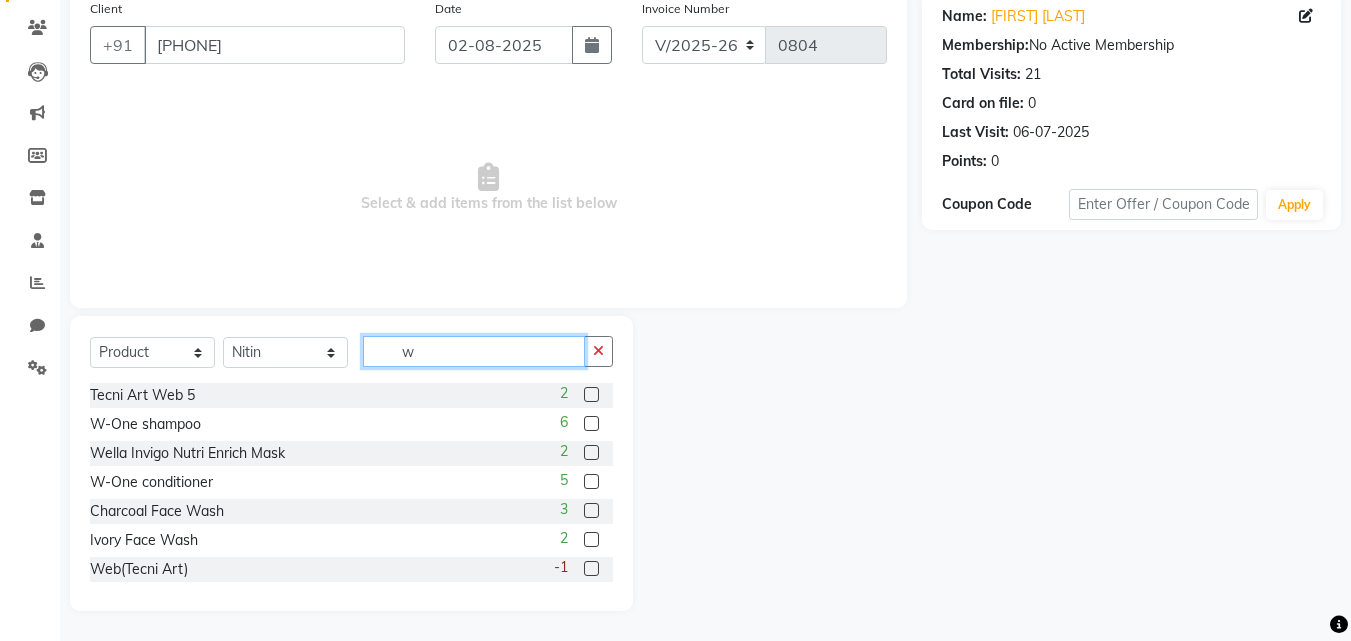 type on "w" 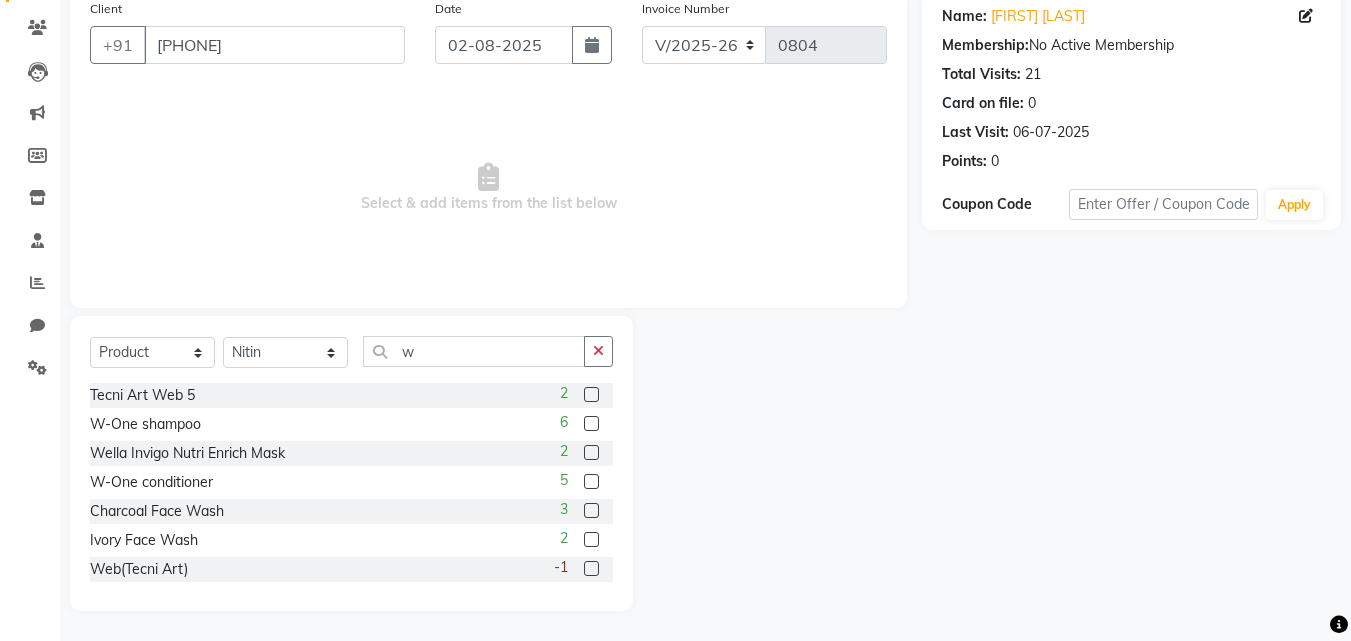 click 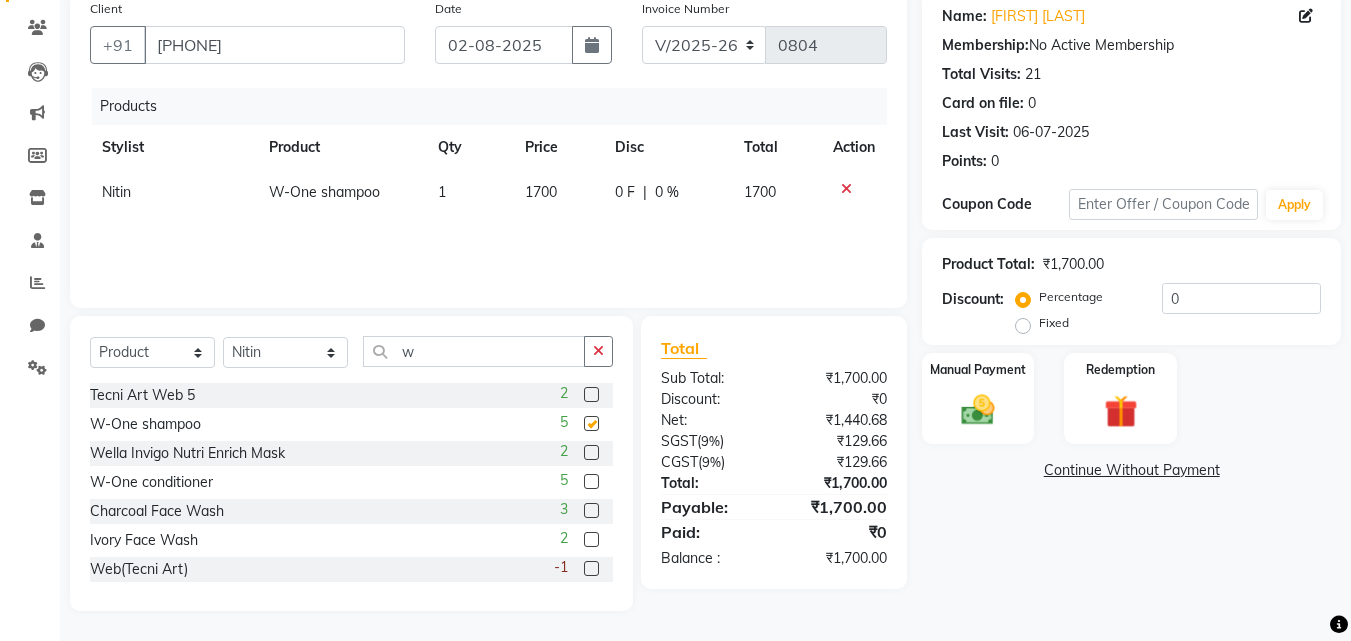 checkbox on "false" 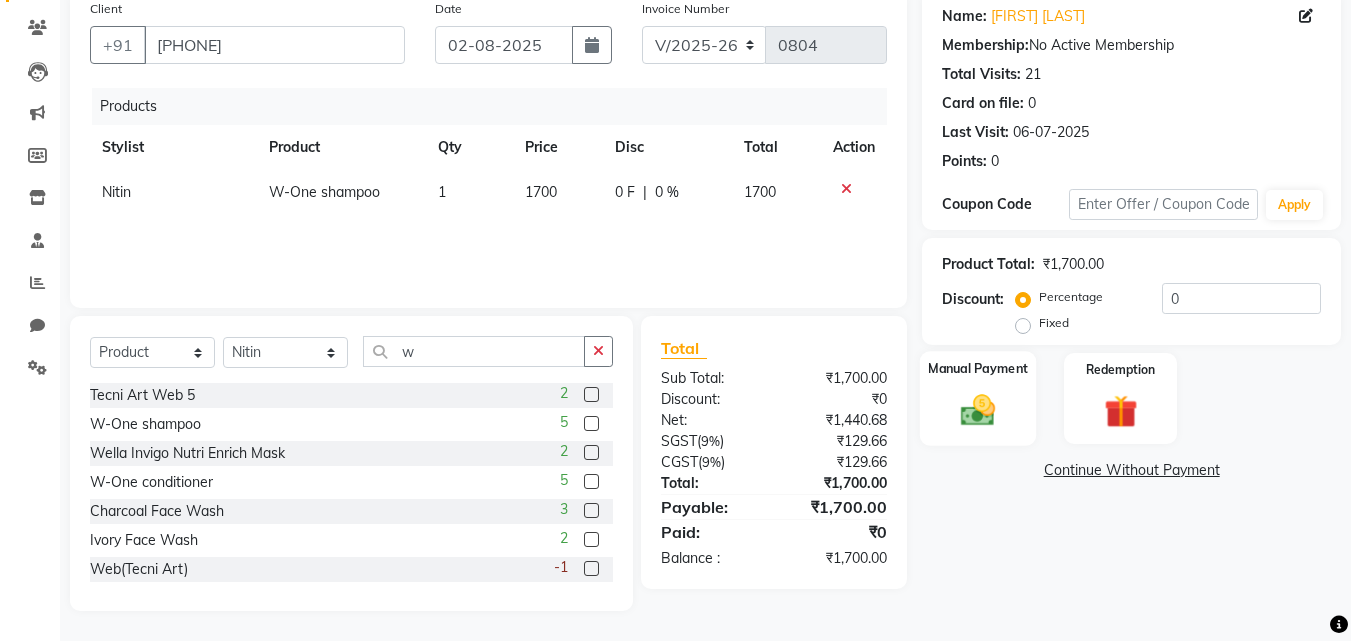 click 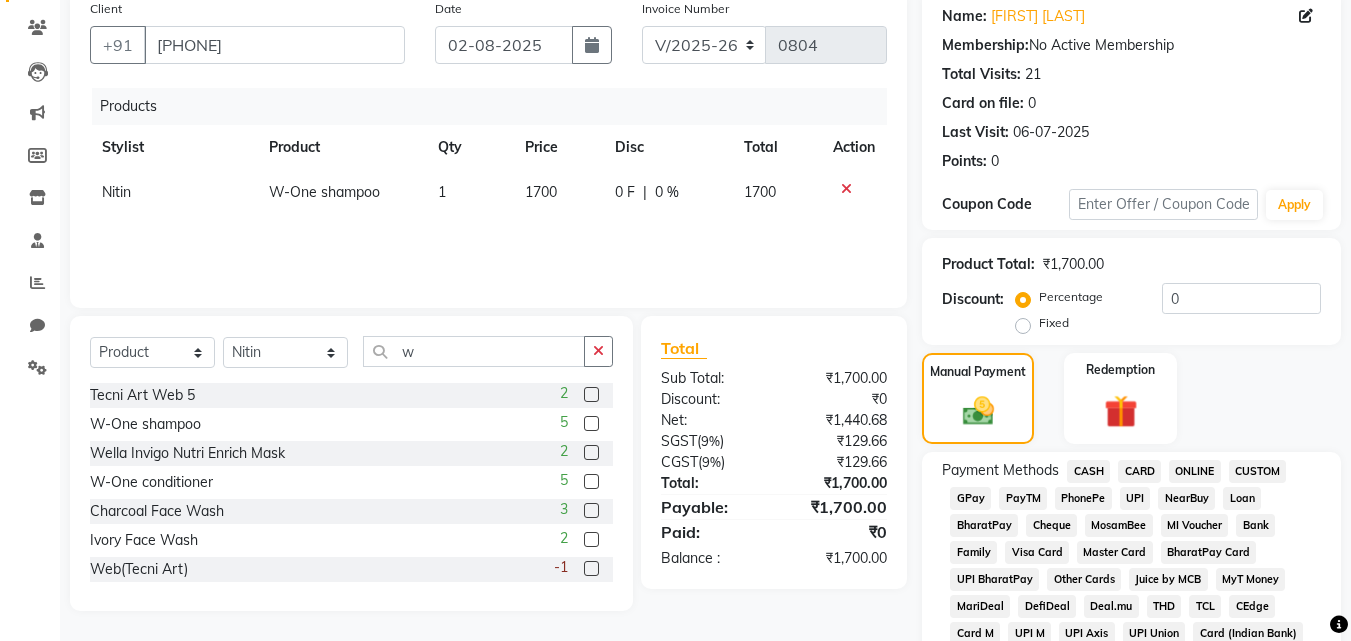 click on "CASH" 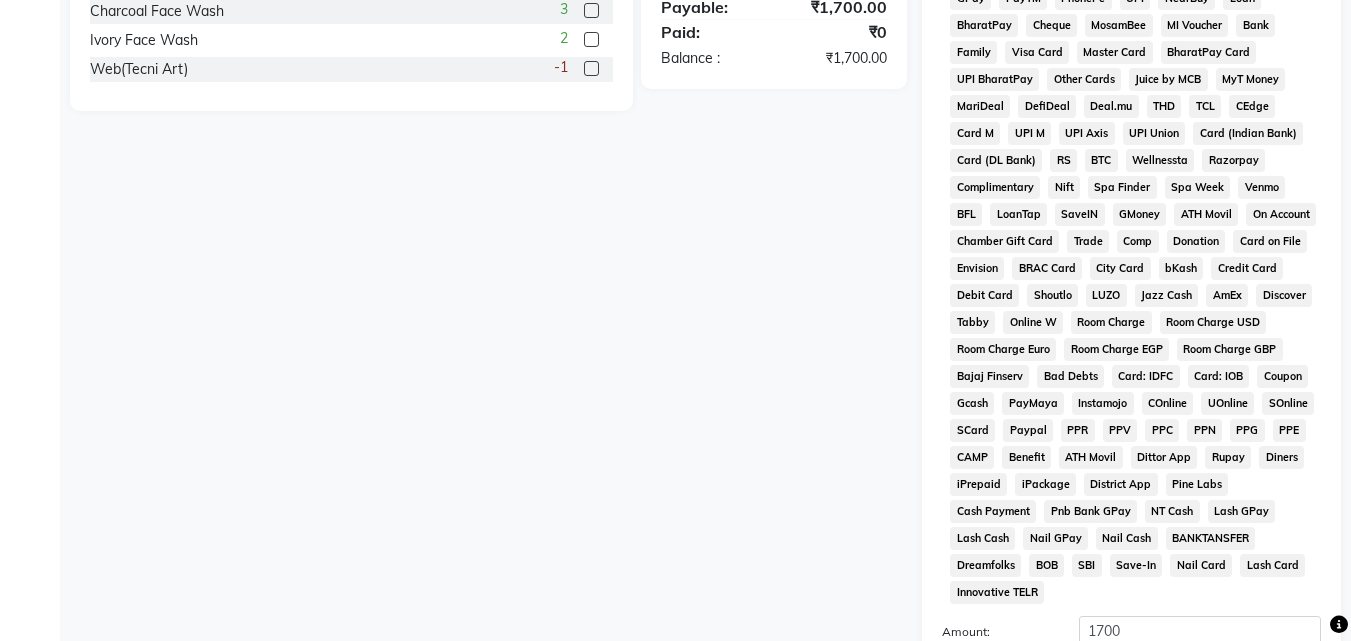 scroll, scrollTop: 861, scrollLeft: 0, axis: vertical 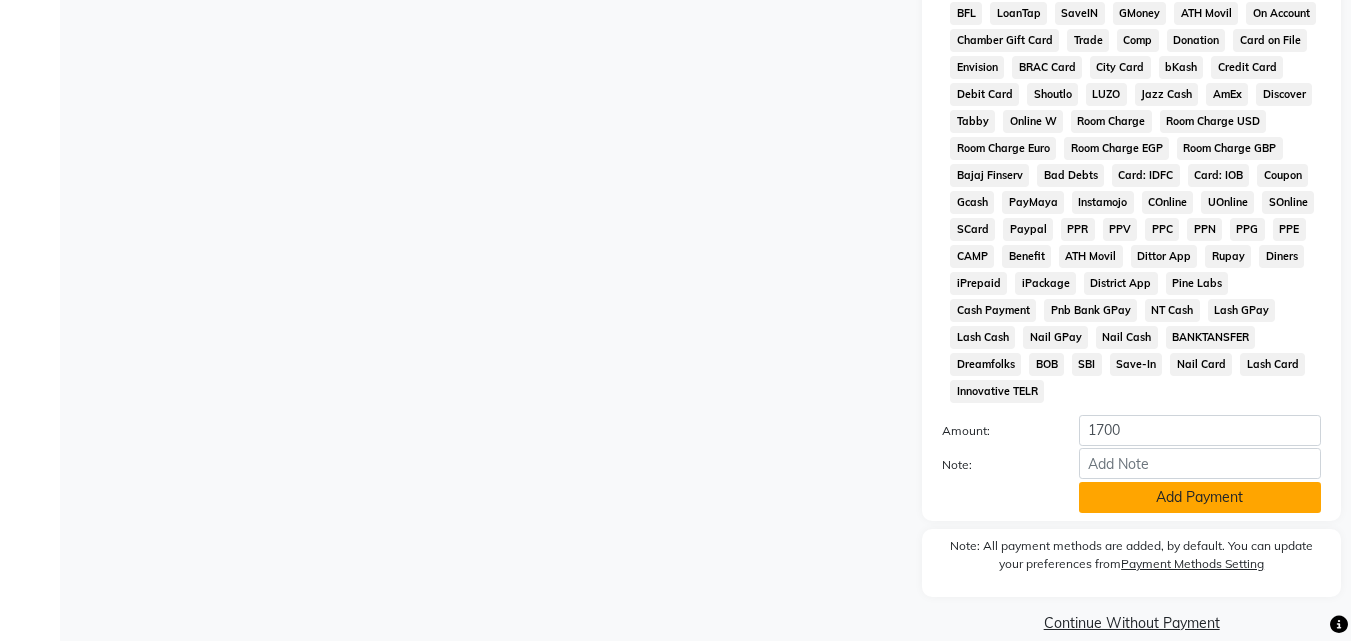 click on "Add Payment" 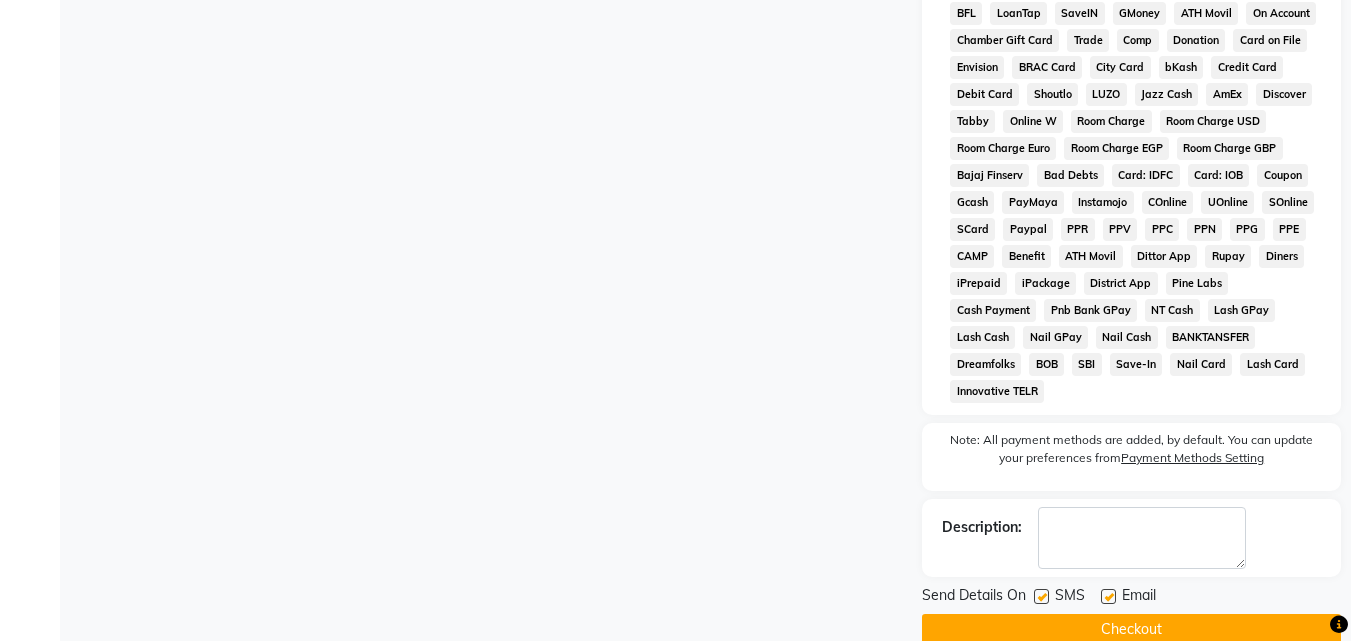 click on "Checkout" 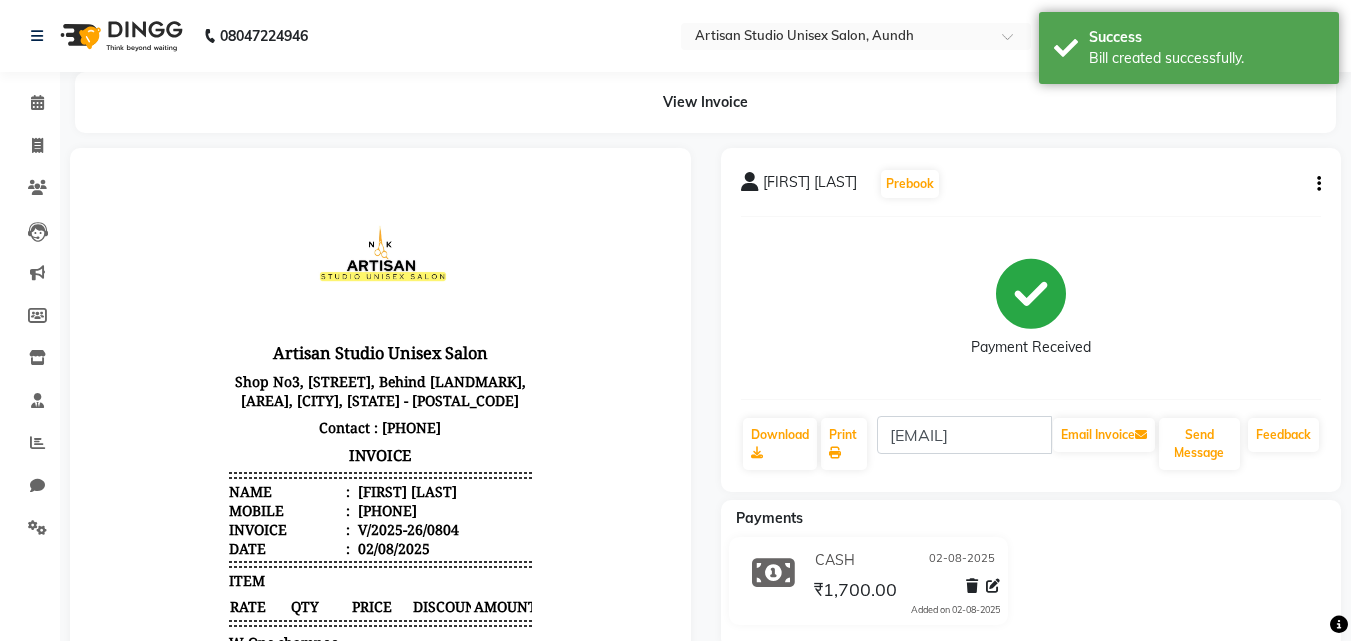 scroll, scrollTop: 0, scrollLeft: 0, axis: both 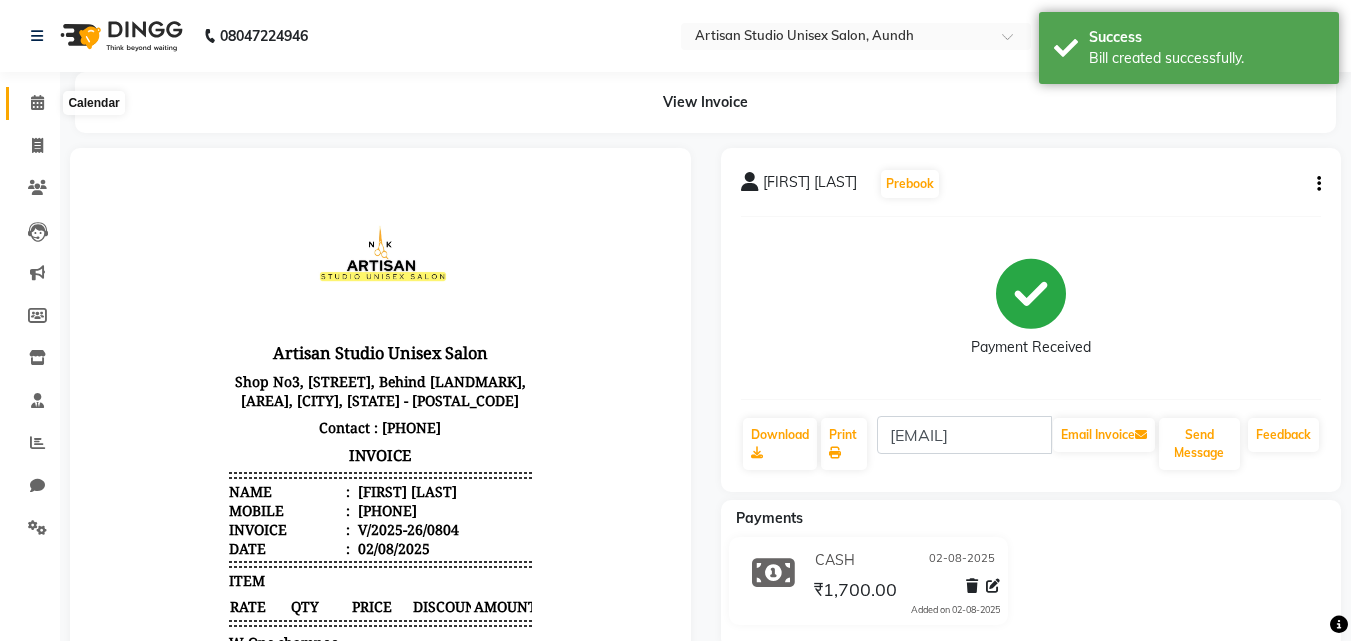 click 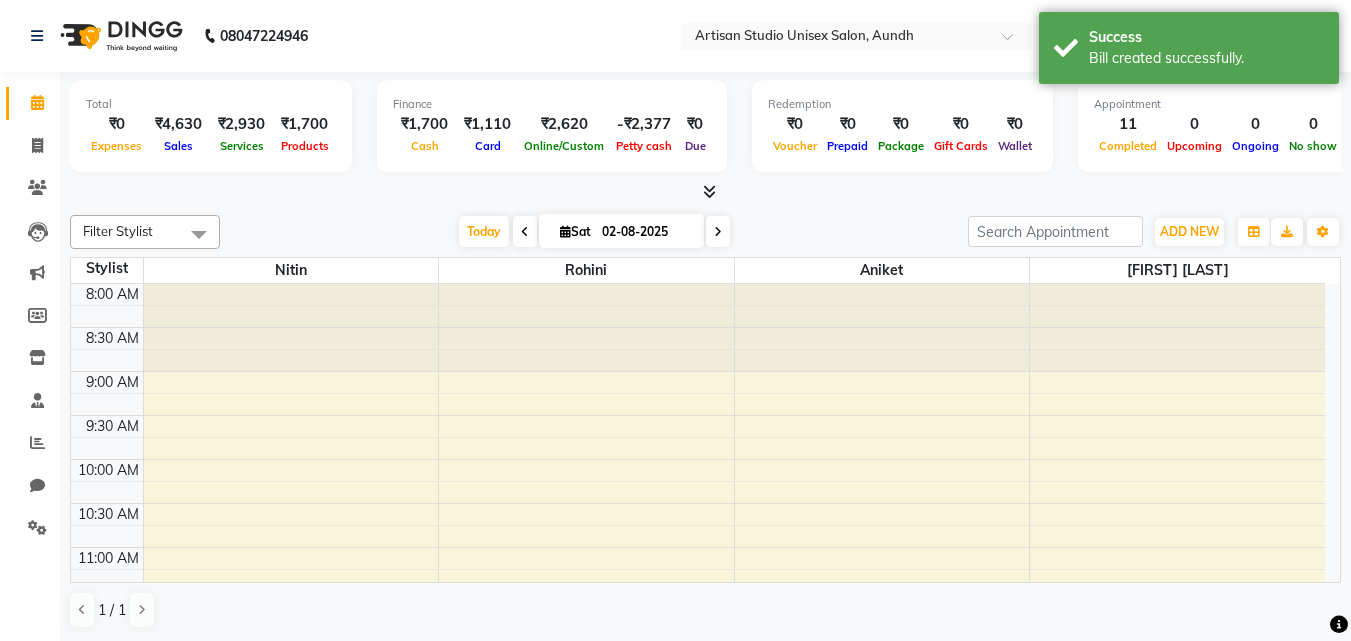 click at bounding box center [709, 191] 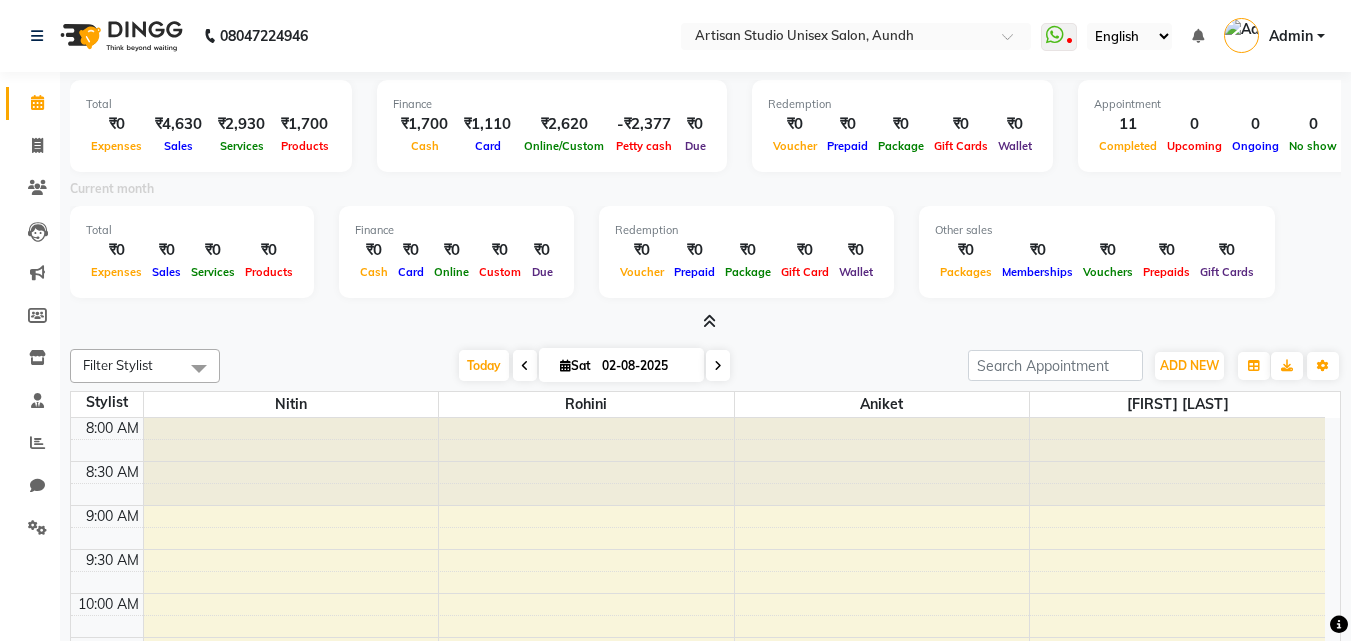 click at bounding box center [709, 321] 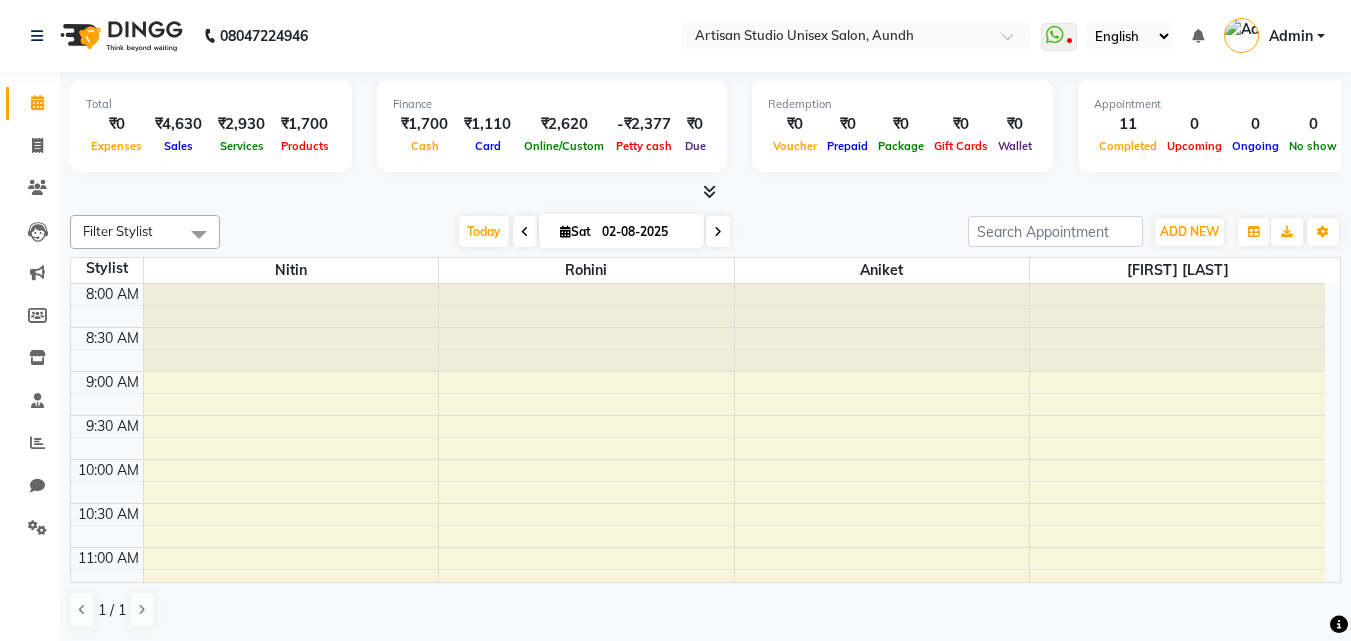 click at bounding box center (705, 192) 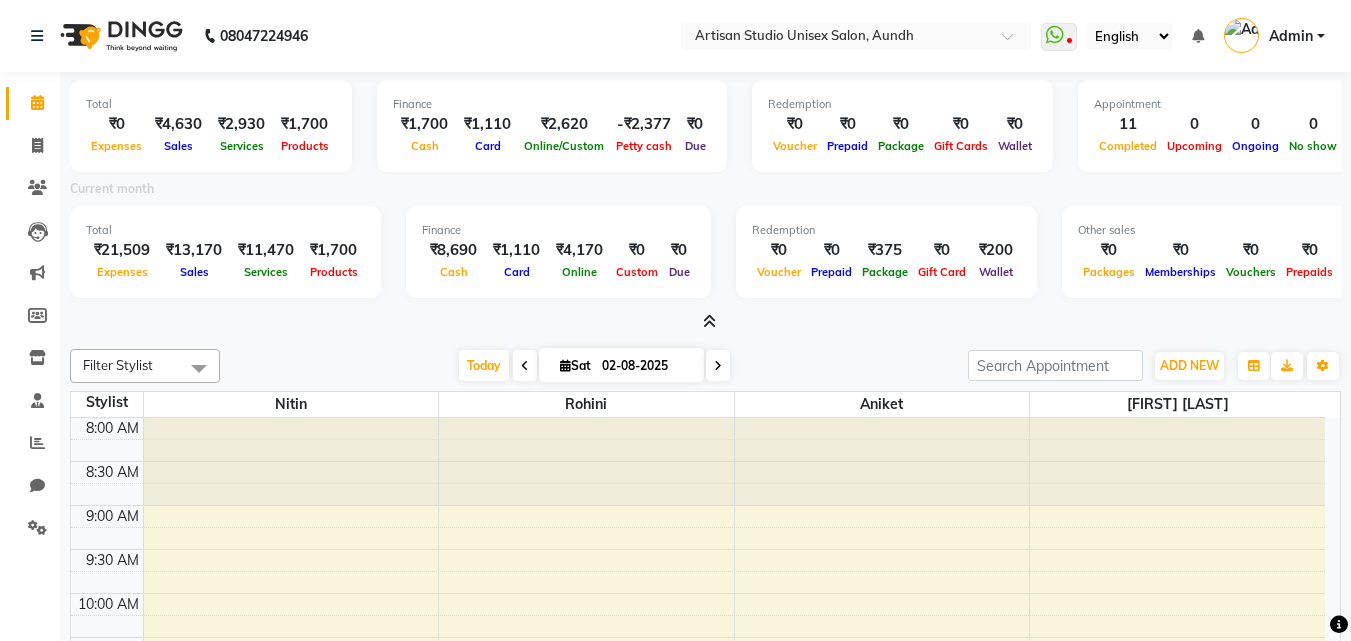 click at bounding box center (709, 321) 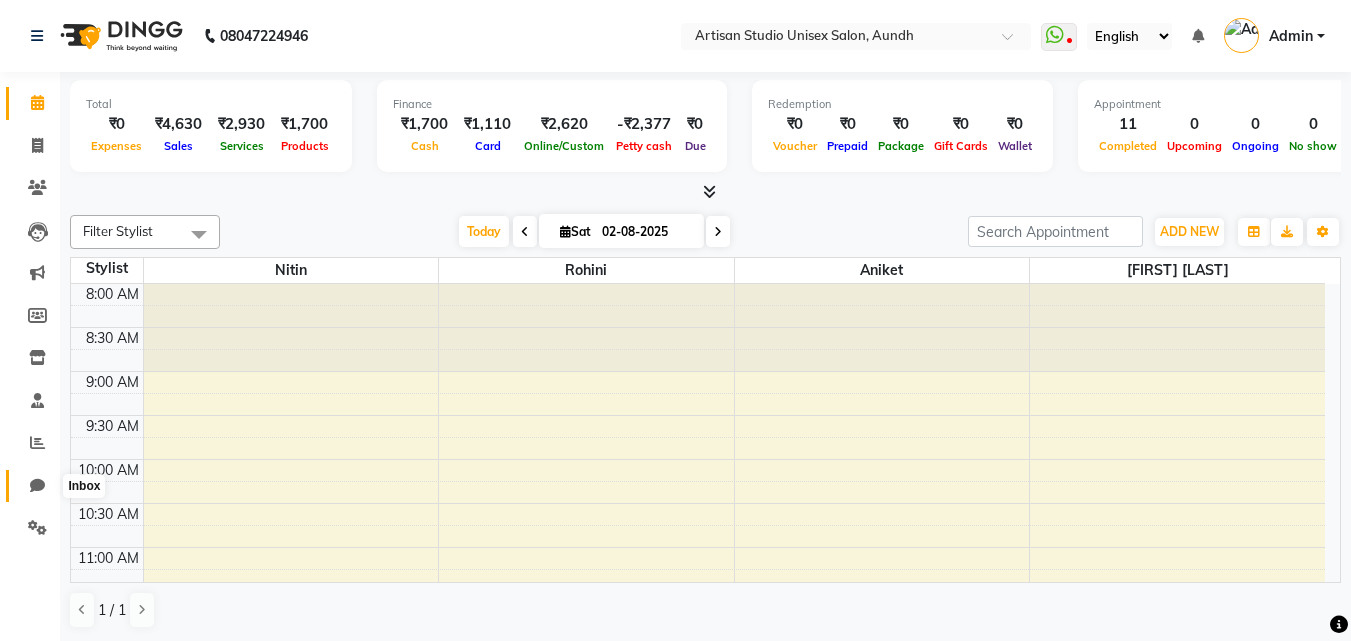click 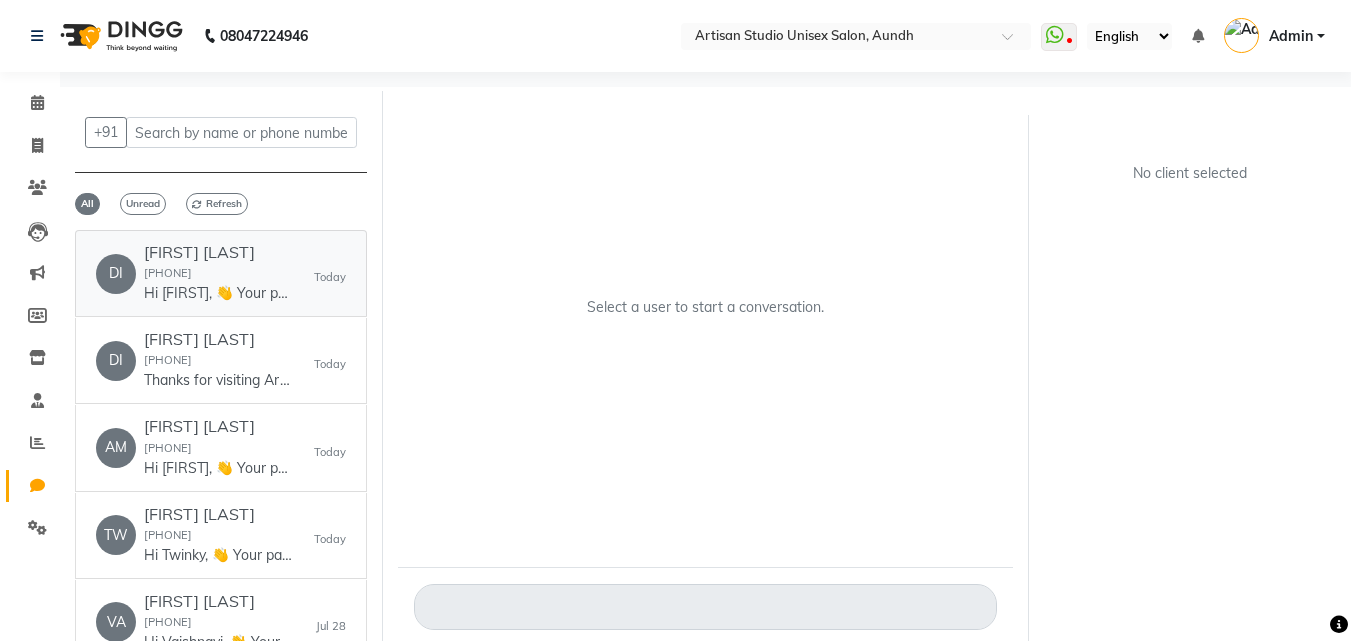 click on "[FIRST] [LAST] [PHONE] Hi [FIRST], 👋
Your payment at Artisan Studio Unisex Salon is confirmed!
💰 Amount: 1700
🧾 Receipt Link: ww4.in/a?c=lOk4Sr
We’d love to hear your feedback:
Thanks for visiting! 💖" 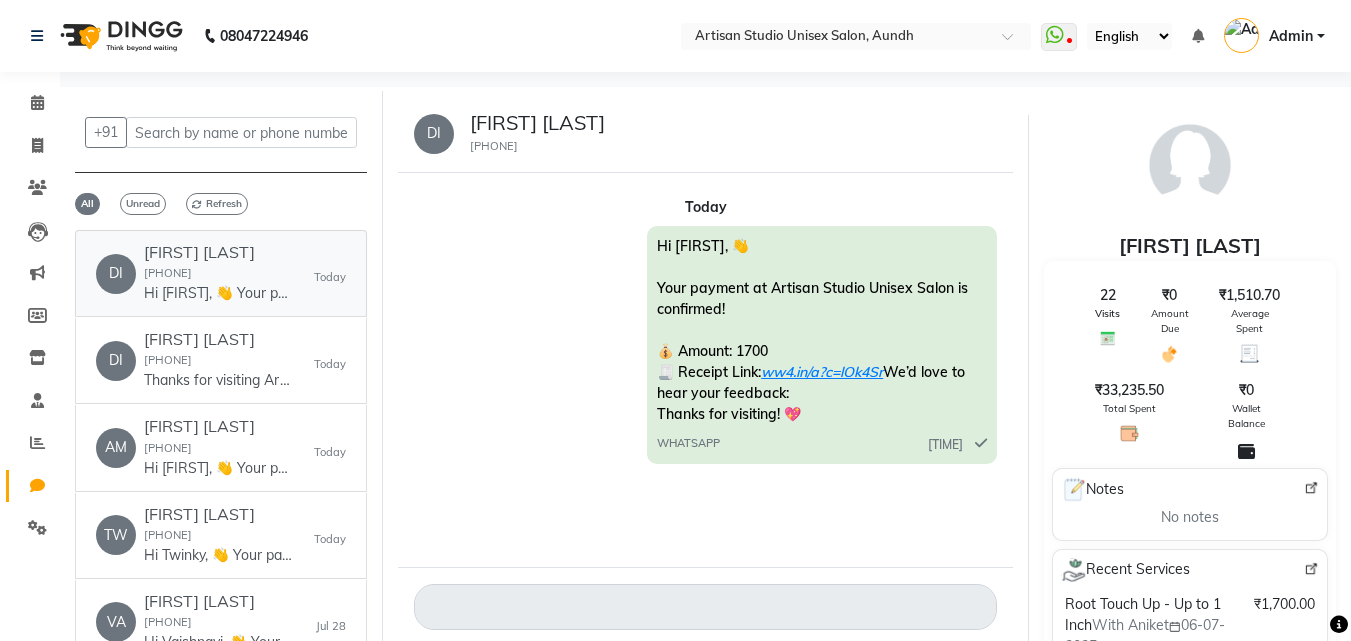 scroll, scrollTop: 15, scrollLeft: 0, axis: vertical 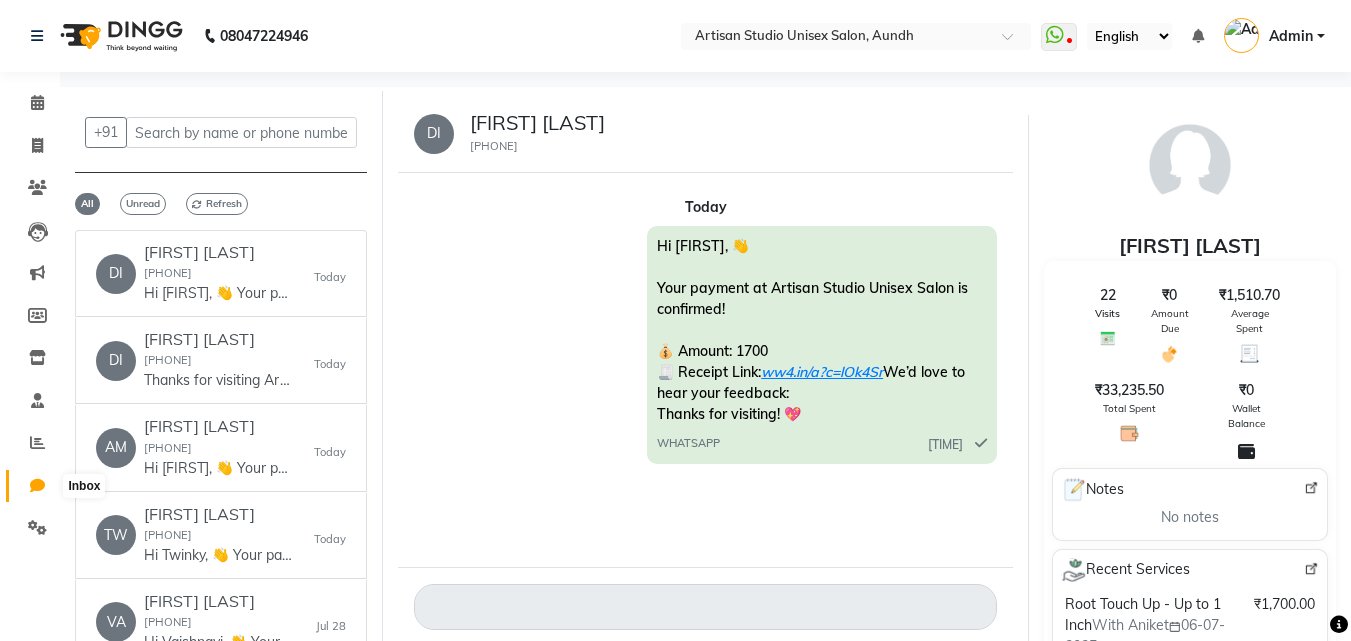 click 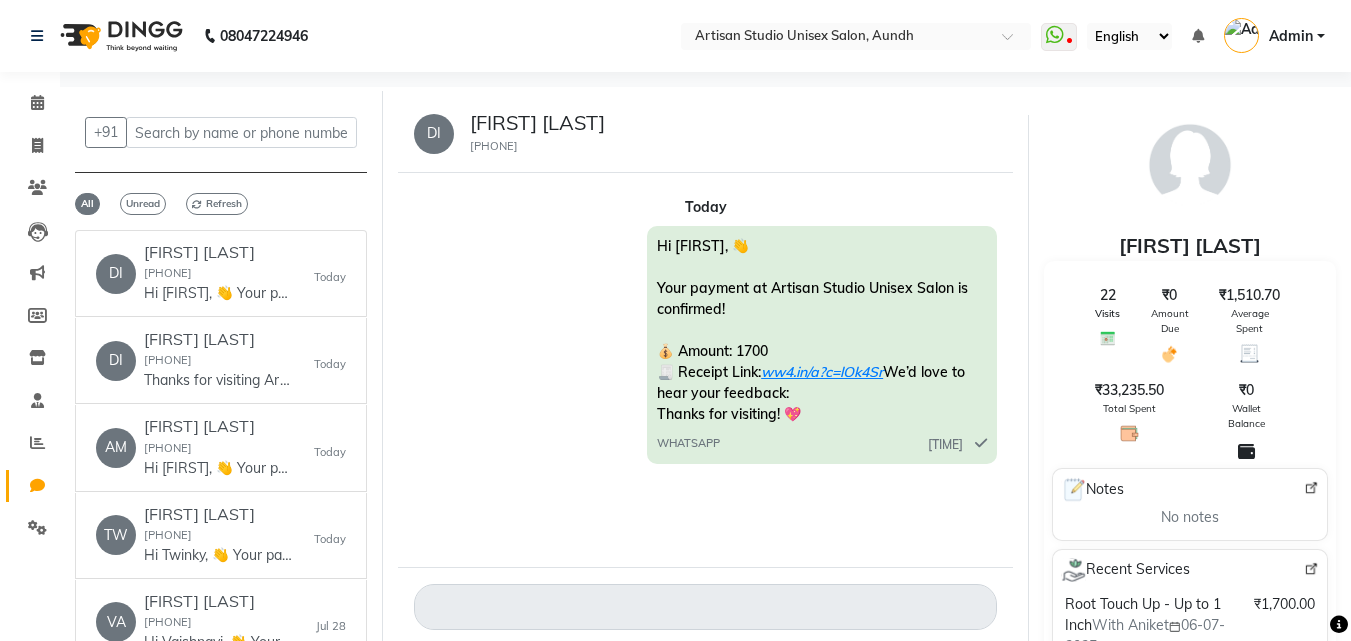 click on "Chat" 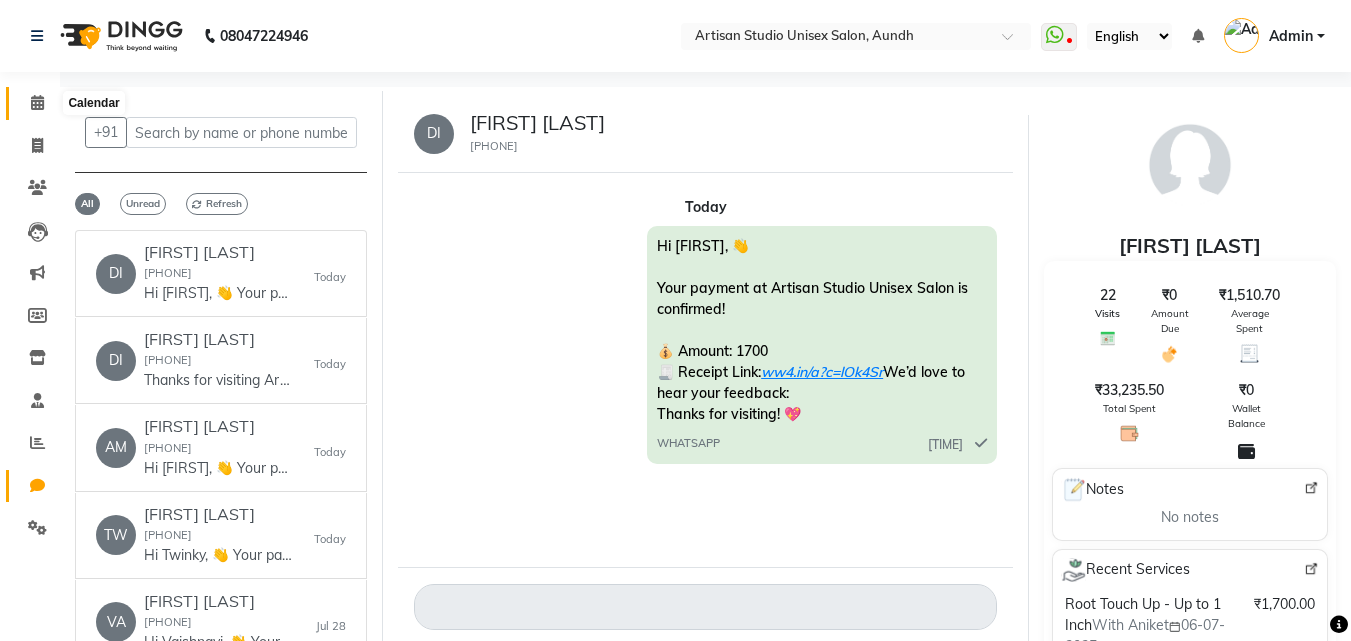 click 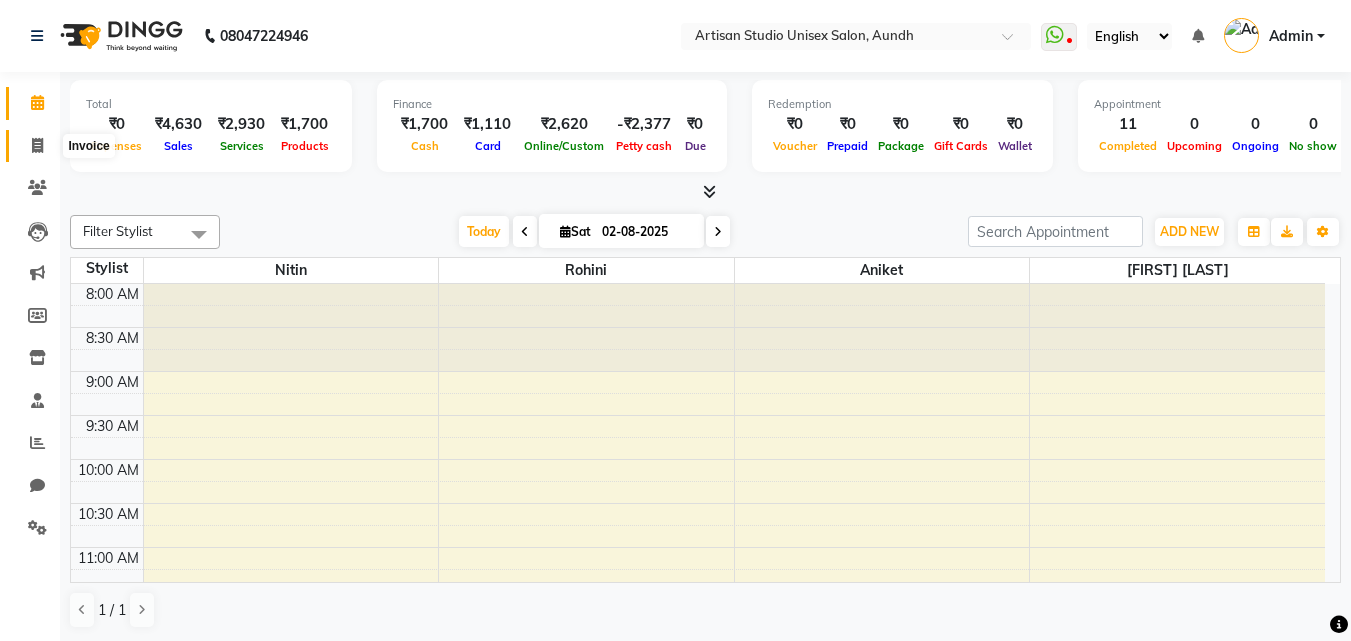 click 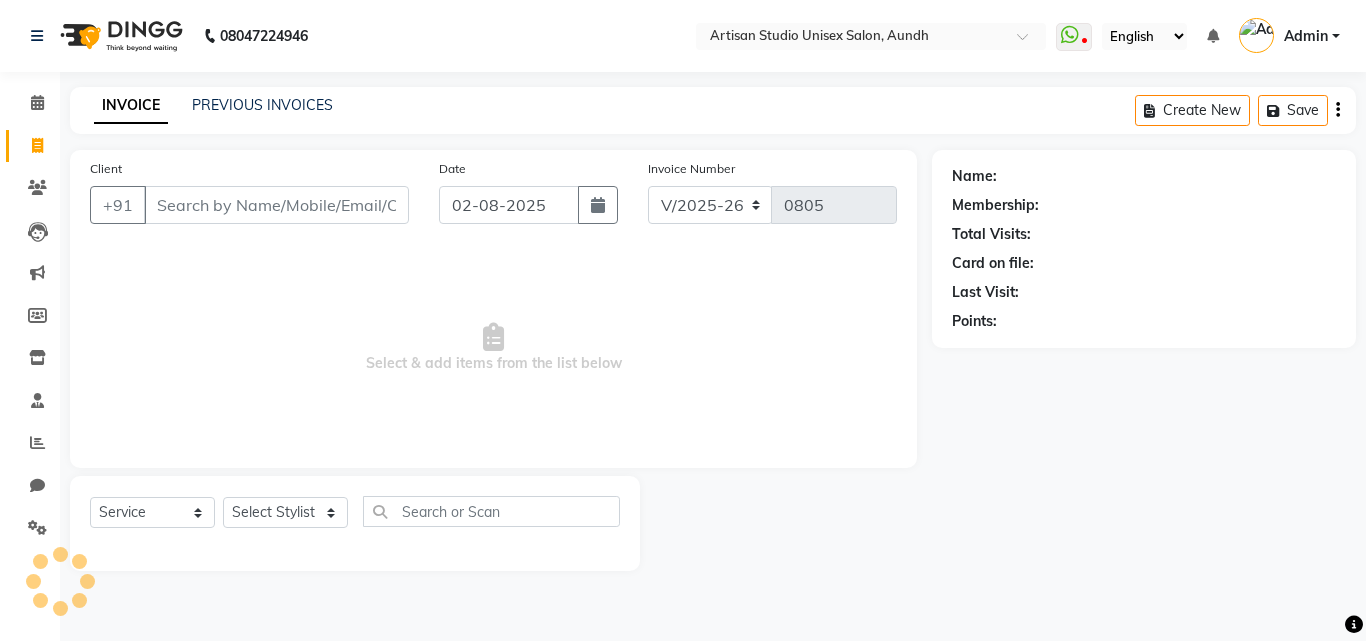 click on "Client" at bounding box center (276, 205) 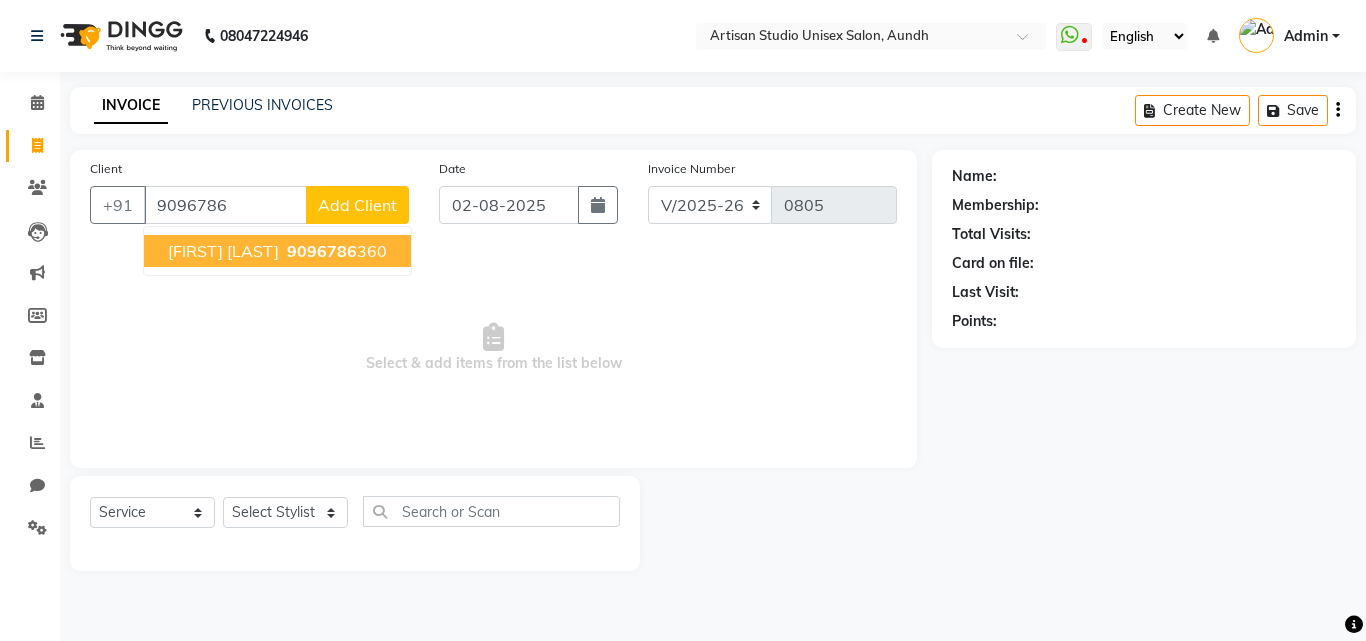click on "[FIRST] [LAST]" at bounding box center (223, 251) 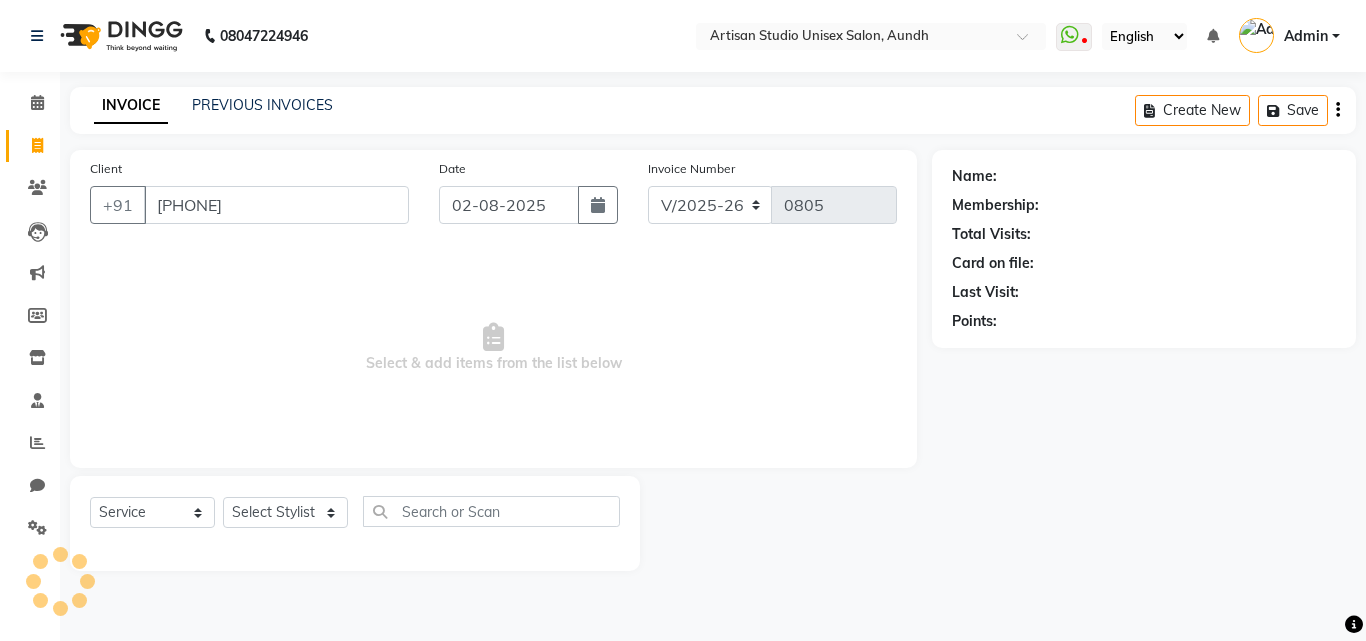 type on "[PHONE]" 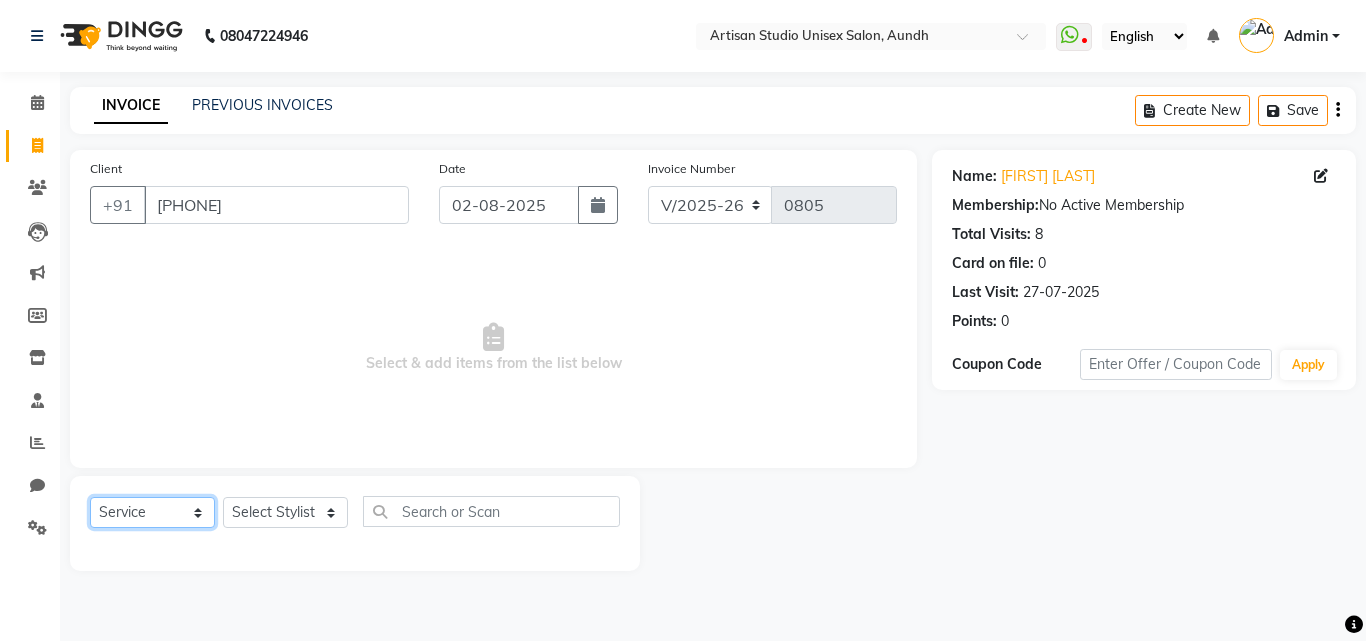 click on "Select  Service  Product  Membership  Package Voucher Prepaid Gift Card" 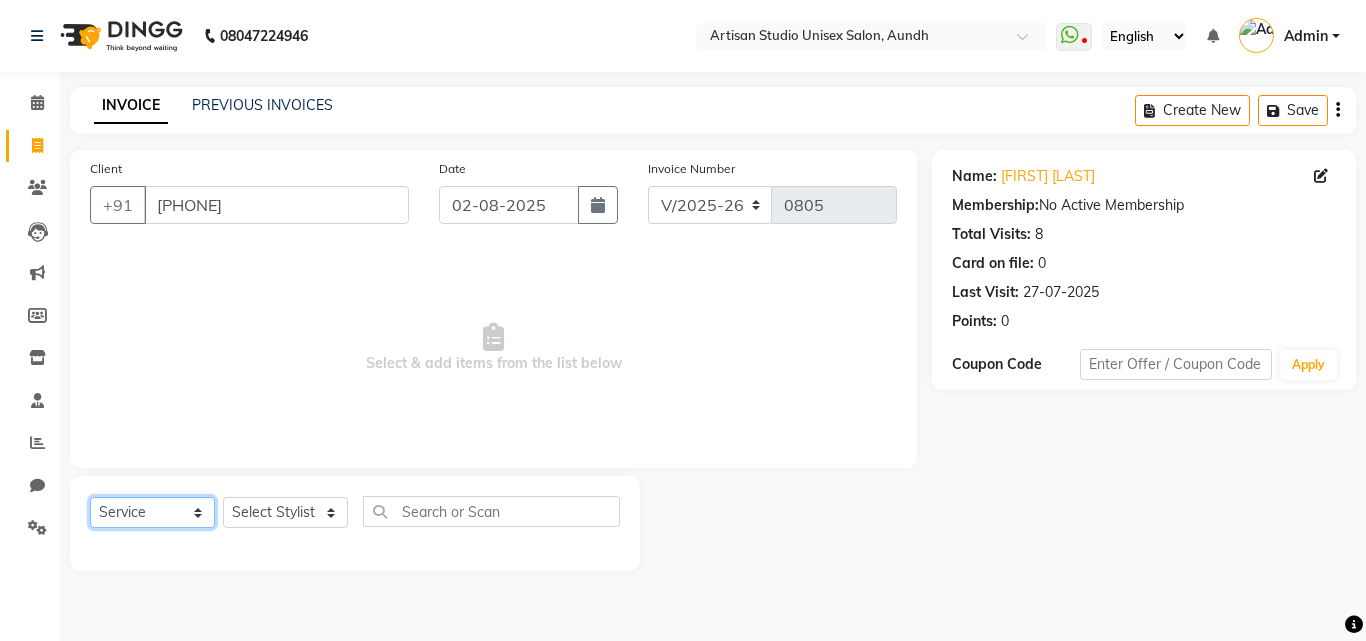 click on "Select  Service  Product  Membership  Package Voucher Prepaid Gift Card" 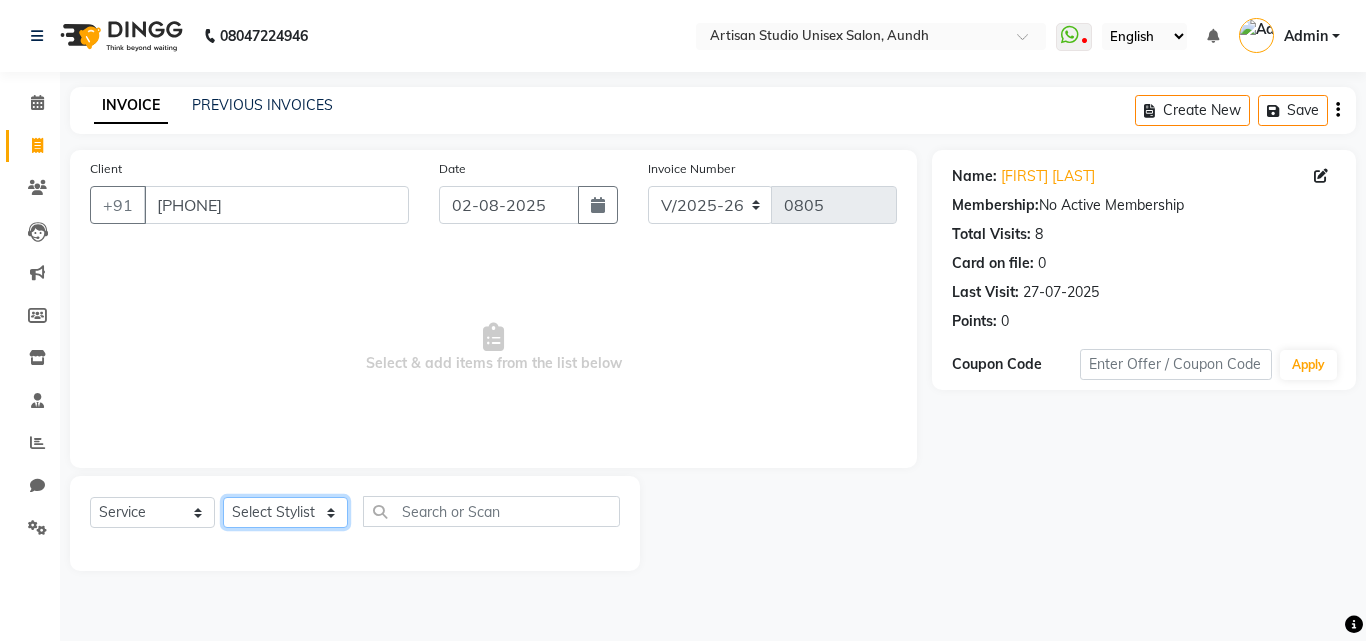 click on "Select Stylist [FIRST]  [FIRST] [FIRST] [FIRST]" 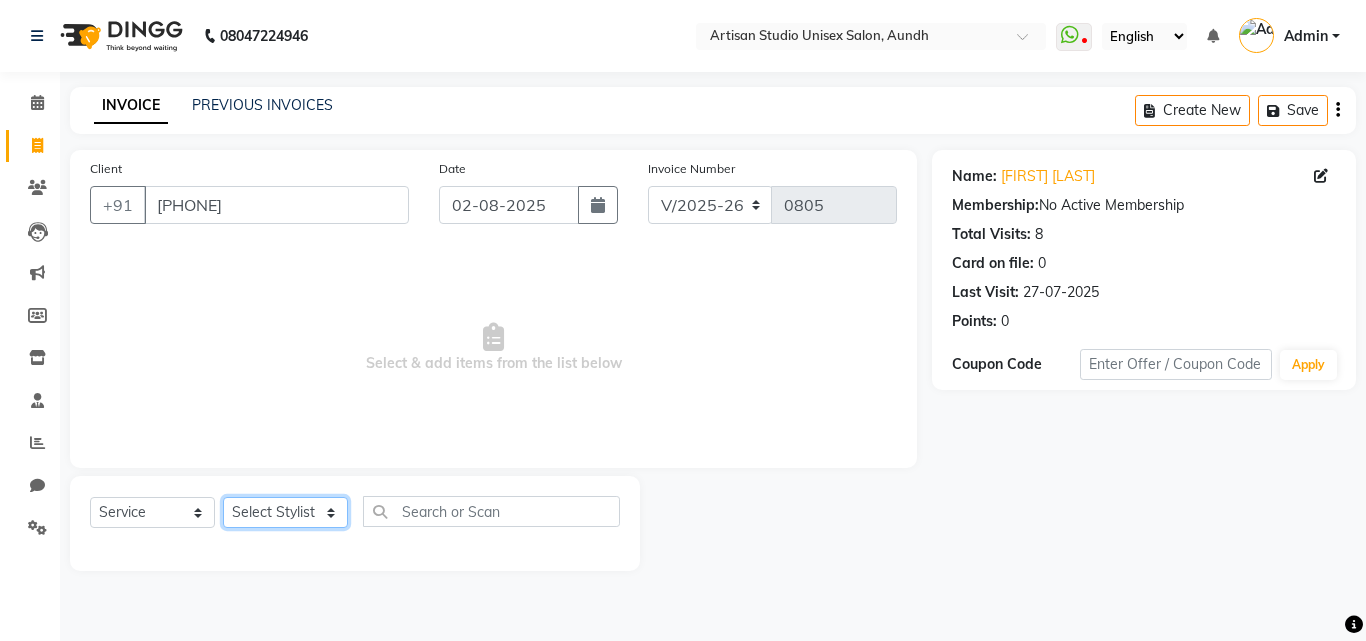 select on "51857" 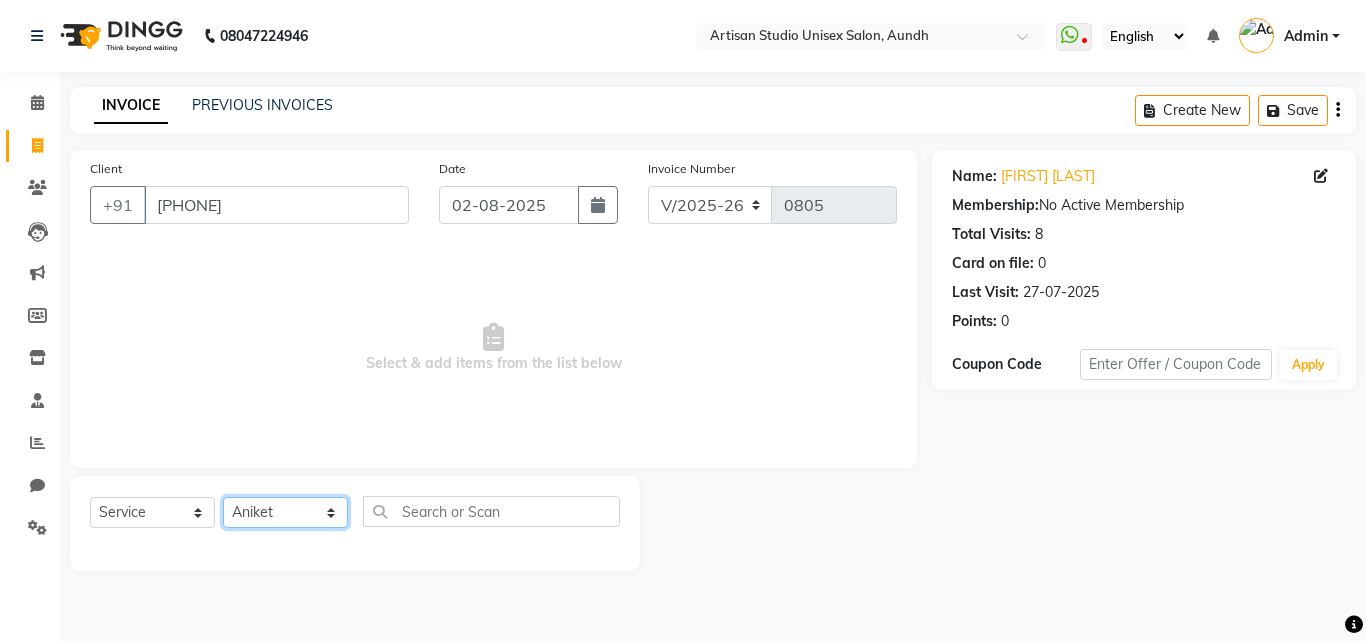 click on "Select Stylist [FIRST]  [FIRST] [FIRST] [FIRST]" 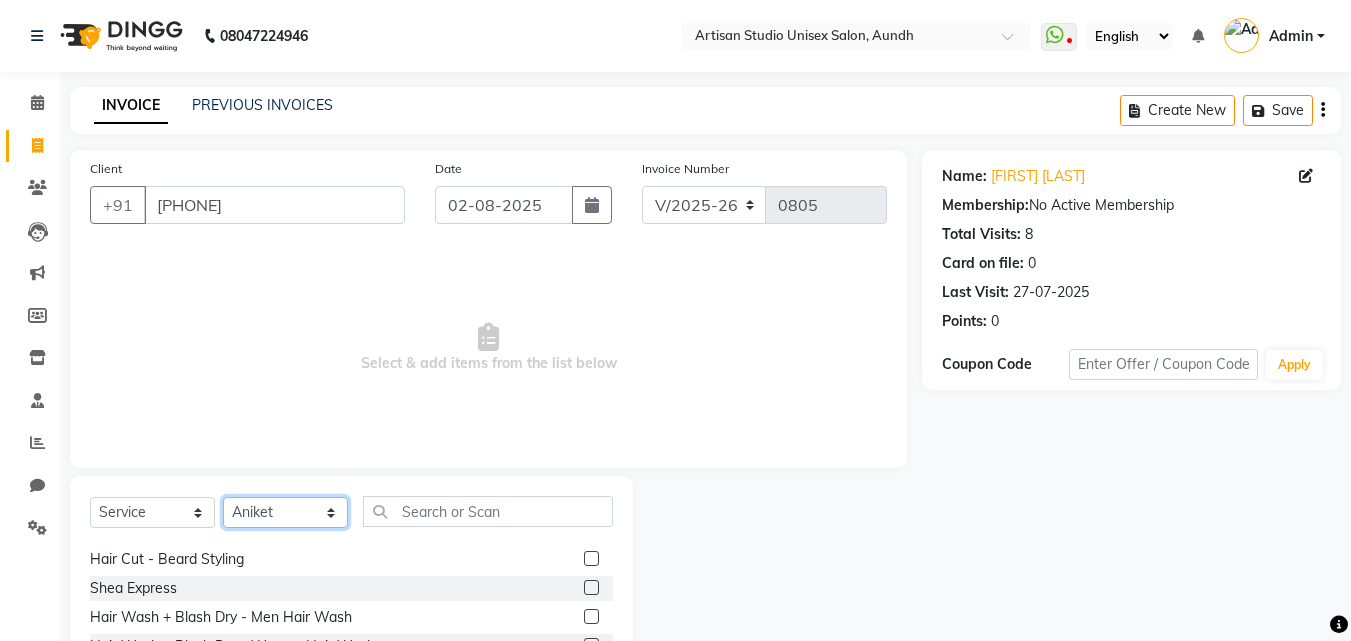 scroll, scrollTop: 200, scrollLeft: 0, axis: vertical 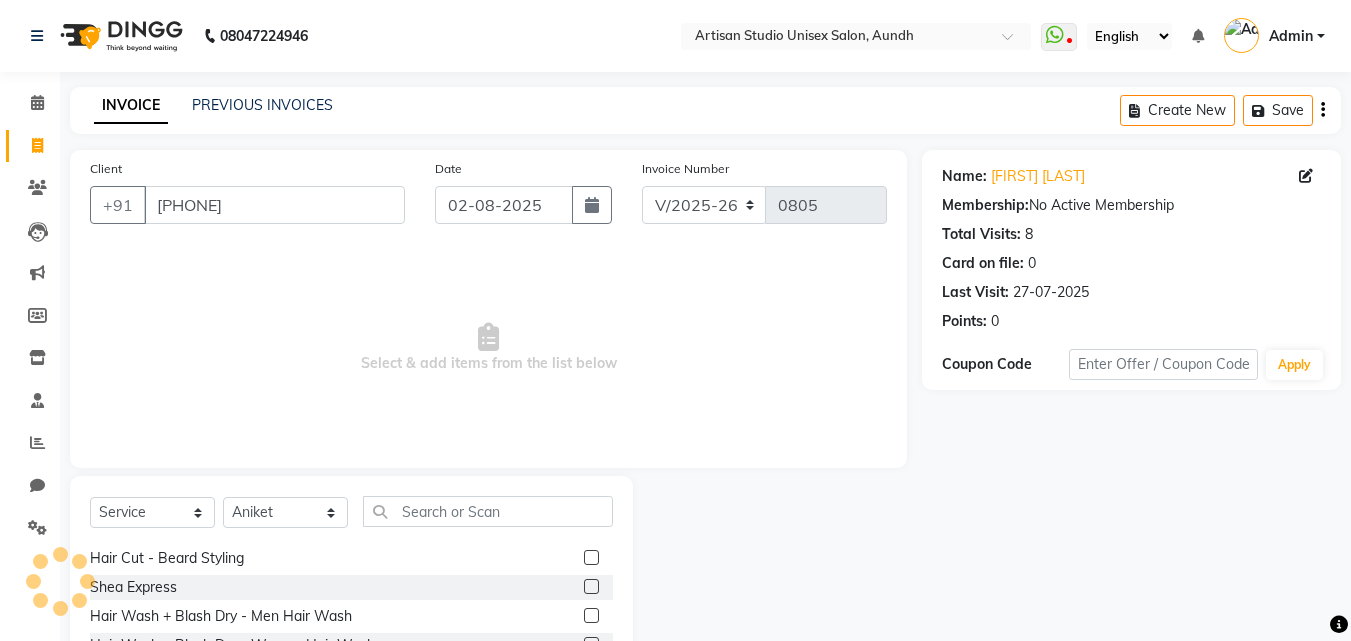 click on "Hair Wash + Blash Dry - Men Hair Wash" 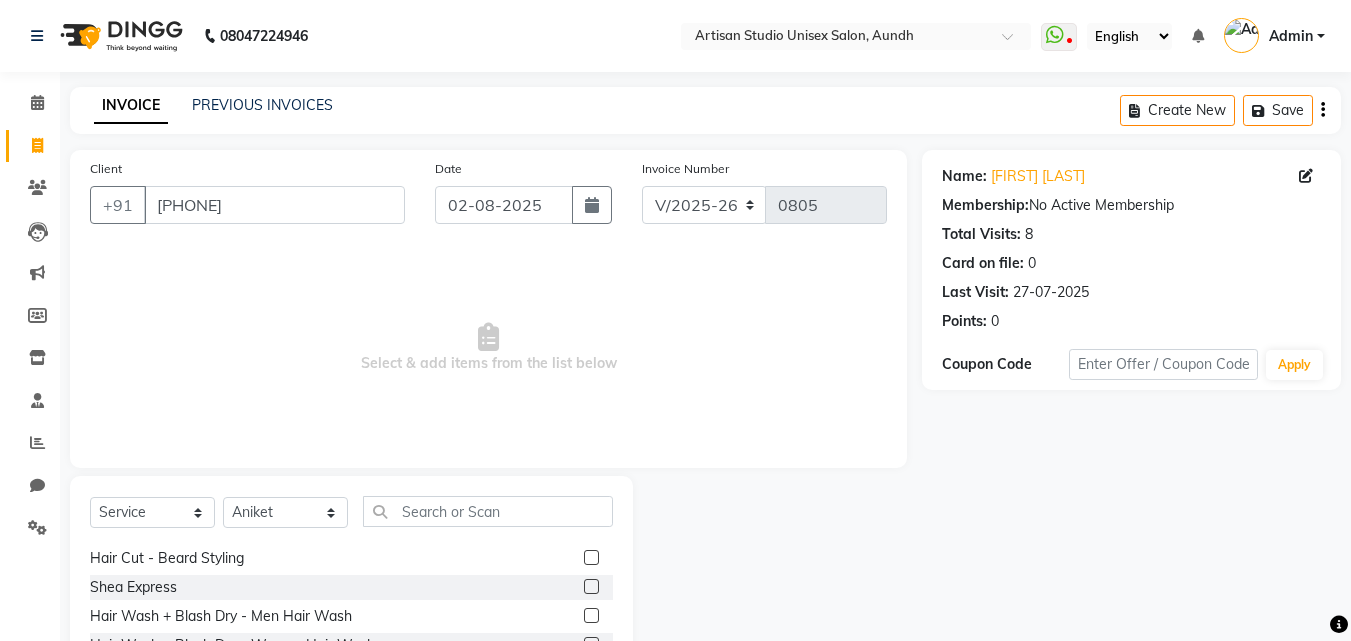 click 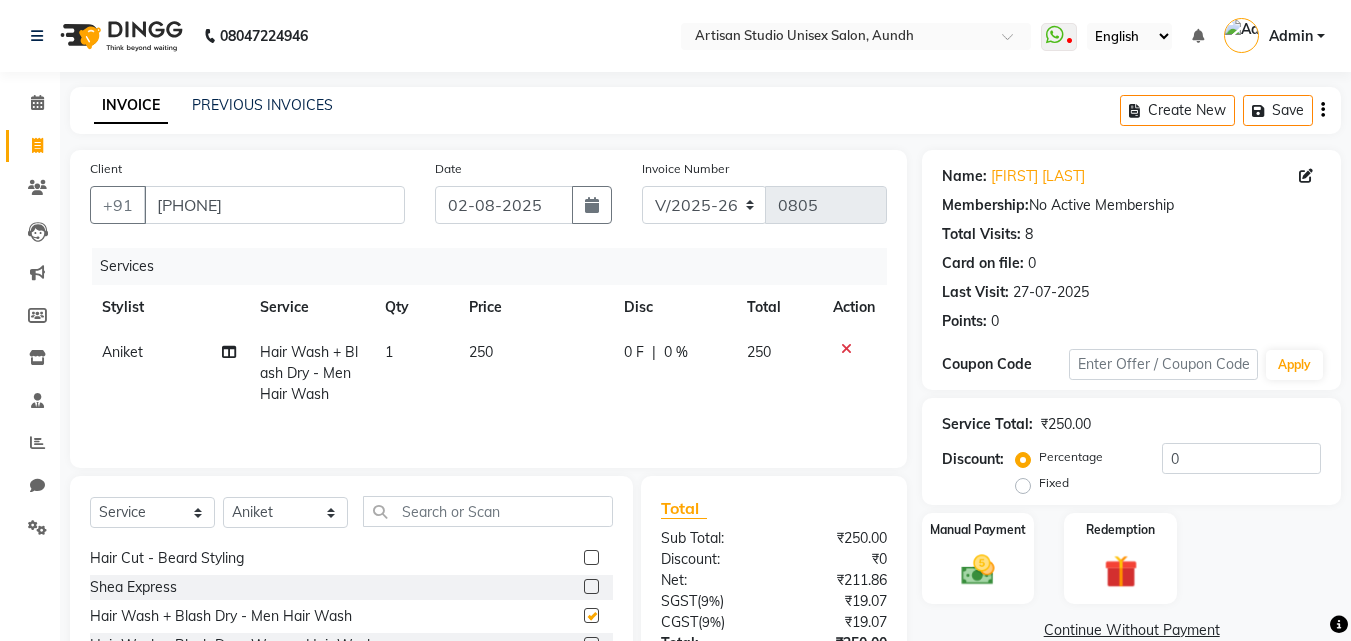 checkbox on "false" 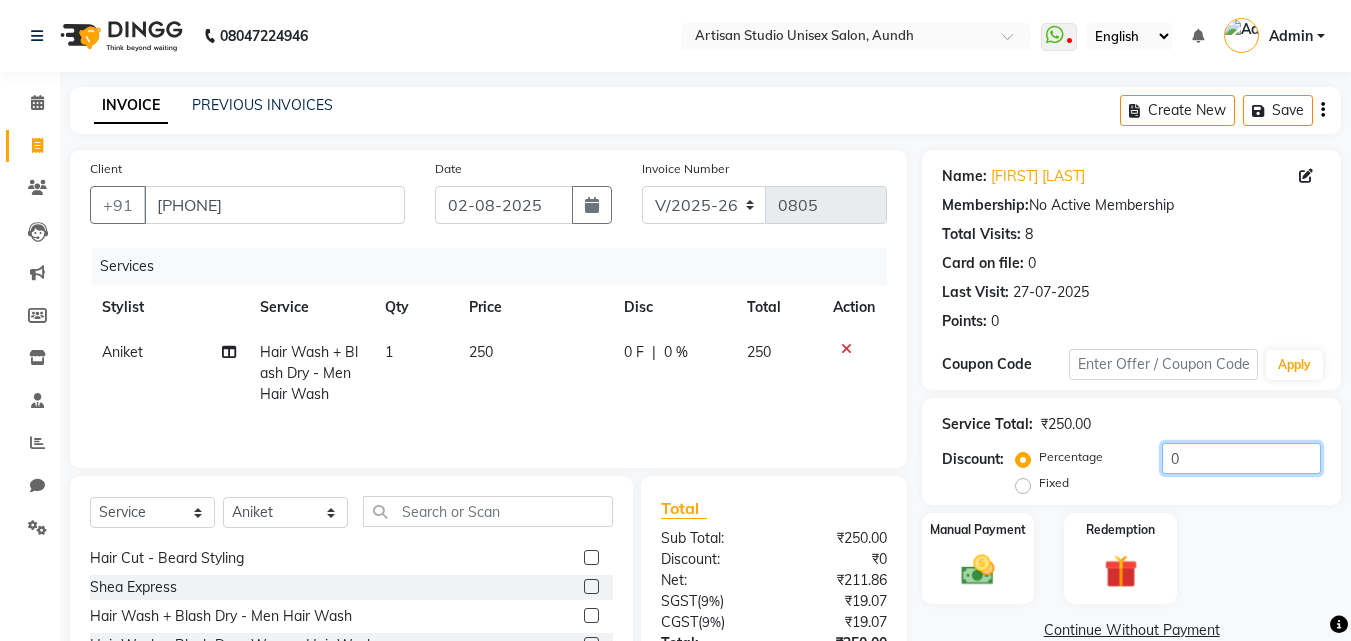 click on "0" 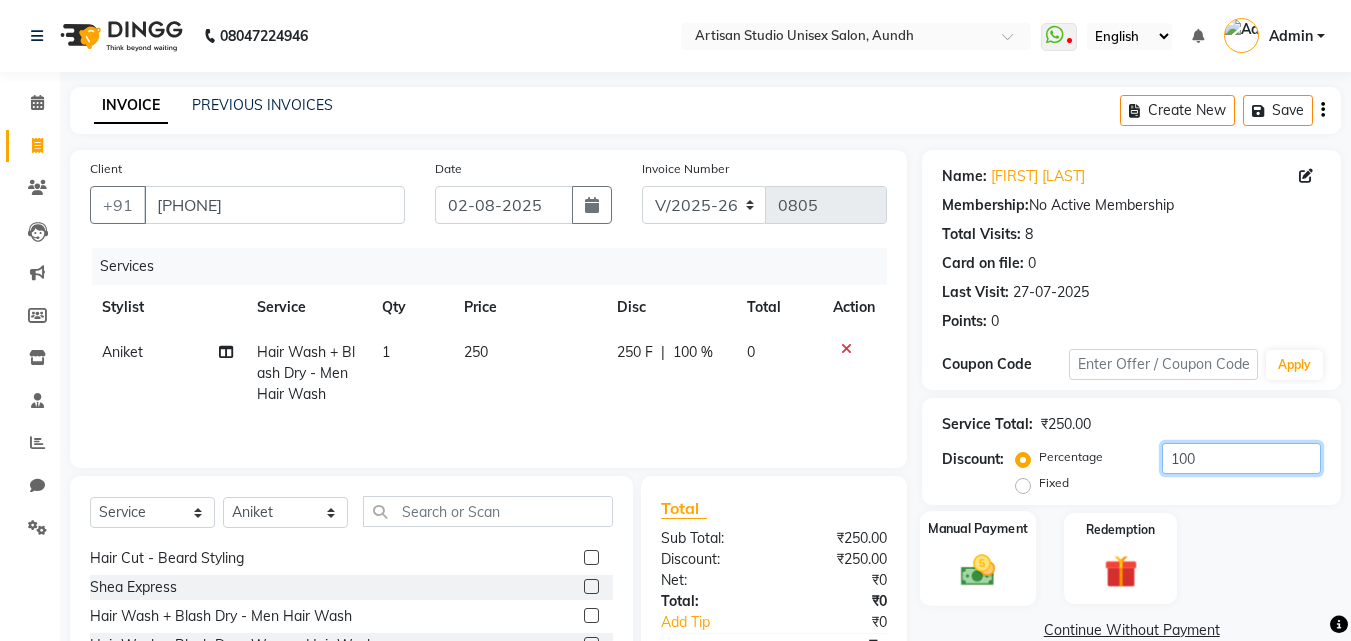 type on "100" 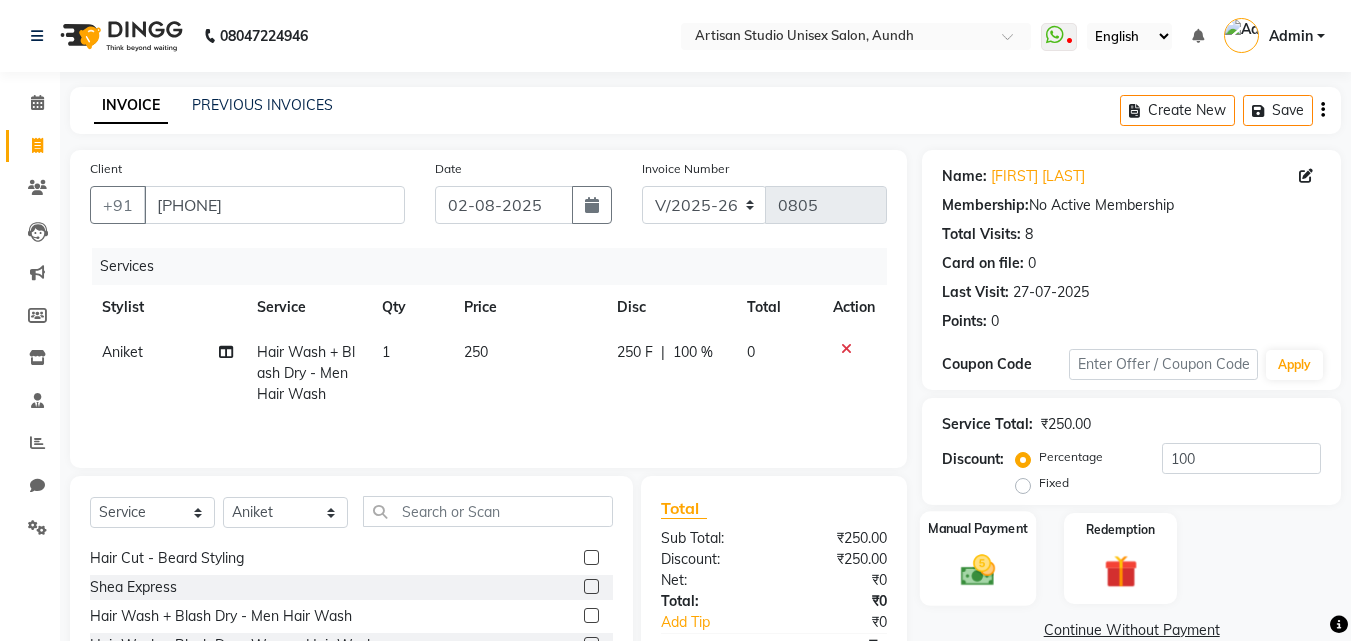 click on "Manual Payment" 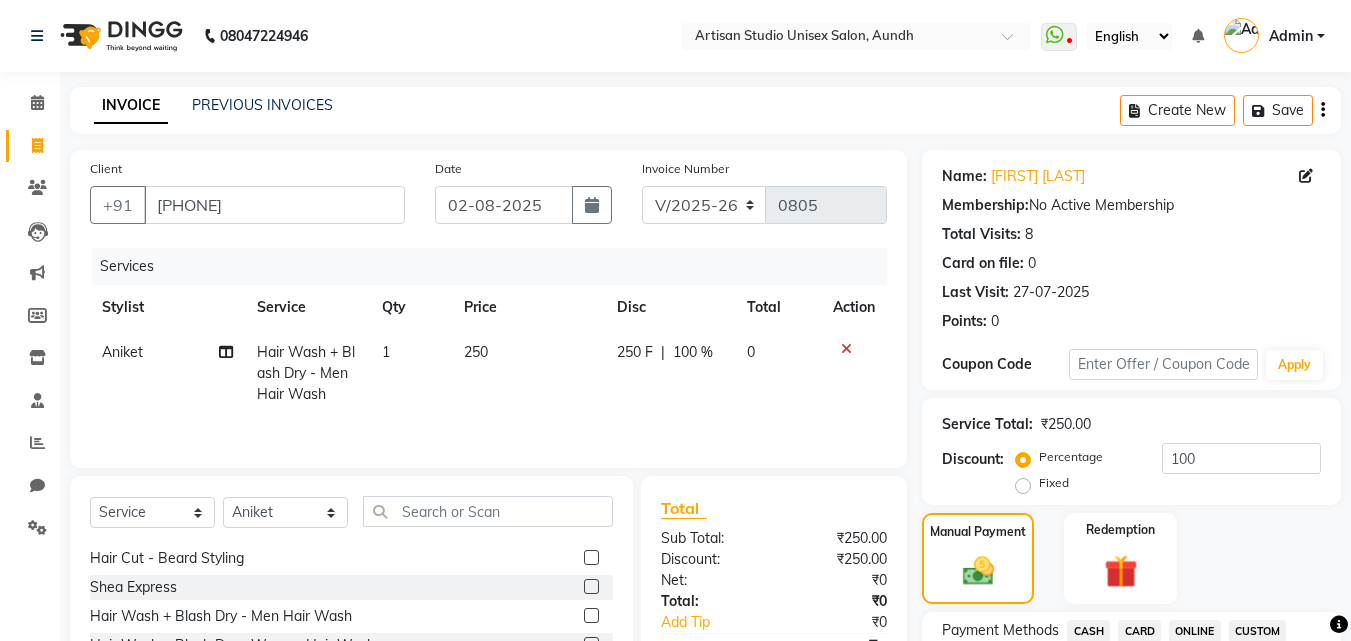 click on "Name: [FIRST] [LAST] Membership:  No Active Membership  Total Visits:  8 Card on file:  0 Last Visit:   27-07-2025 Points:   0" 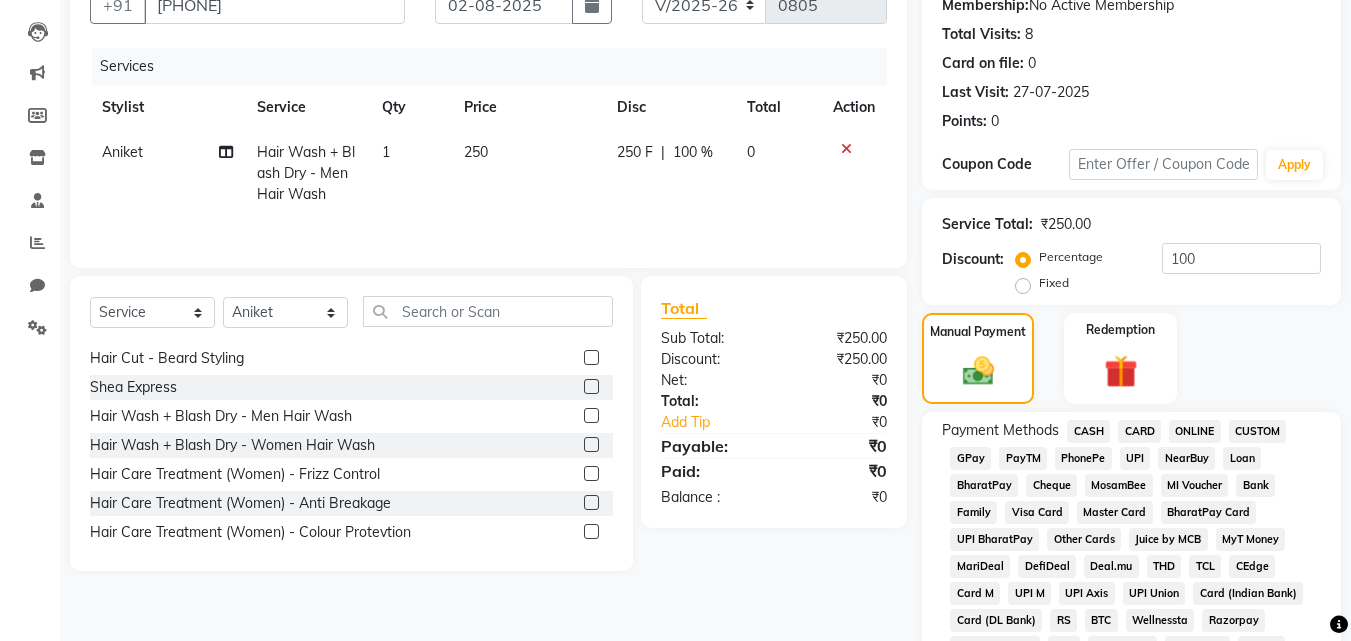 scroll, scrollTop: 500, scrollLeft: 0, axis: vertical 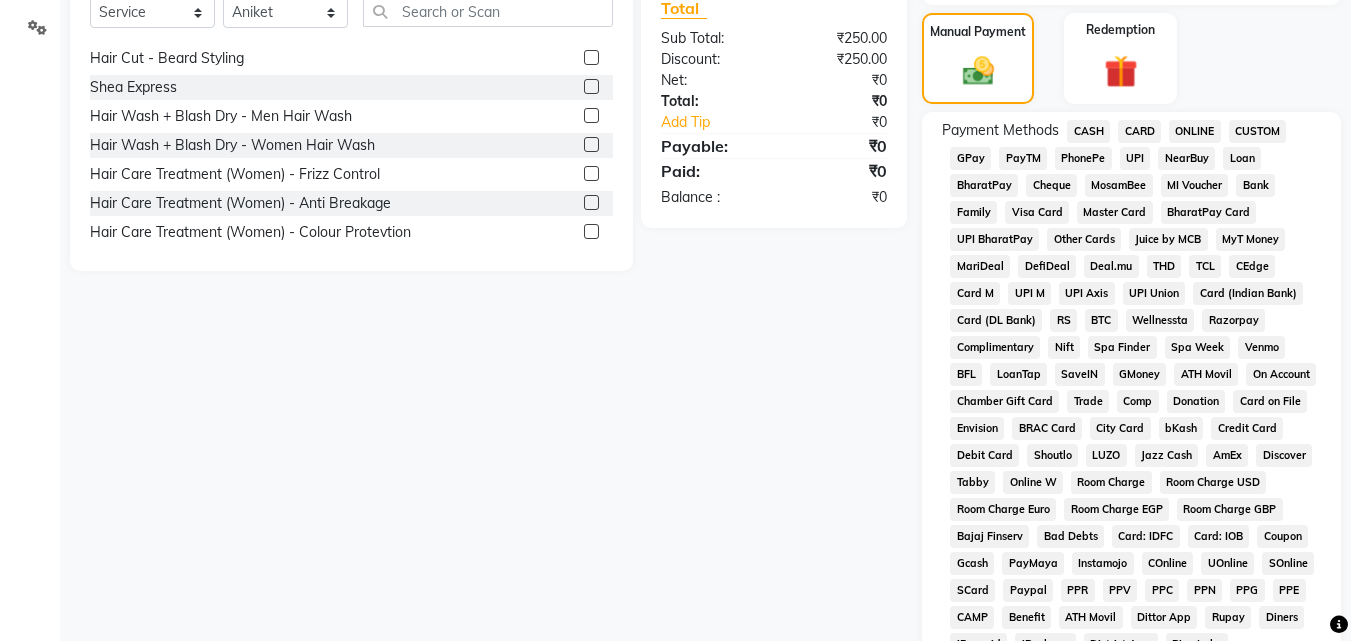 click on "CASH" 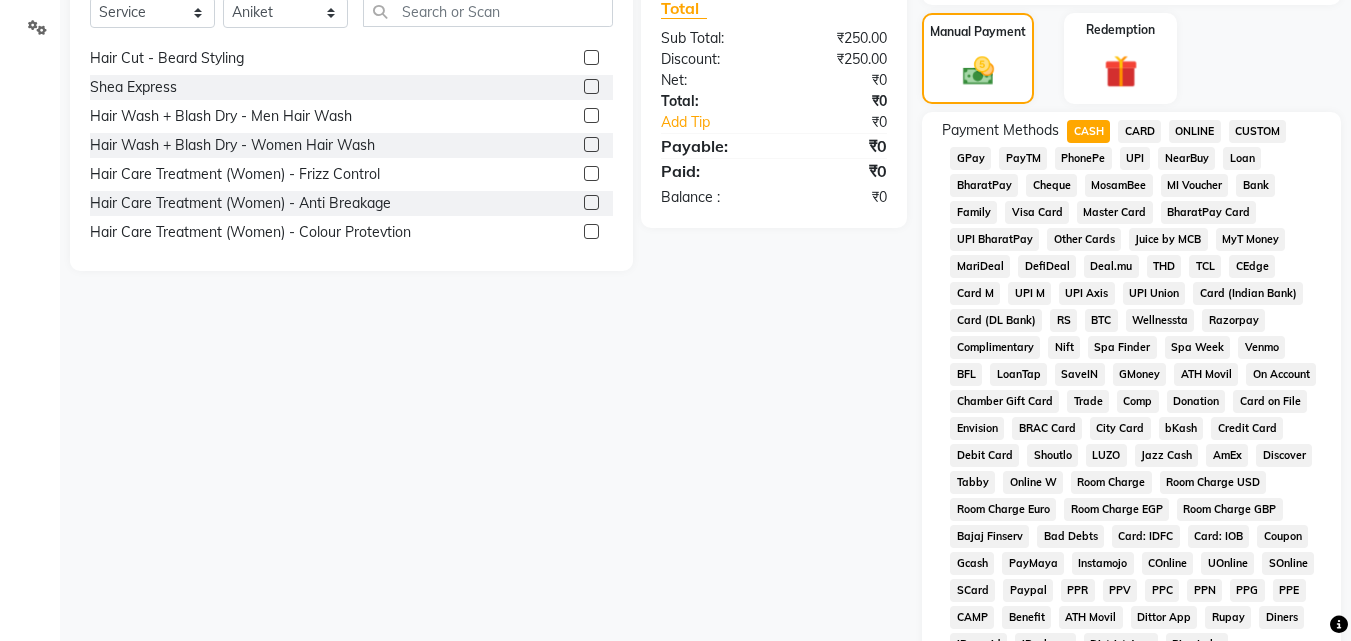 scroll, scrollTop: 861, scrollLeft: 0, axis: vertical 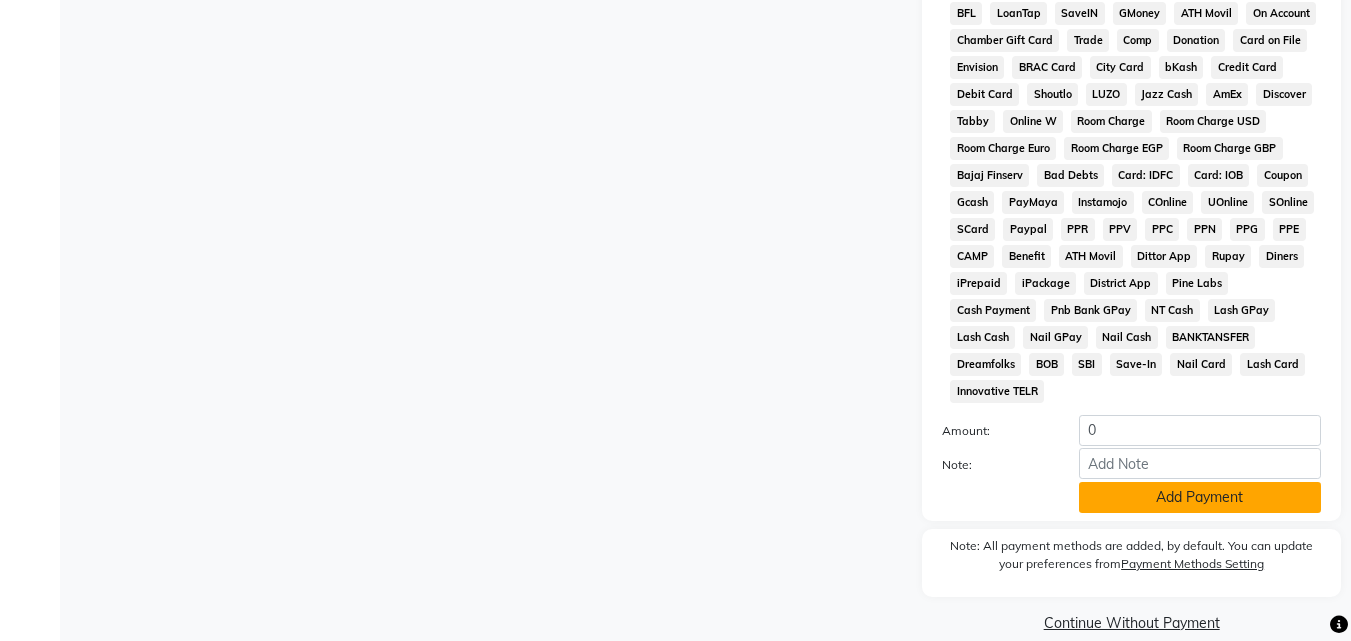 click on "Add Payment" 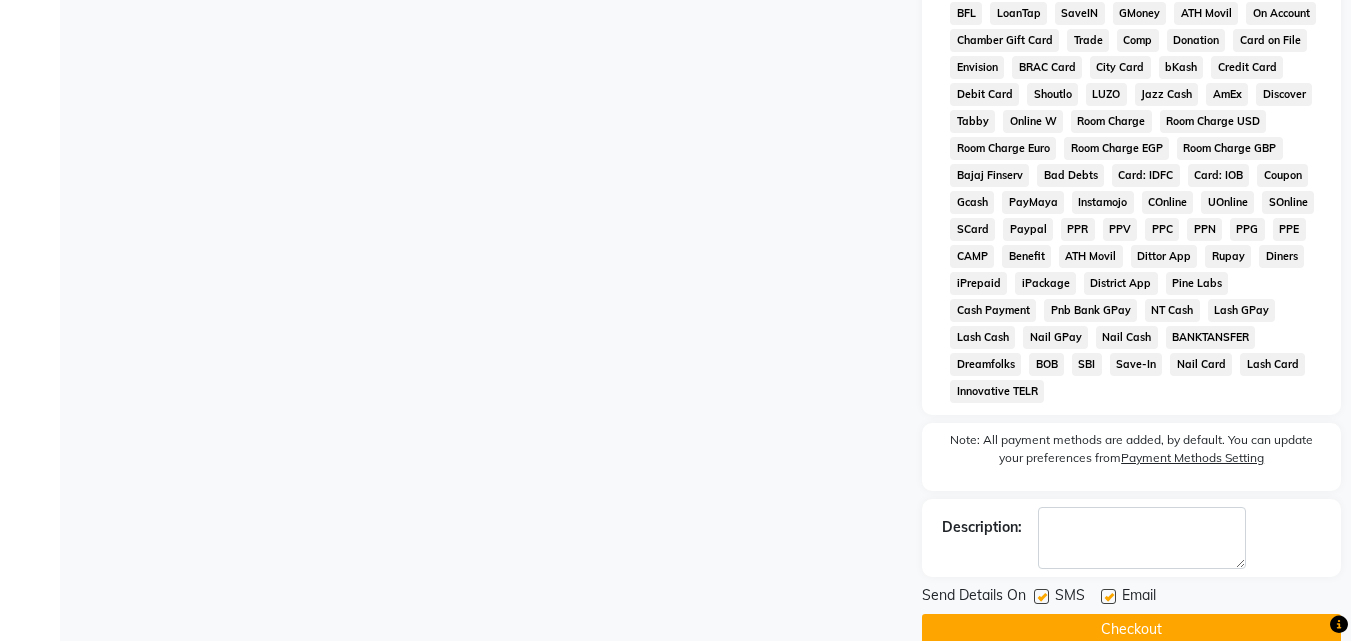 click on "Checkout" 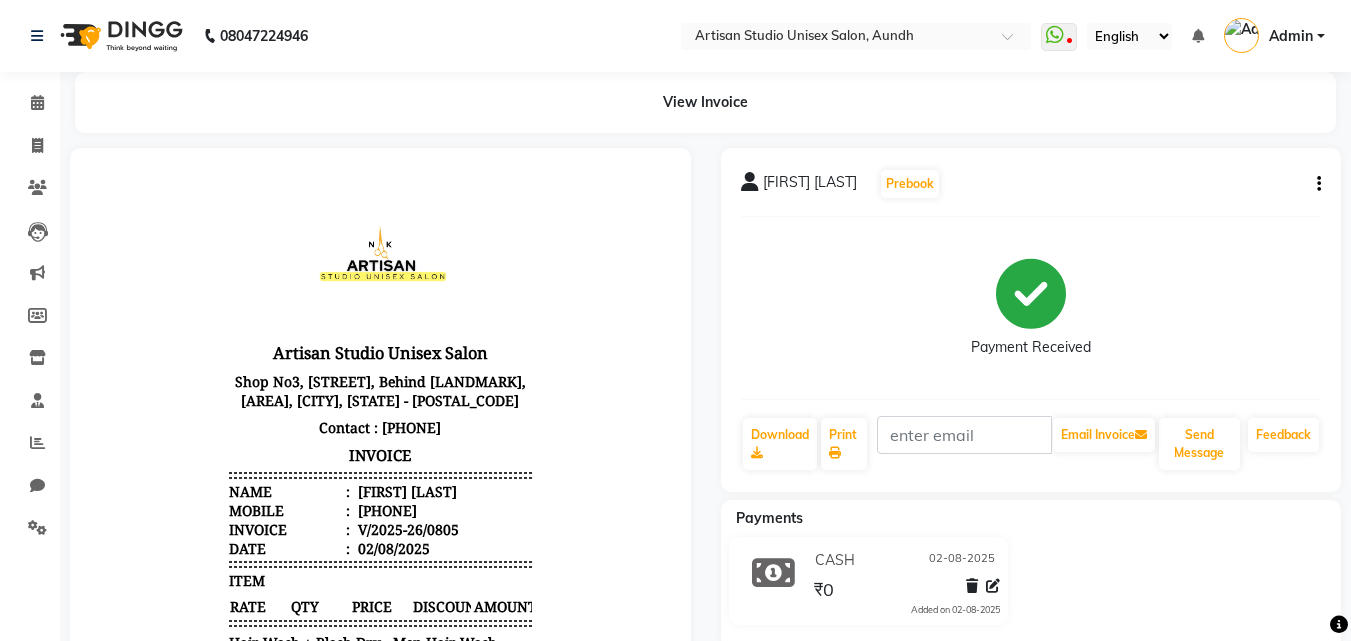 scroll, scrollTop: 16, scrollLeft: 0, axis: vertical 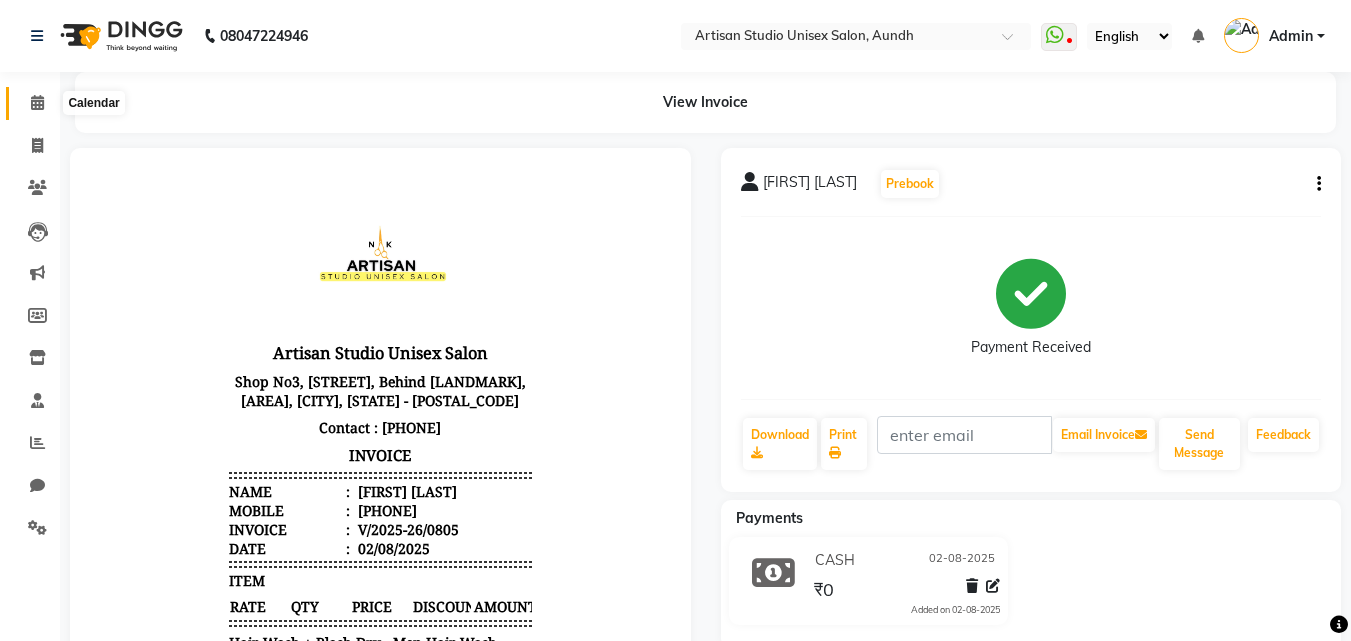 click 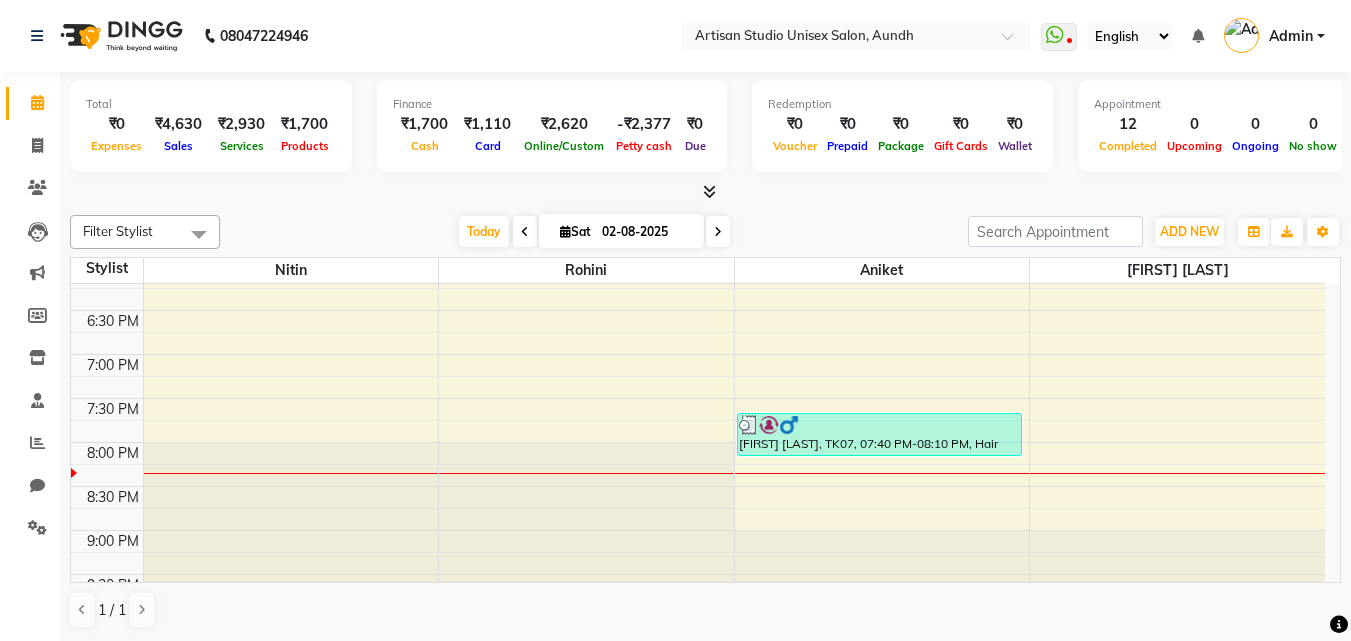 scroll, scrollTop: 933, scrollLeft: 0, axis: vertical 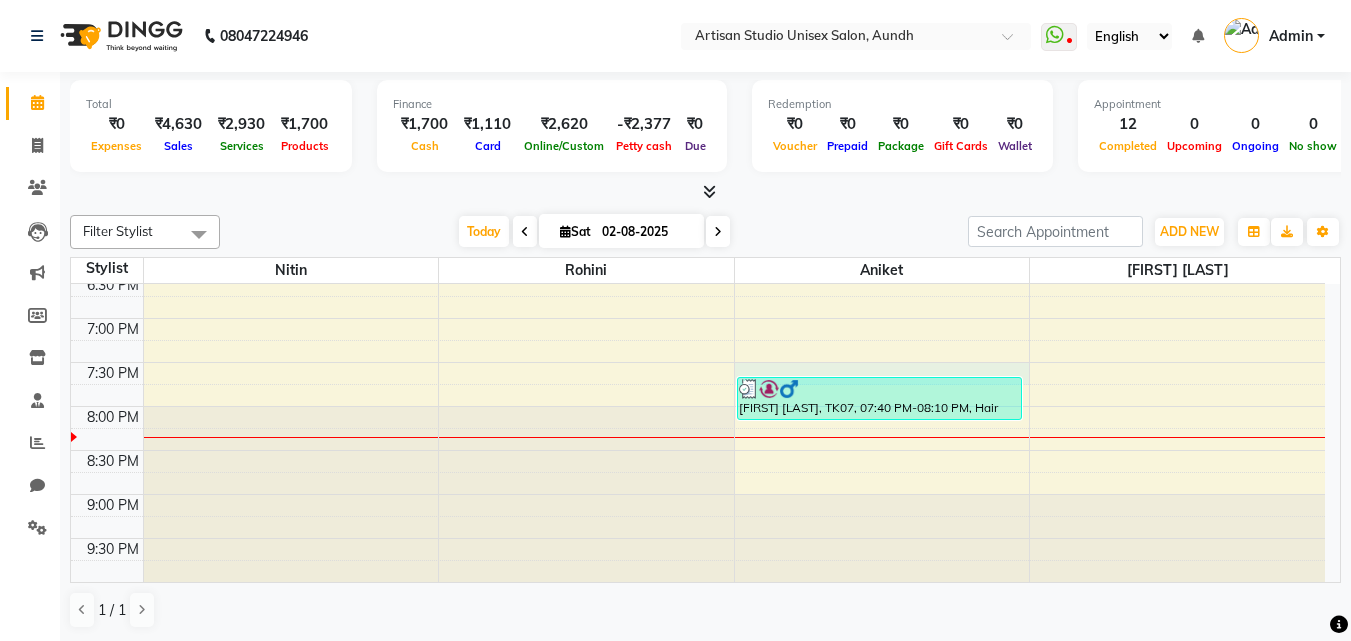 click on "8:00 AM 8:30 AM 9:00 AM 9:30 AM 10:00 AM 10:30 AM 11:00 AM 11:30 AM 12:00 PM 12:30 PM 1:00 PM 1:30 PM 2:00 PM 2:30 PM 3:00 PM 3:30 PM 4:00 PM 4:30 PM 5:00 PM 5:30 PM 6:00 PM 6:30 PM 7:00 PM 7:30 PM 8:00 PM 8:30 PM 9:00 PM 9:30 PM     [FIRST] [LAST], TK04, 03:00 PM-03:30 PM, Hair Cut - Beard Styling     [FIRST] [LAST], TK04, 03:30 PM-04:00 PM, Hair Cut - Women Hair Cut (Sr.Stylish)     [FIRST] [LAST], TK02, 01:00 PM-01:30 PM, Clean Up - Purifying     [FIRST] [LAST], TK02, 01:30 PM-01:45 PM, Threading - Threading     [FIRST] [LAST], TK02, 01:45 PM-02:00 PM, Threading - Forhead     [FIRST] [LAST], TK02, 02:00 PM-02:15 PM, Threading - Upper Lip     [FIRST] [LAST], TK01, 11:45 AM-12:15 PM, Hair Cut - Beard Styling     [FIRST] [LAST], TK07, 07:40 PM-08:10 PM, Hair Wash + Blash Dry - Men Hair Wash     [FIRST] [LAST], TK06, 05:00 PM-05:45 PM, Waxing (Normal) - Bikini Line     [FIRST] [LAST], TK06, 05:00 PM-05:30 PM, Waxing (Normal) - Full Body     [FIRST] [LAST], TK05, 05:00 PM-05:15 PM, Threading - Upper Lip" at bounding box center [698, -34] 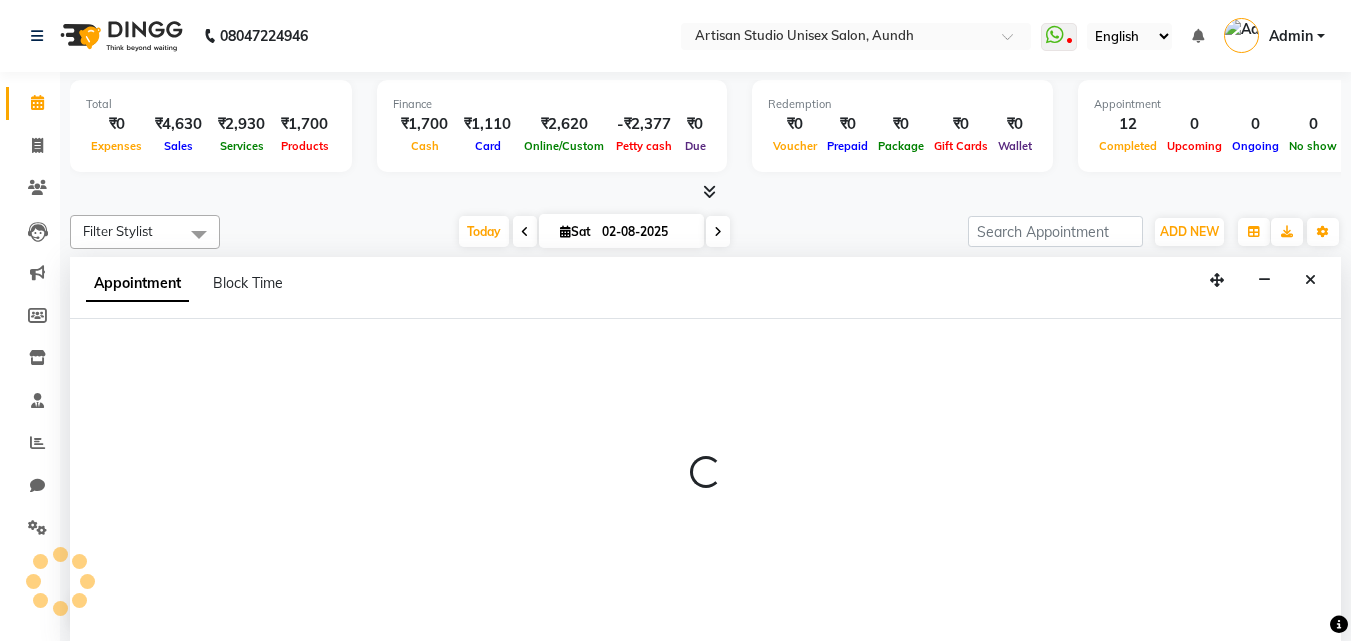 scroll, scrollTop: 1, scrollLeft: 0, axis: vertical 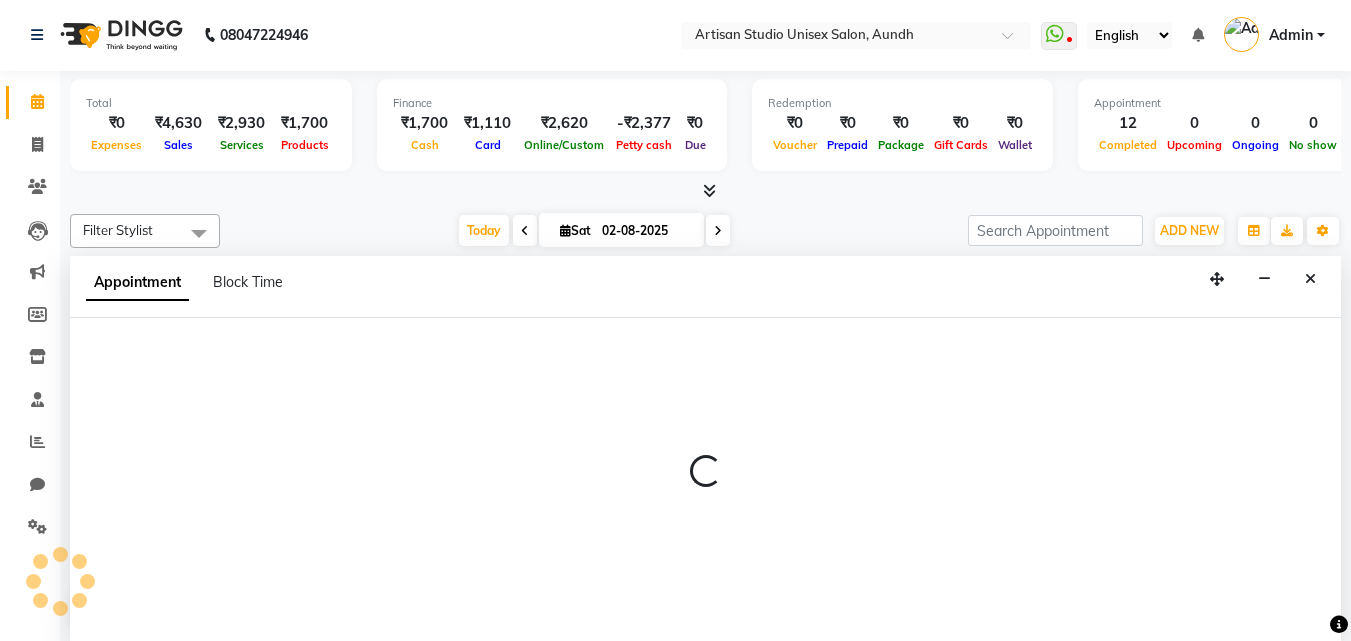 select on "51857" 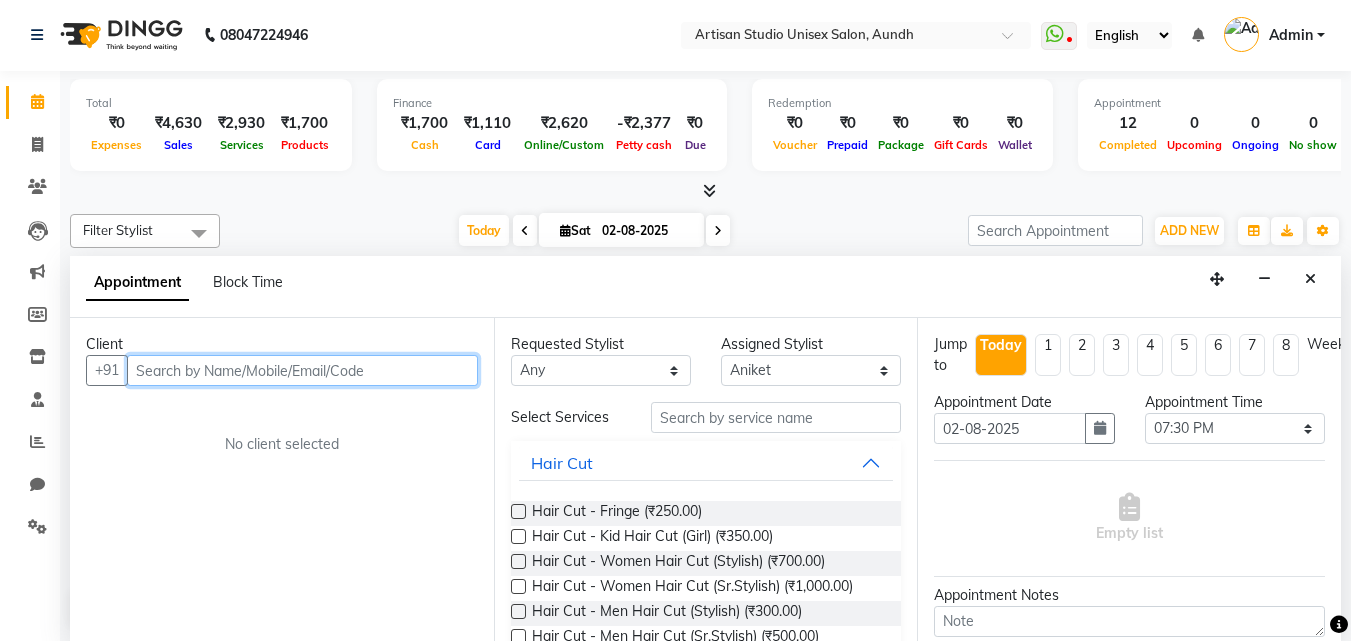 click at bounding box center (302, 370) 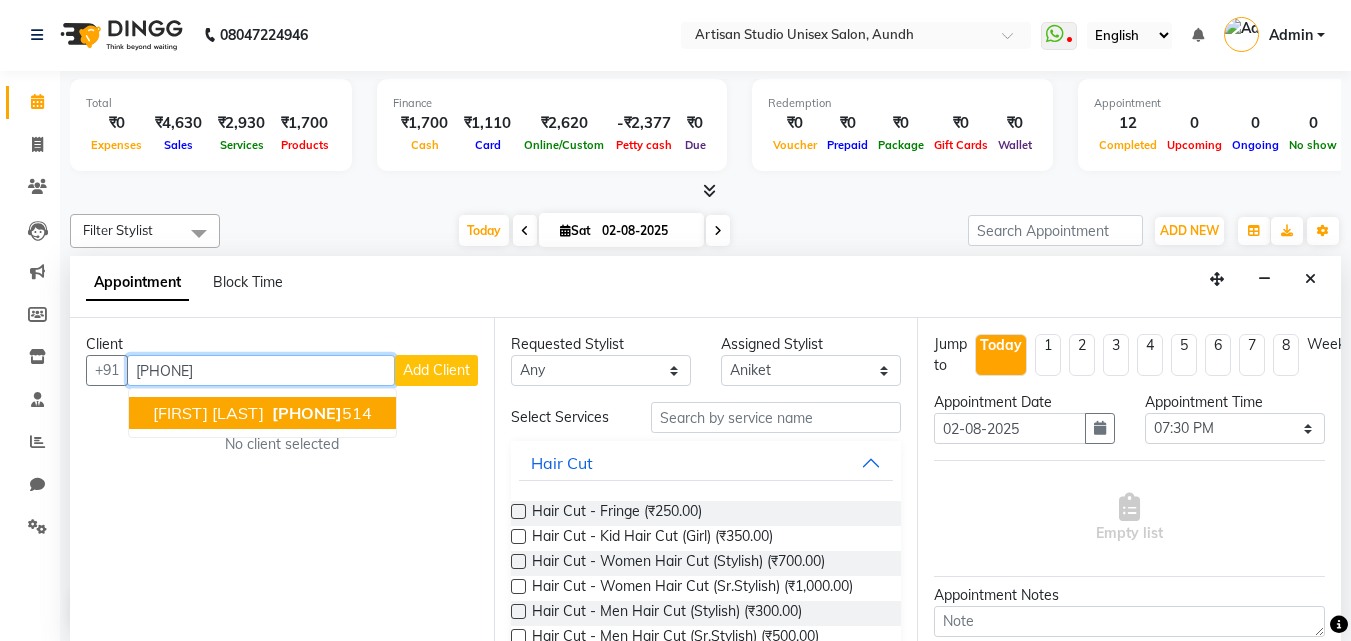 click on "[PHONE]" at bounding box center (320, 413) 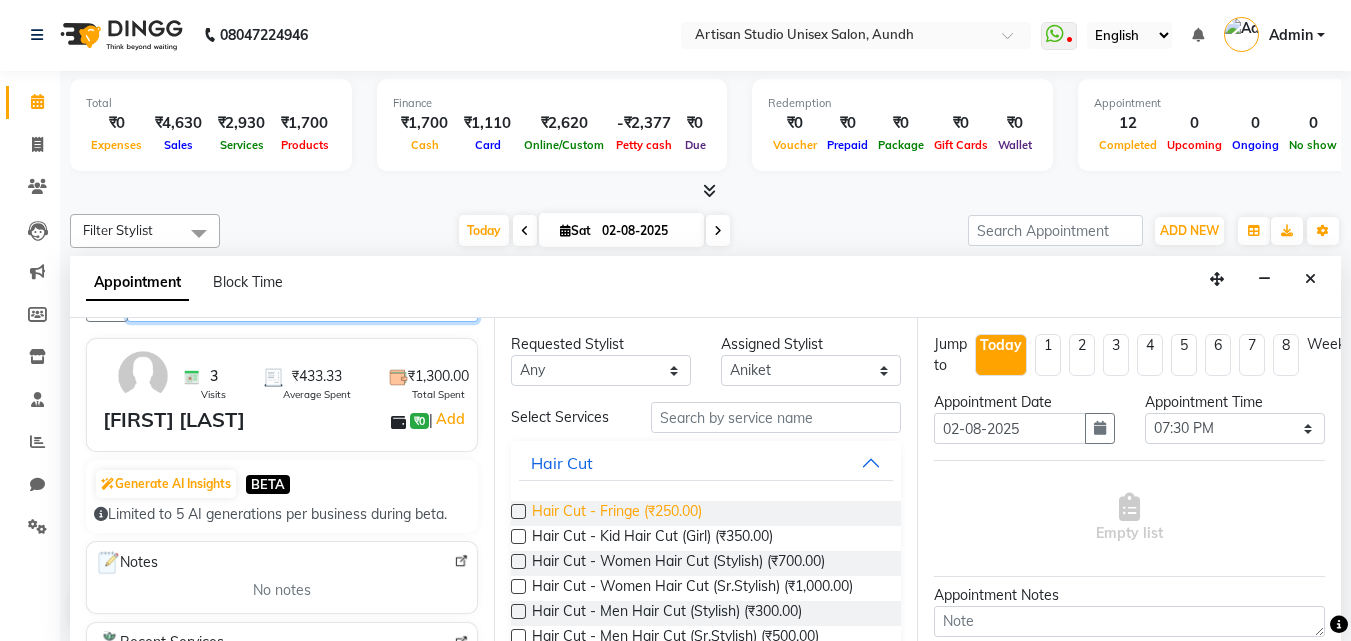 scroll, scrollTop: 100, scrollLeft: 0, axis: vertical 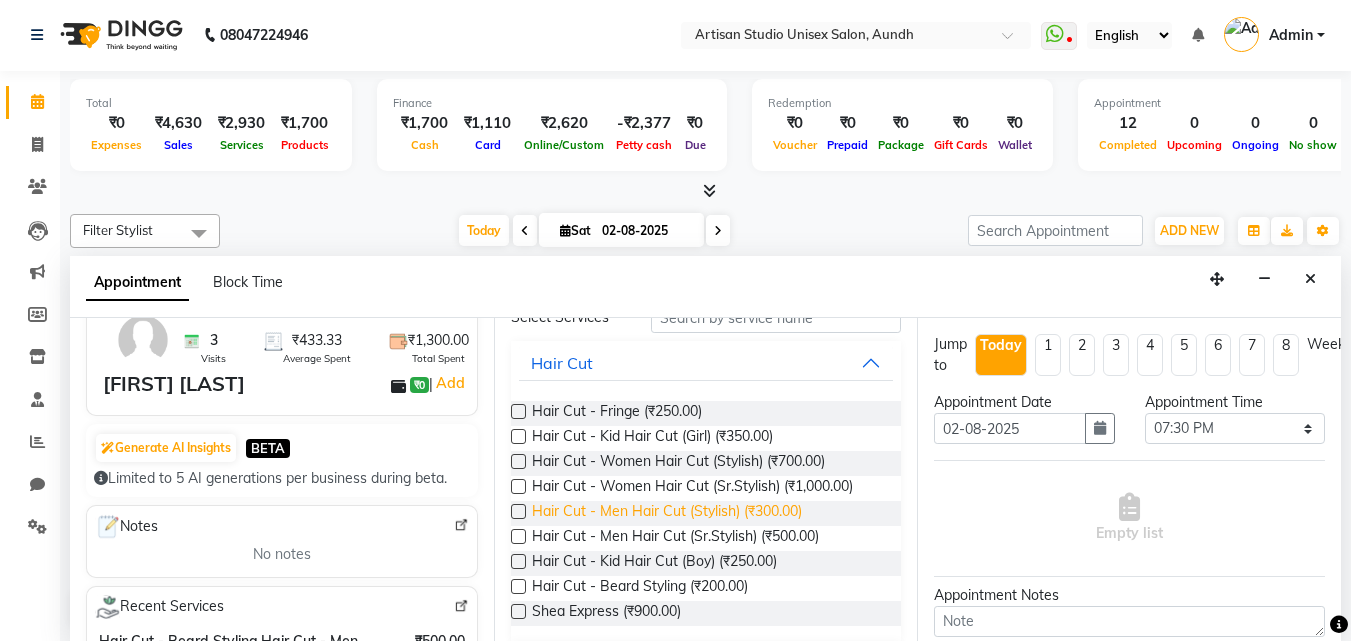 type on "[PHONE]" 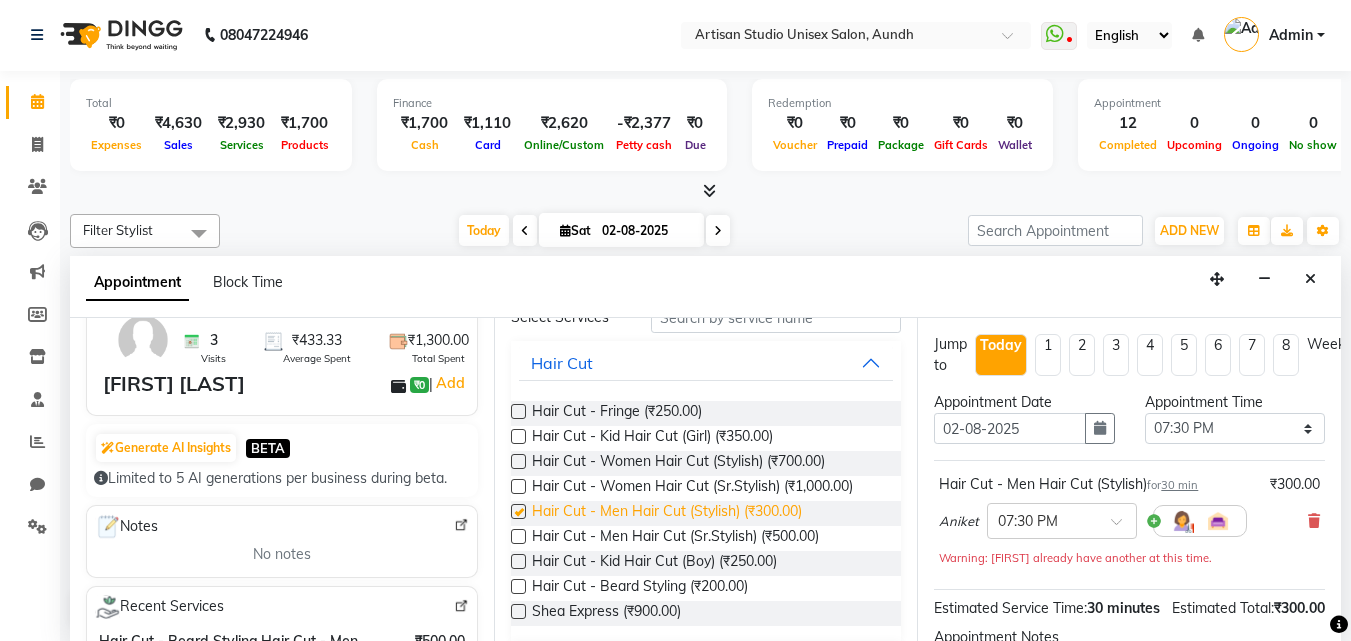 checkbox on "false" 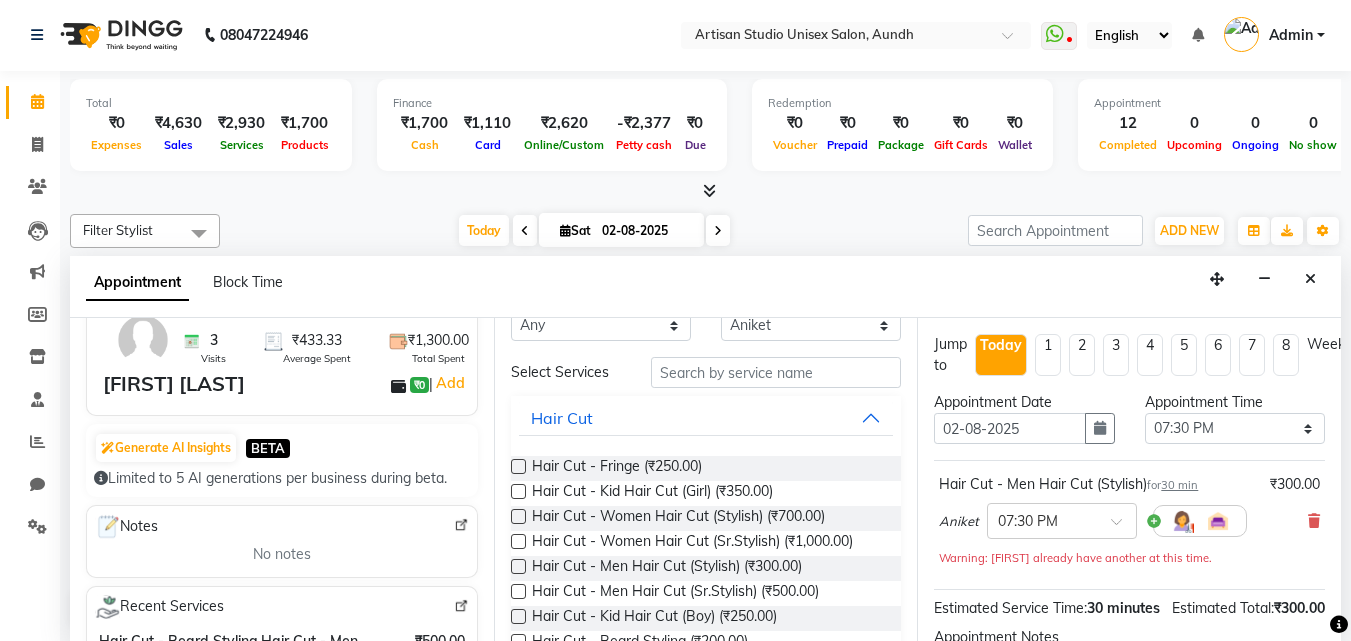 scroll, scrollTop: 0, scrollLeft: 0, axis: both 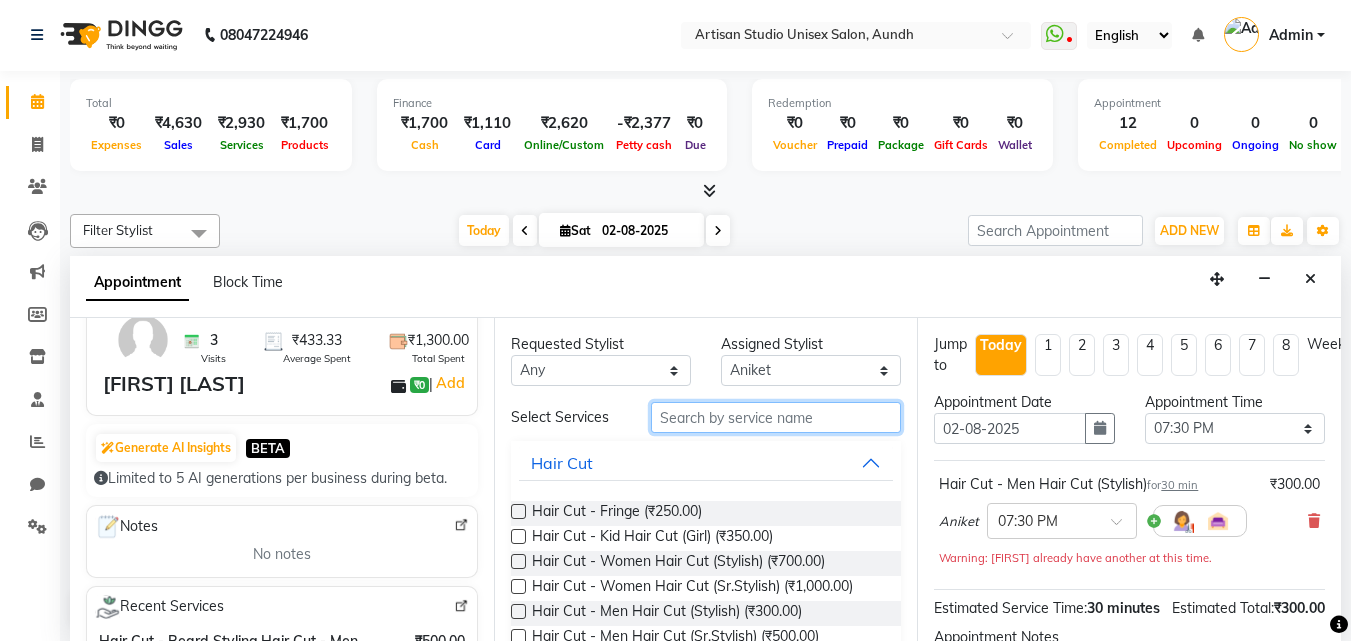 click at bounding box center [776, 417] 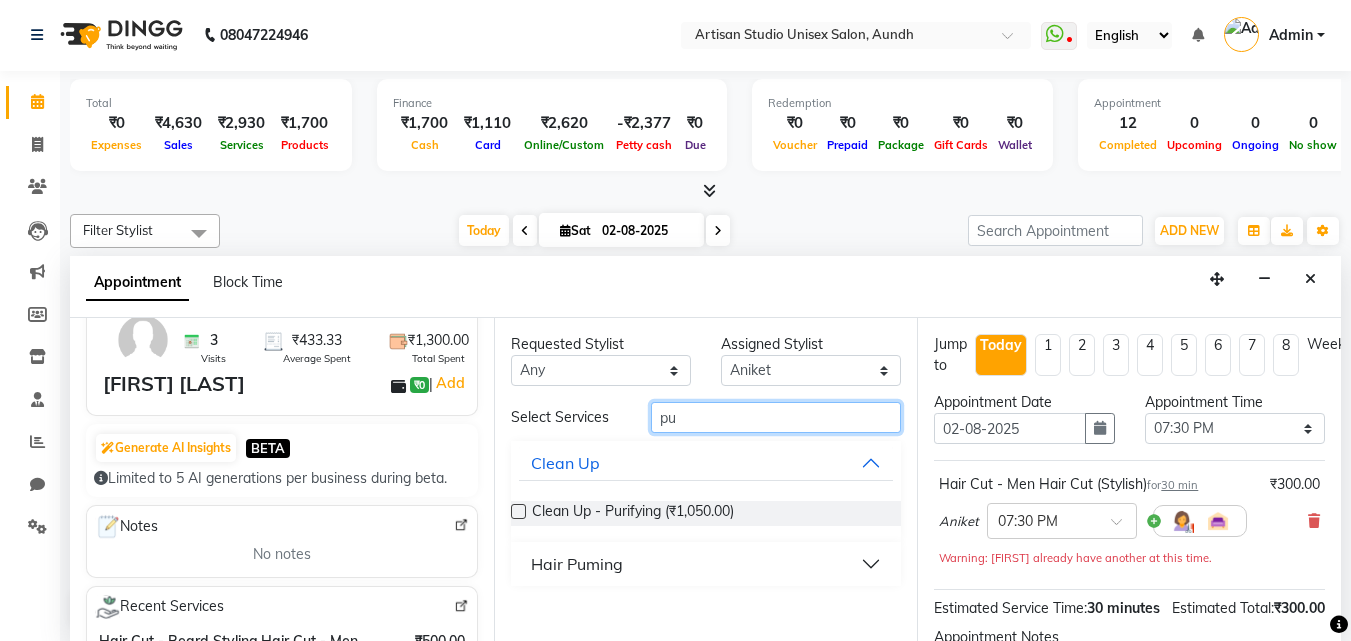 type on "pu" 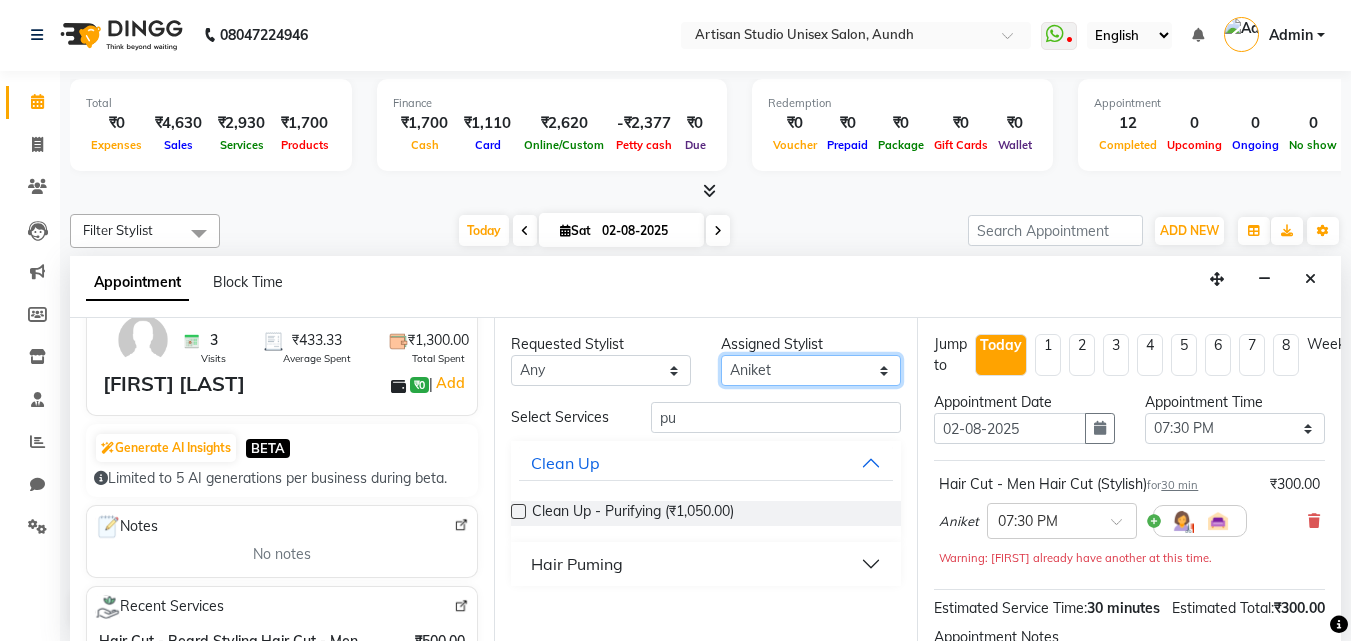 click on "Select [FIRST] [FIRST] [FIRST] [FIRST]" at bounding box center (811, 370) 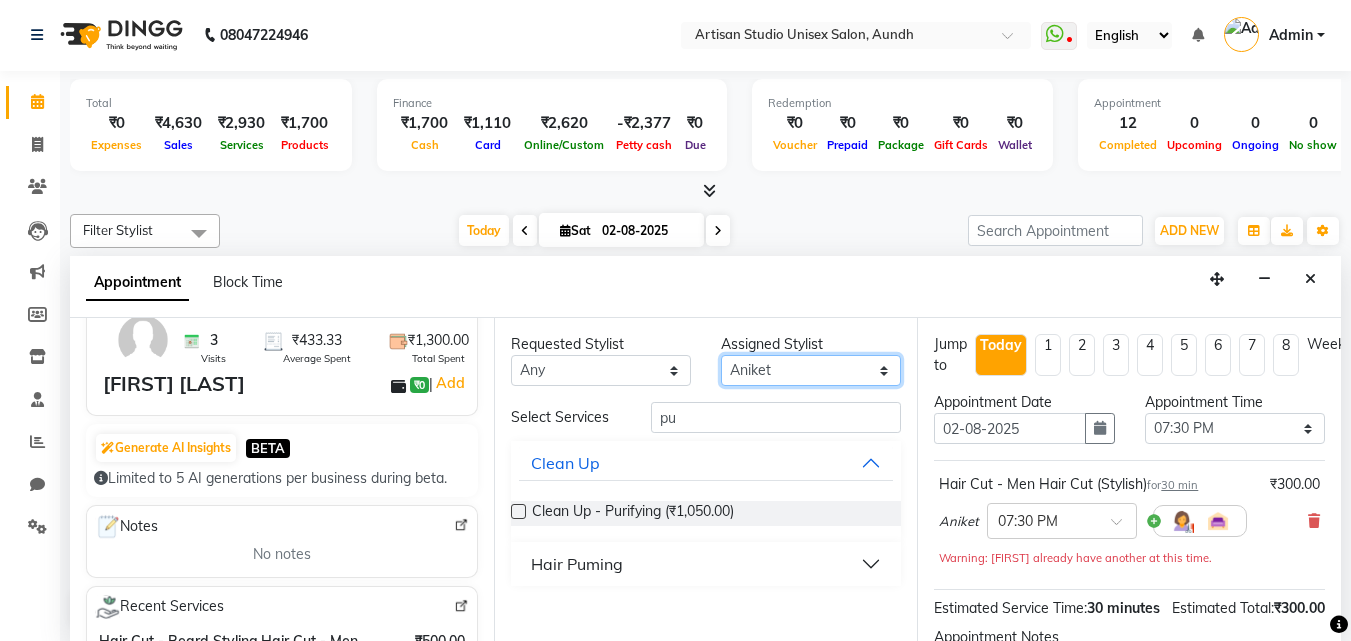 select on "65216" 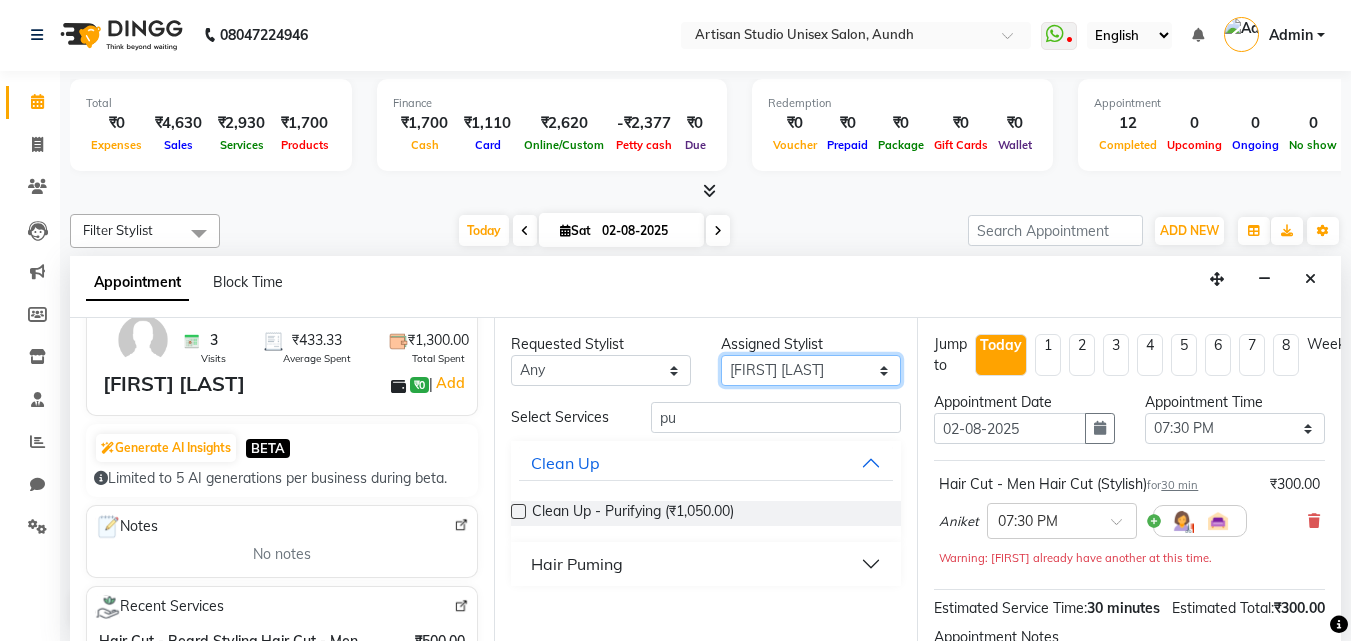 click on "Select [FIRST] [FIRST] [FIRST] [FIRST]" at bounding box center [811, 370] 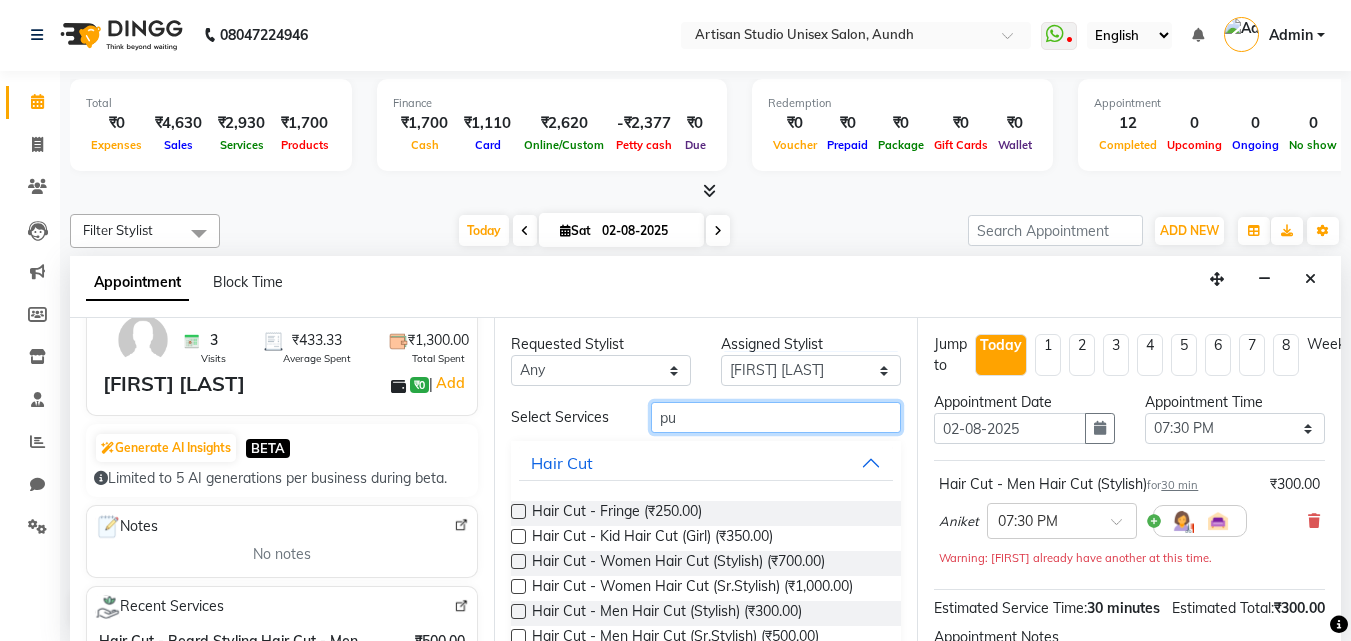 click on "pu" at bounding box center (776, 417) 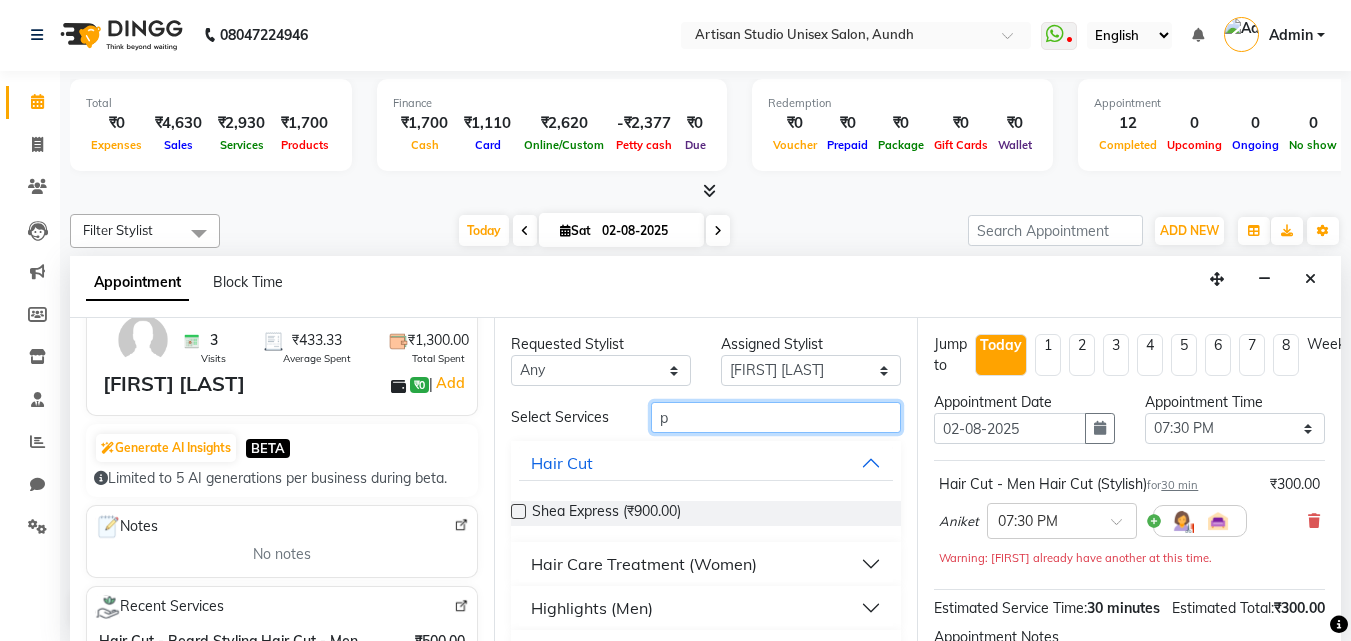 type on "pu" 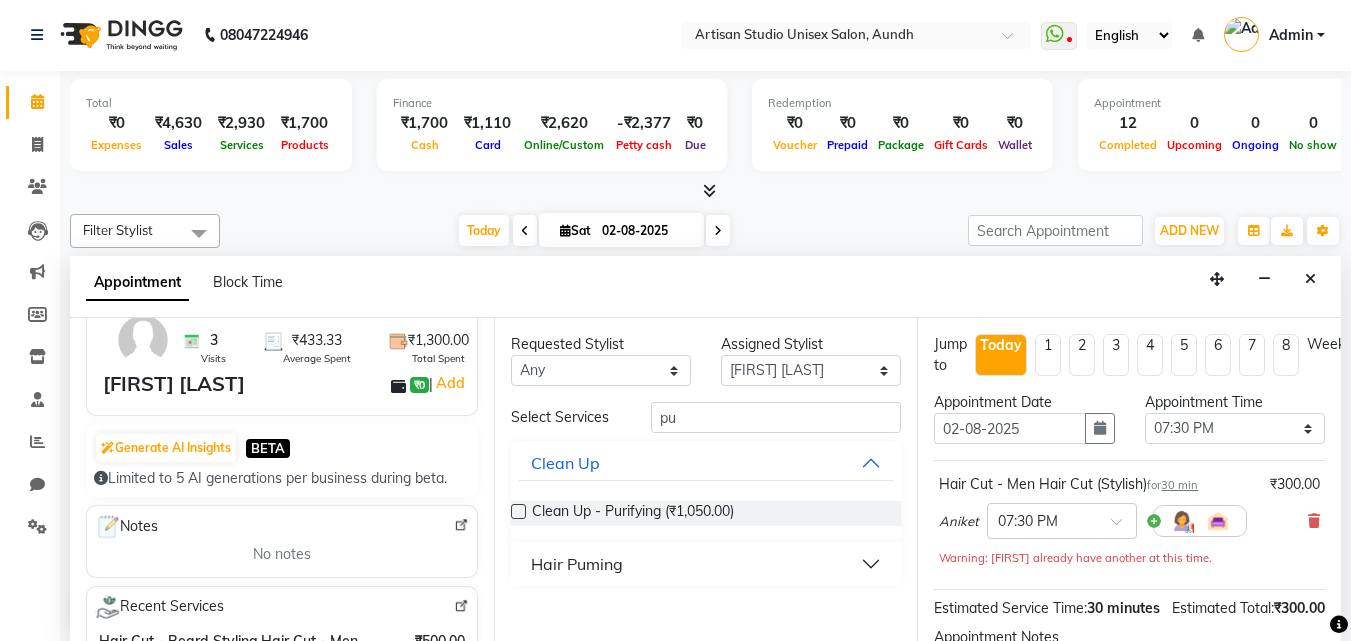 click at bounding box center (518, 511) 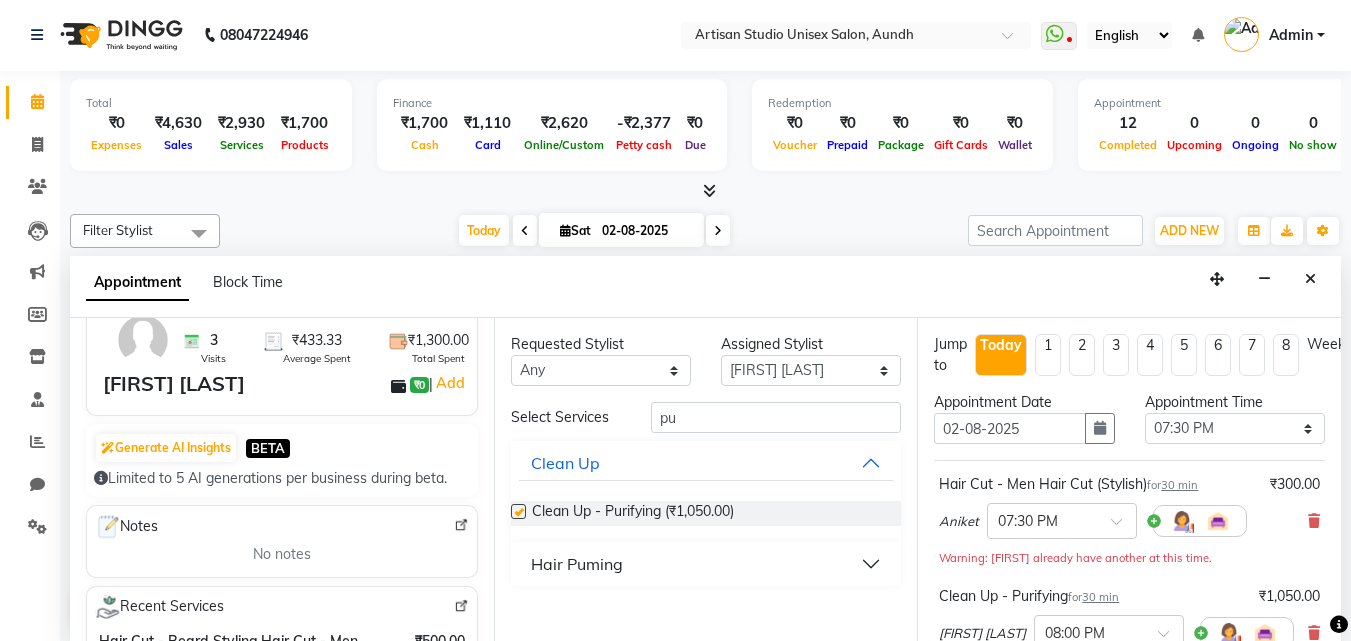 checkbox on "false" 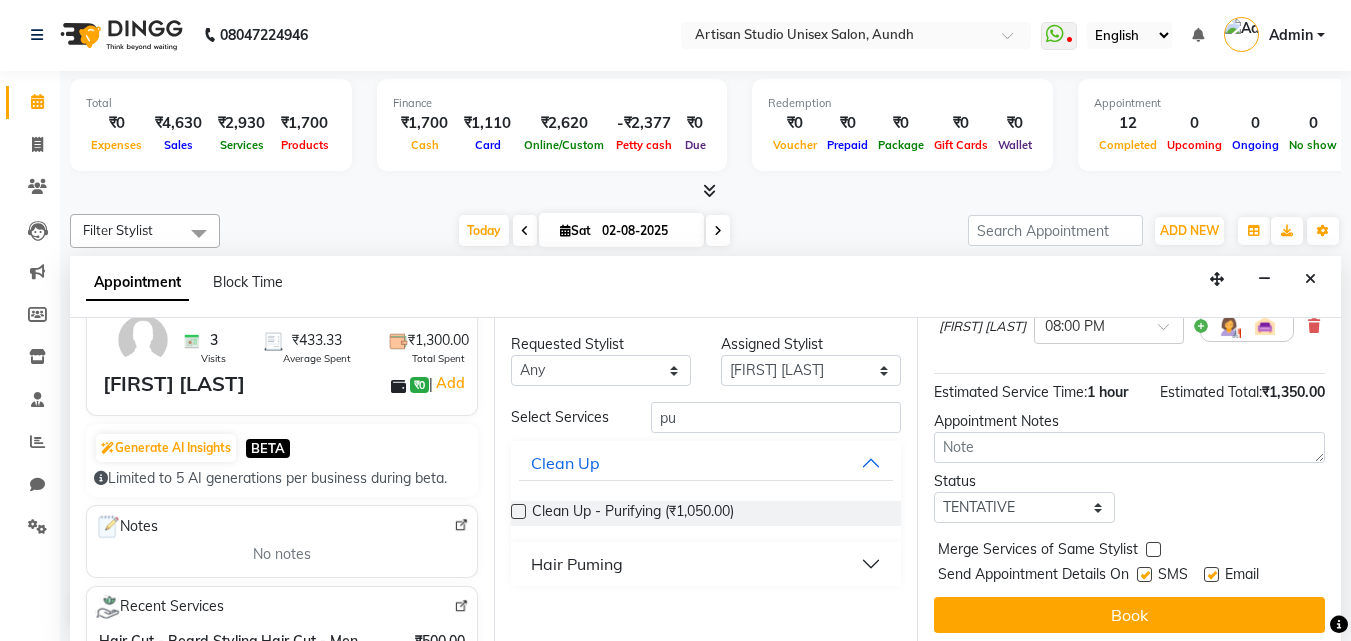 scroll, scrollTop: 353, scrollLeft: 0, axis: vertical 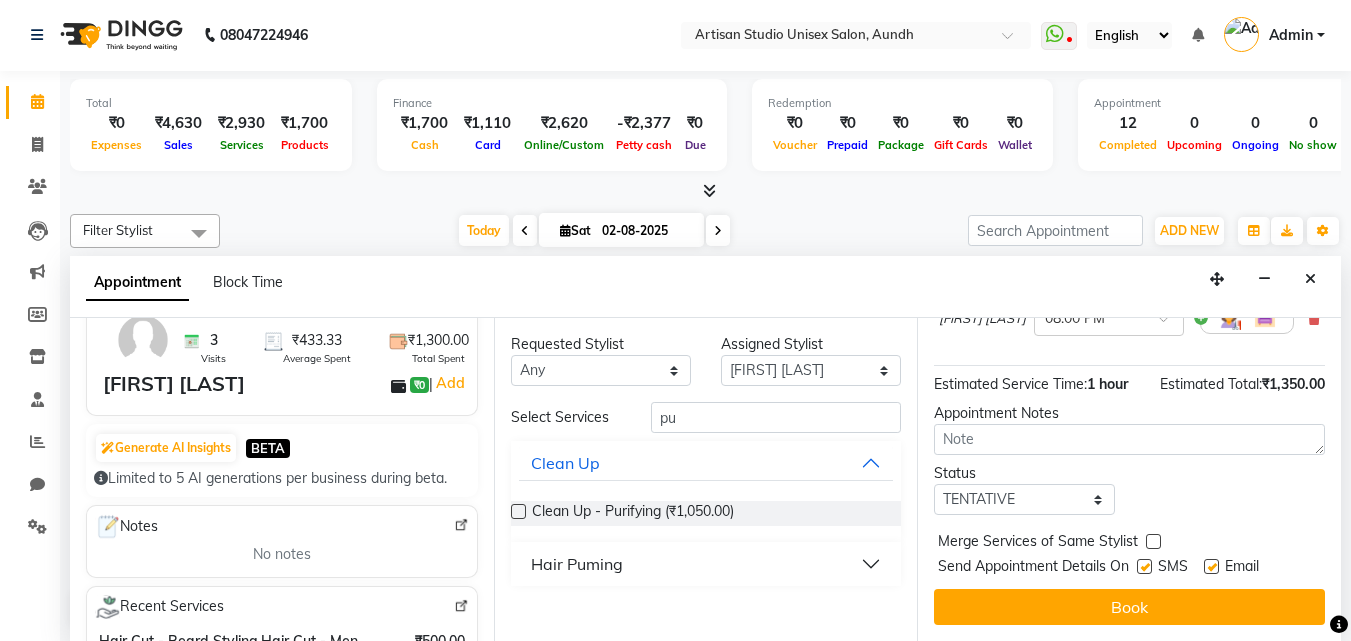 click at bounding box center (1144, 566) 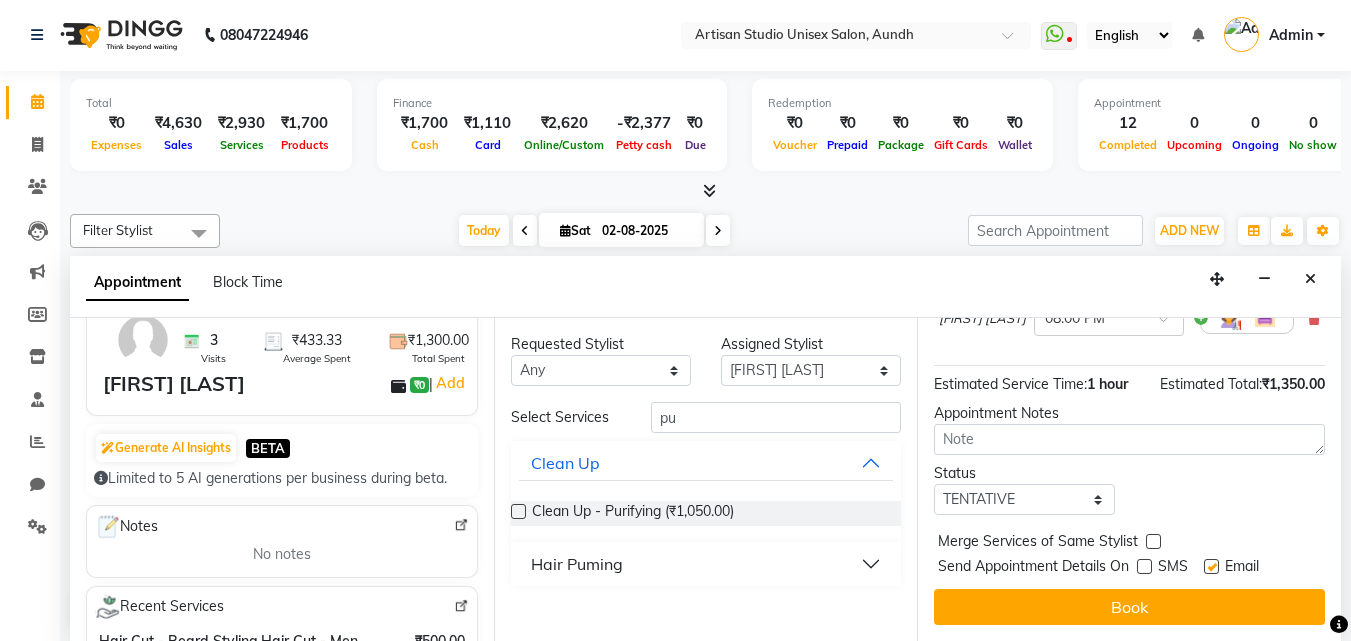 click at bounding box center (1211, 566) 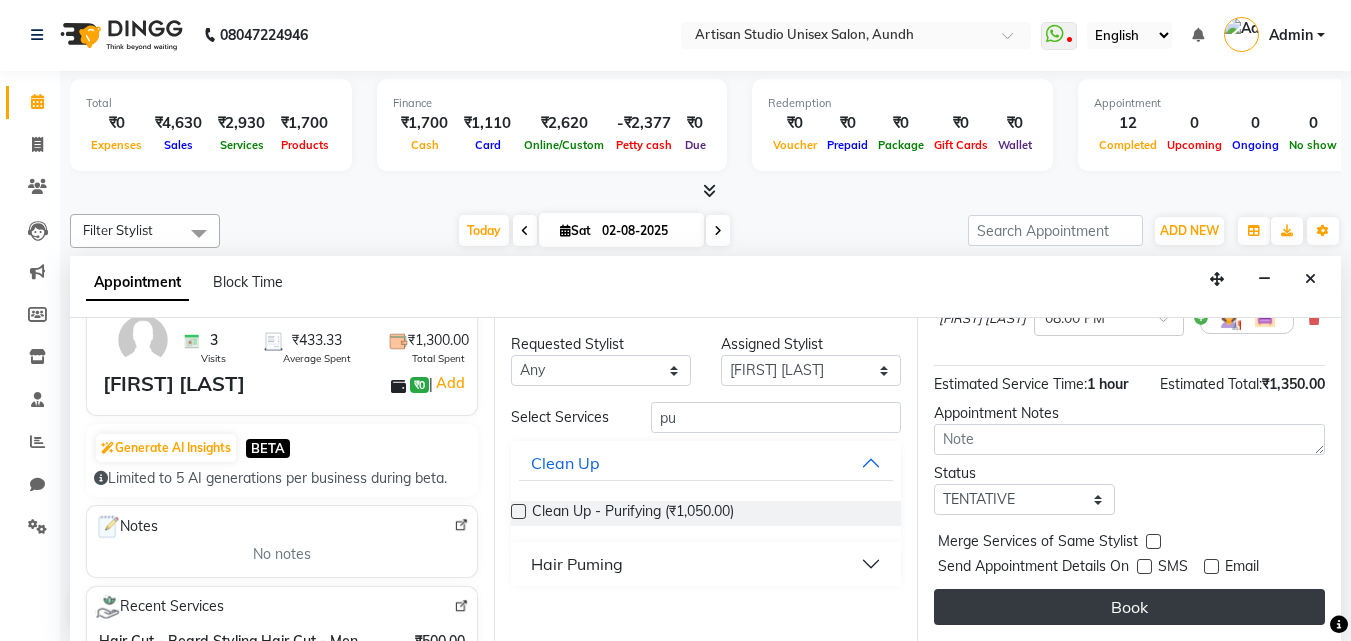 click on "Book" at bounding box center [1129, 607] 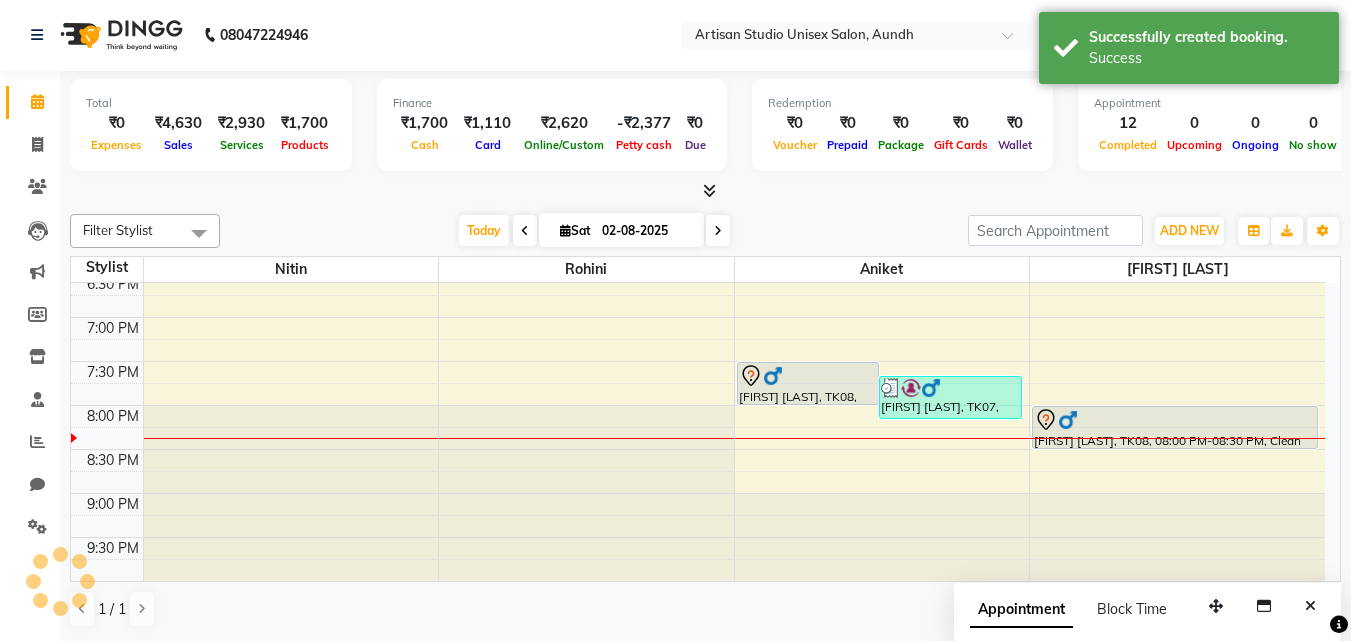 scroll, scrollTop: 0, scrollLeft: 0, axis: both 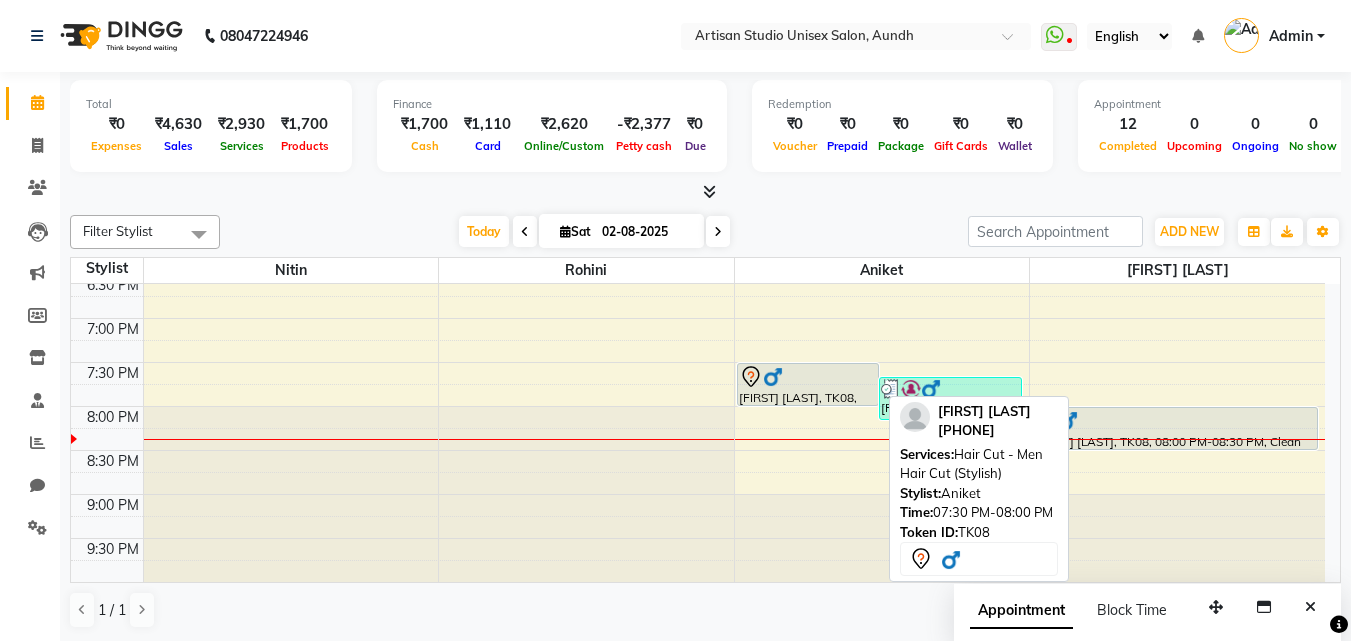 click at bounding box center (808, 377) 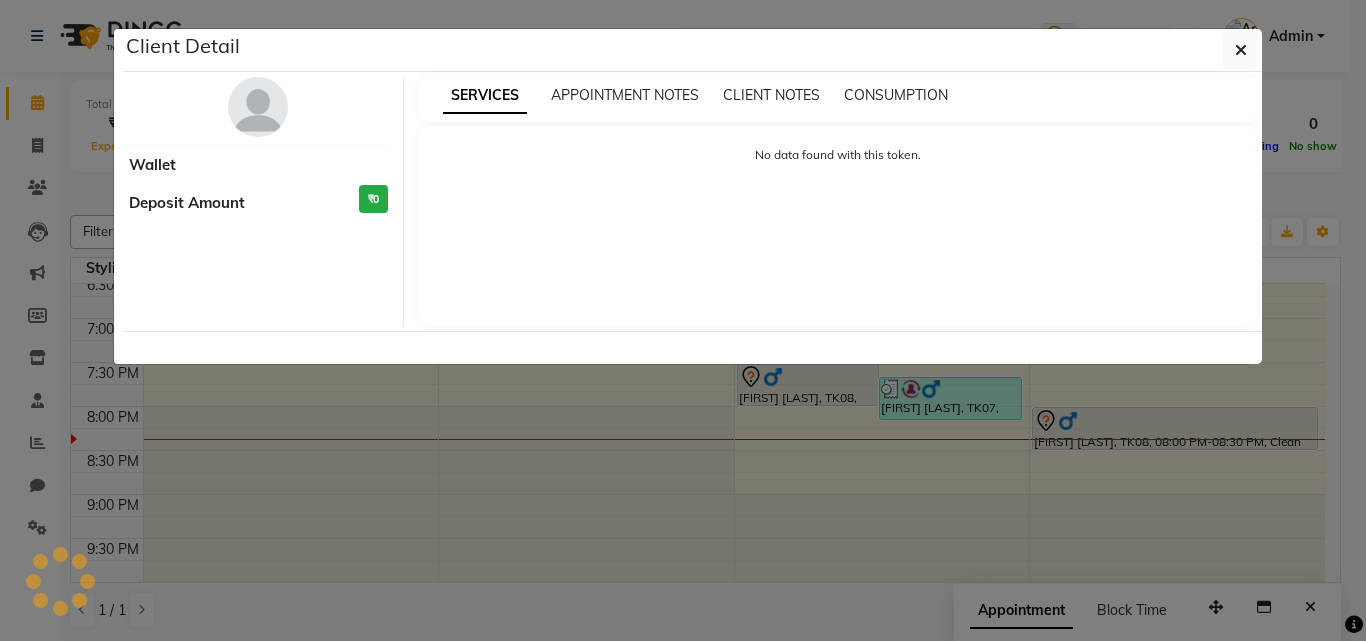 select on "7" 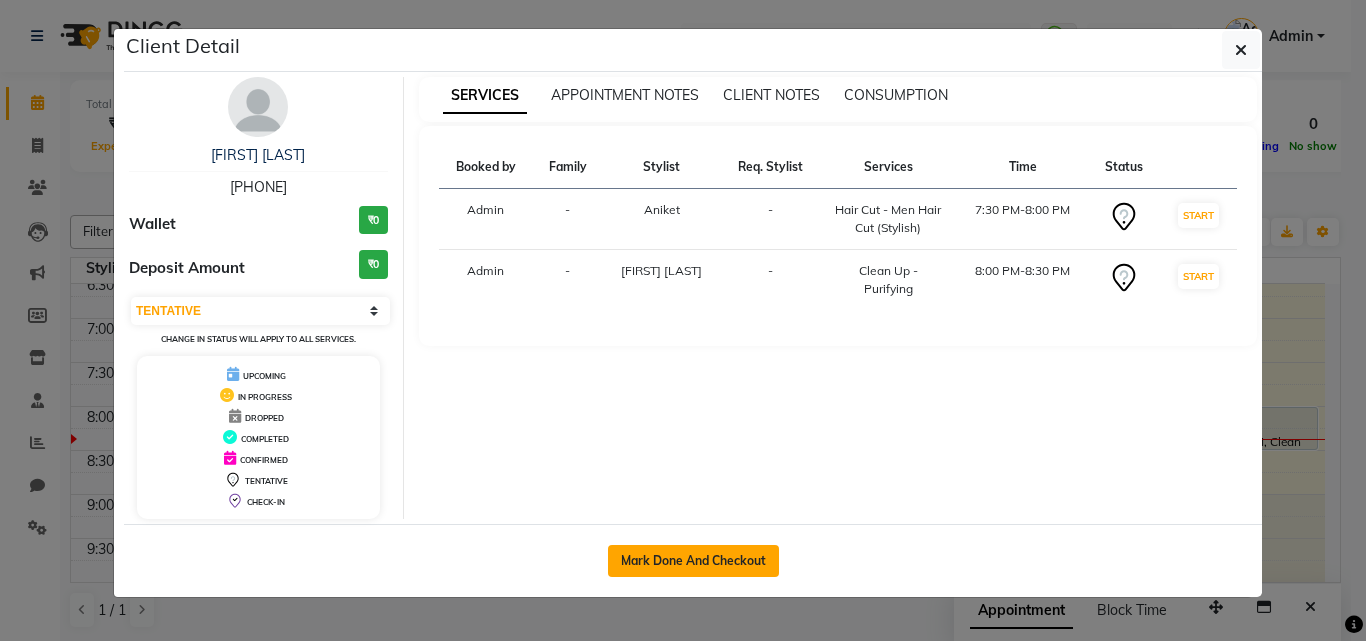 click on "Mark Done And Checkout" 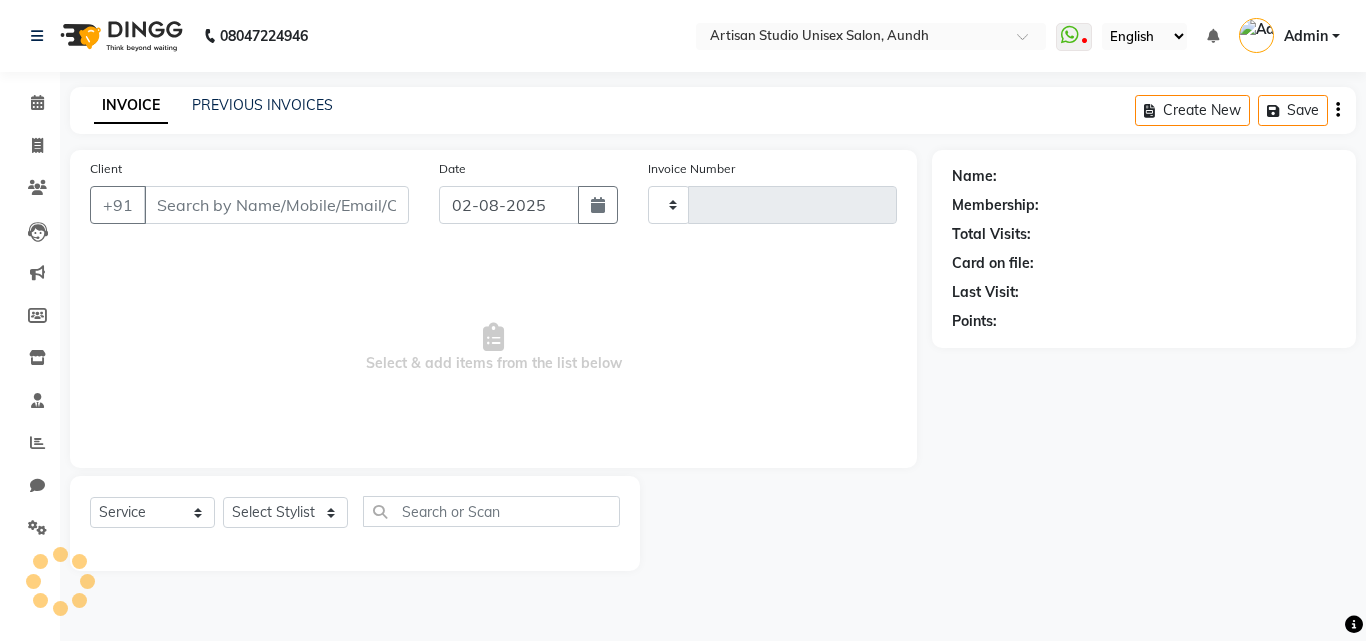 type on "0806" 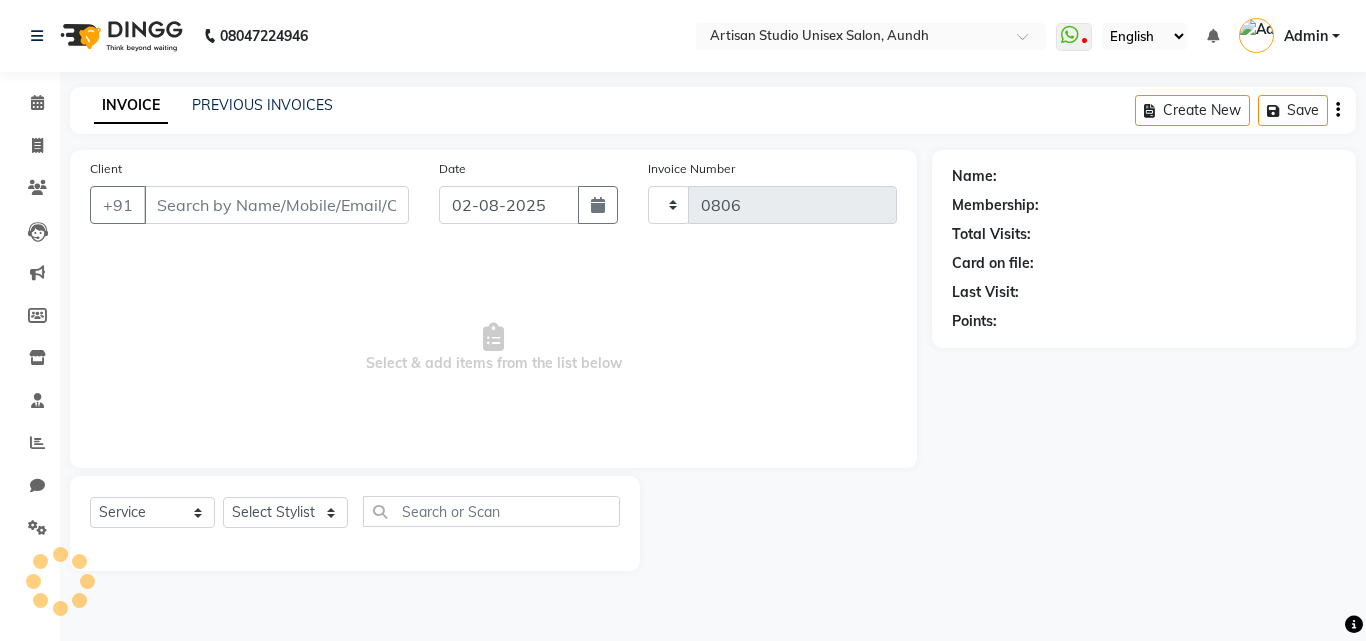 select on "4913" 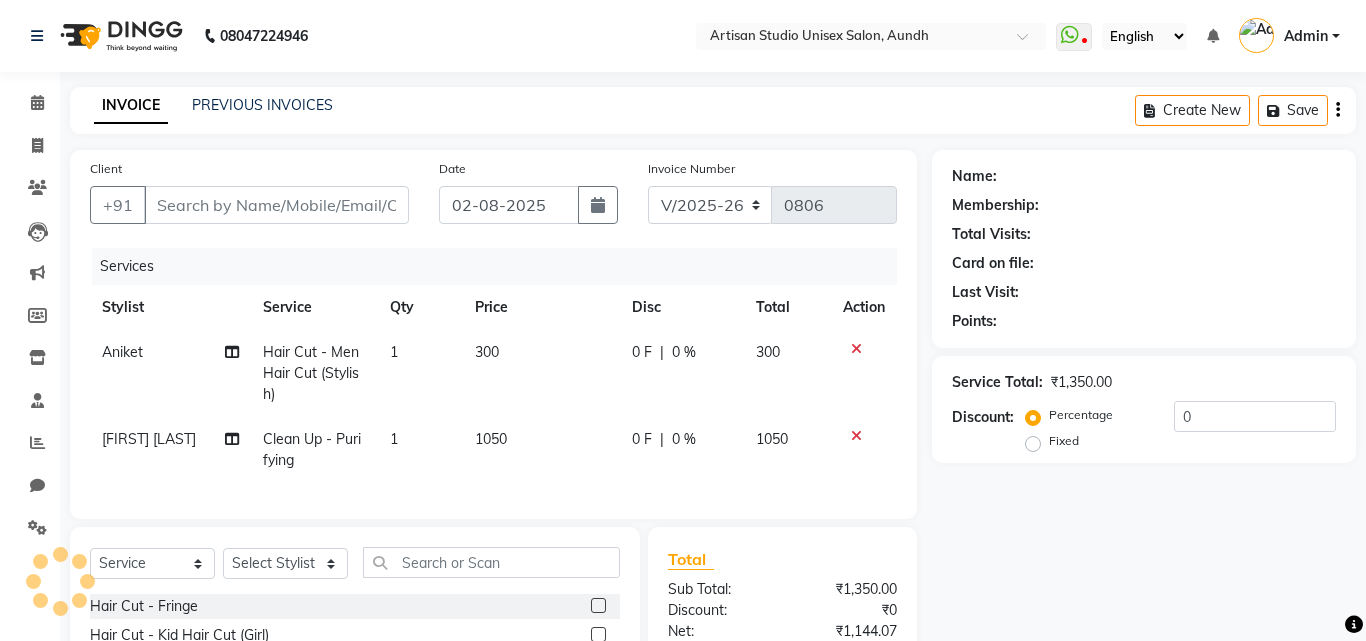 type on "[PHONE]" 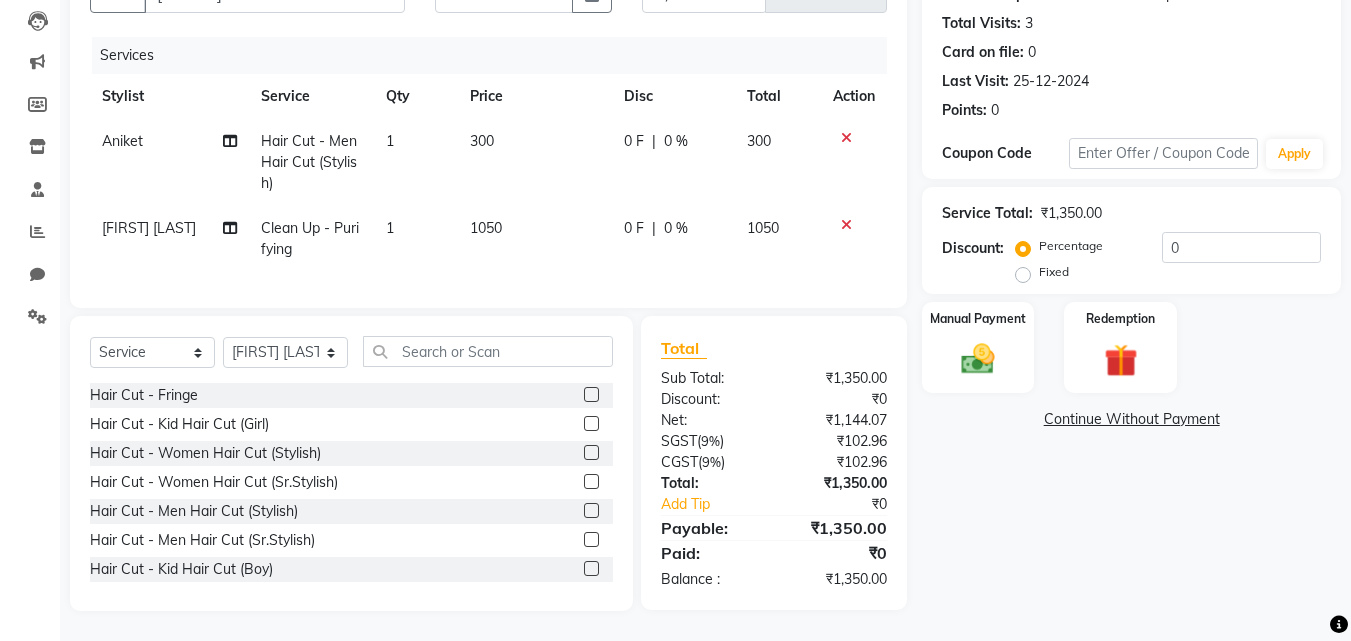 scroll, scrollTop: 226, scrollLeft: 0, axis: vertical 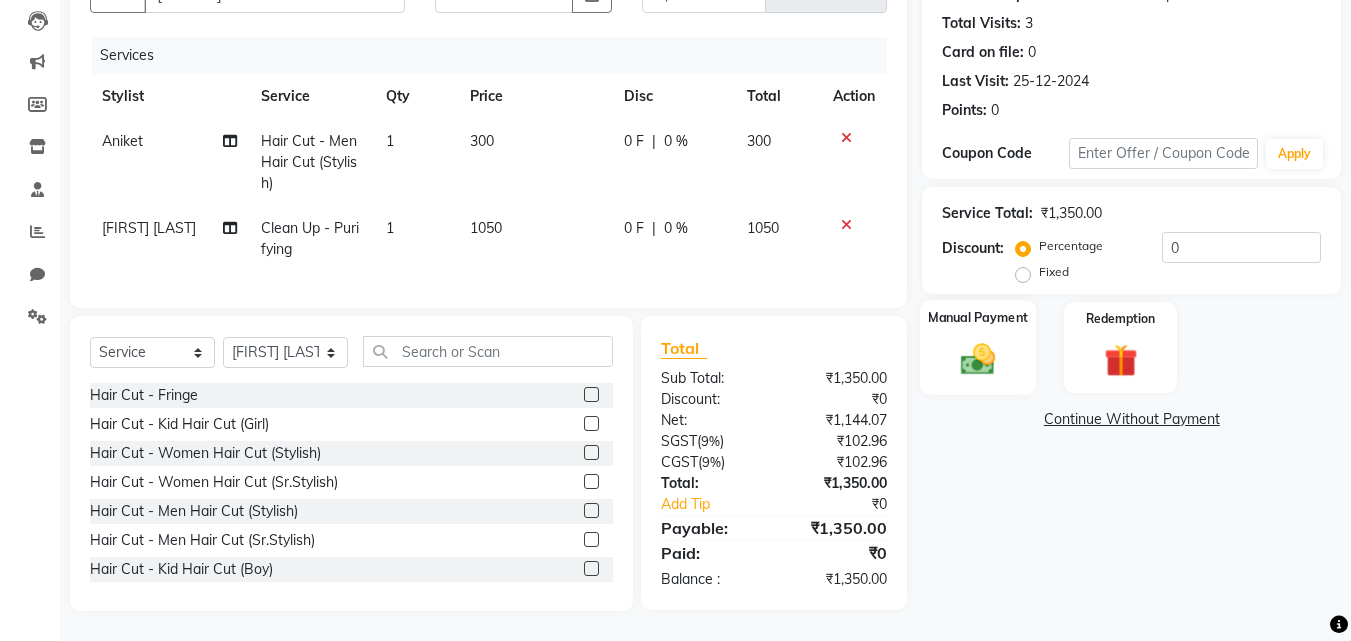 click 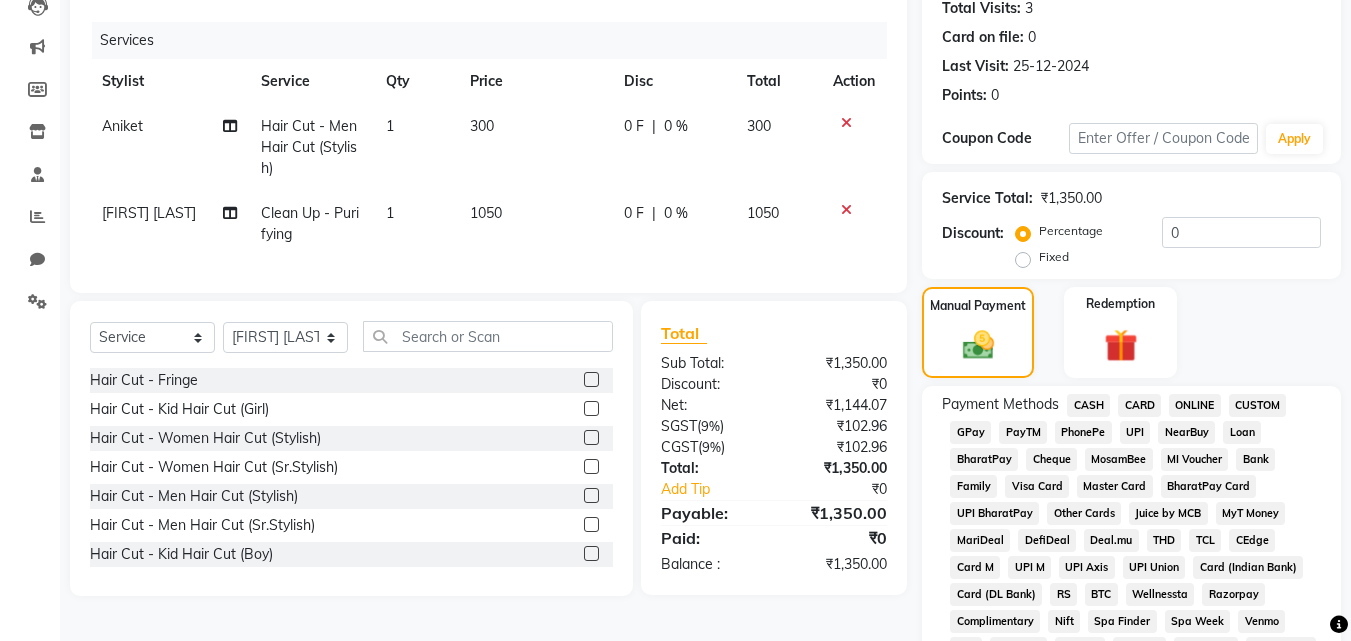 click on "CASH" 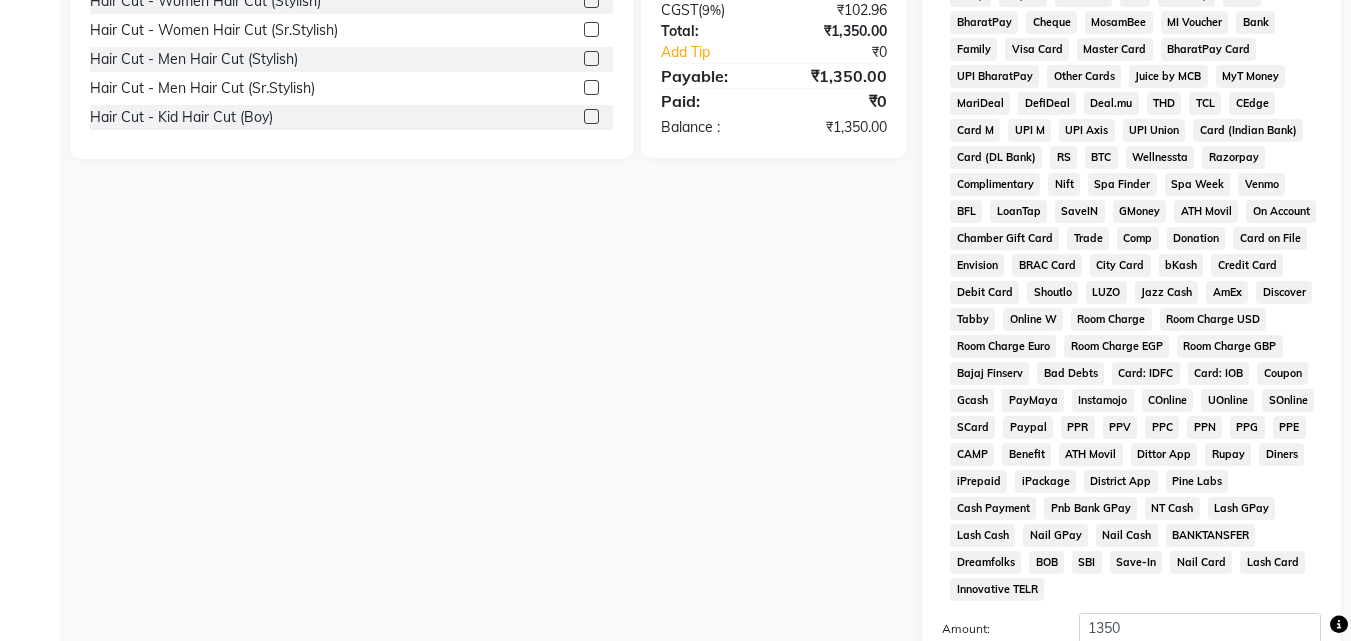 scroll, scrollTop: 826, scrollLeft: 0, axis: vertical 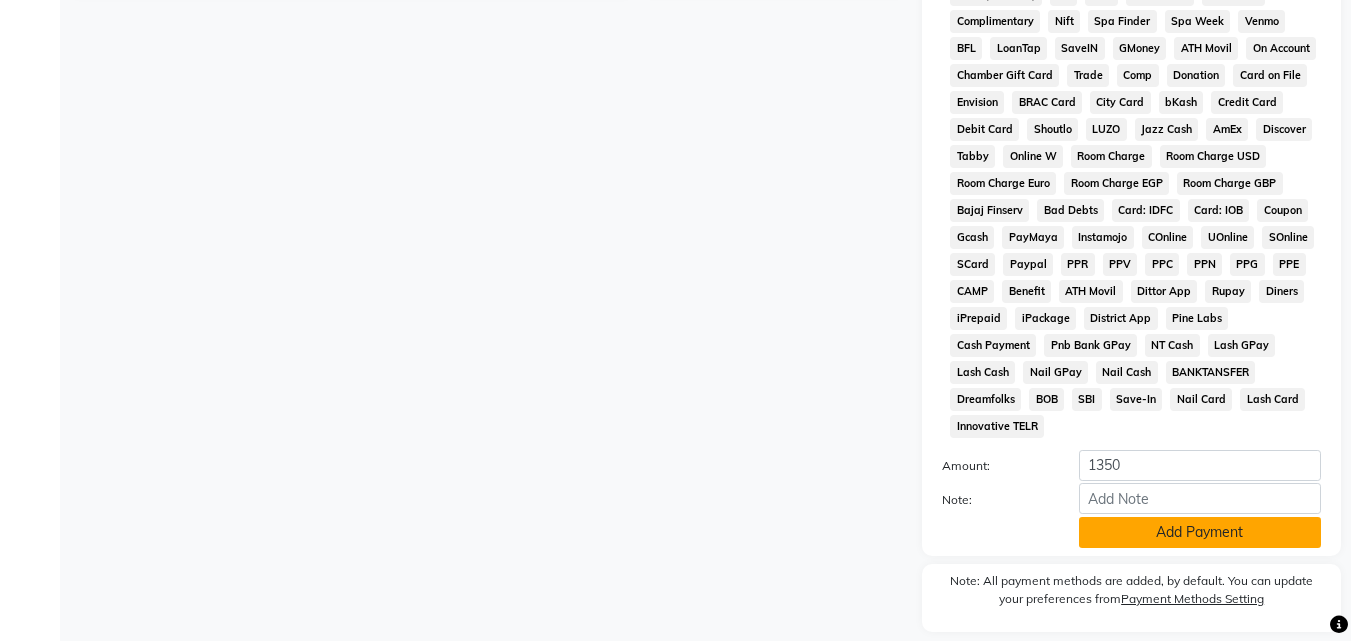 click on "Add Payment" 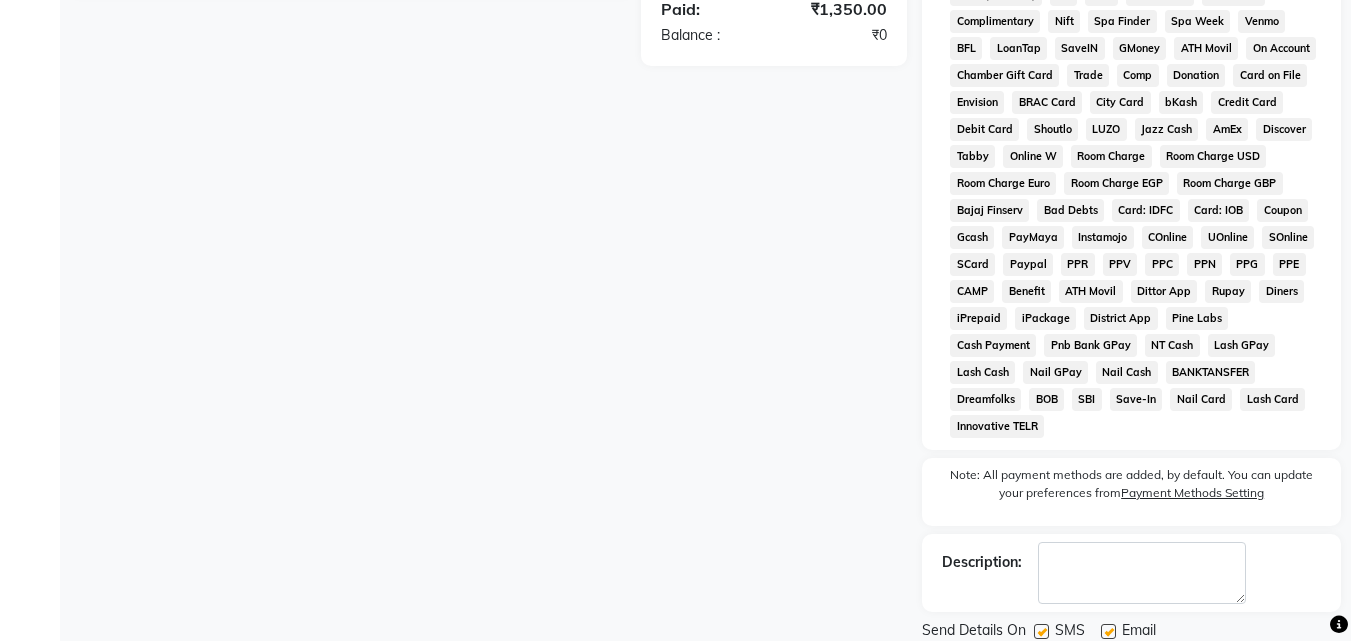 scroll, scrollTop: 868, scrollLeft: 0, axis: vertical 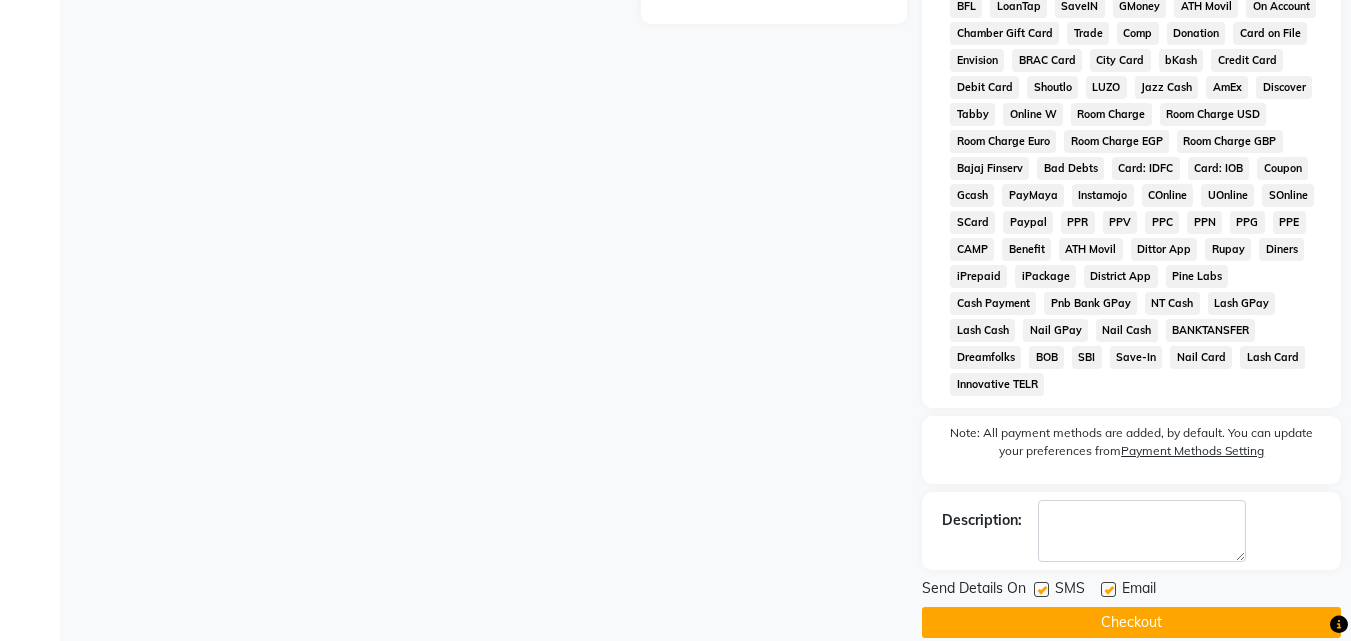 click 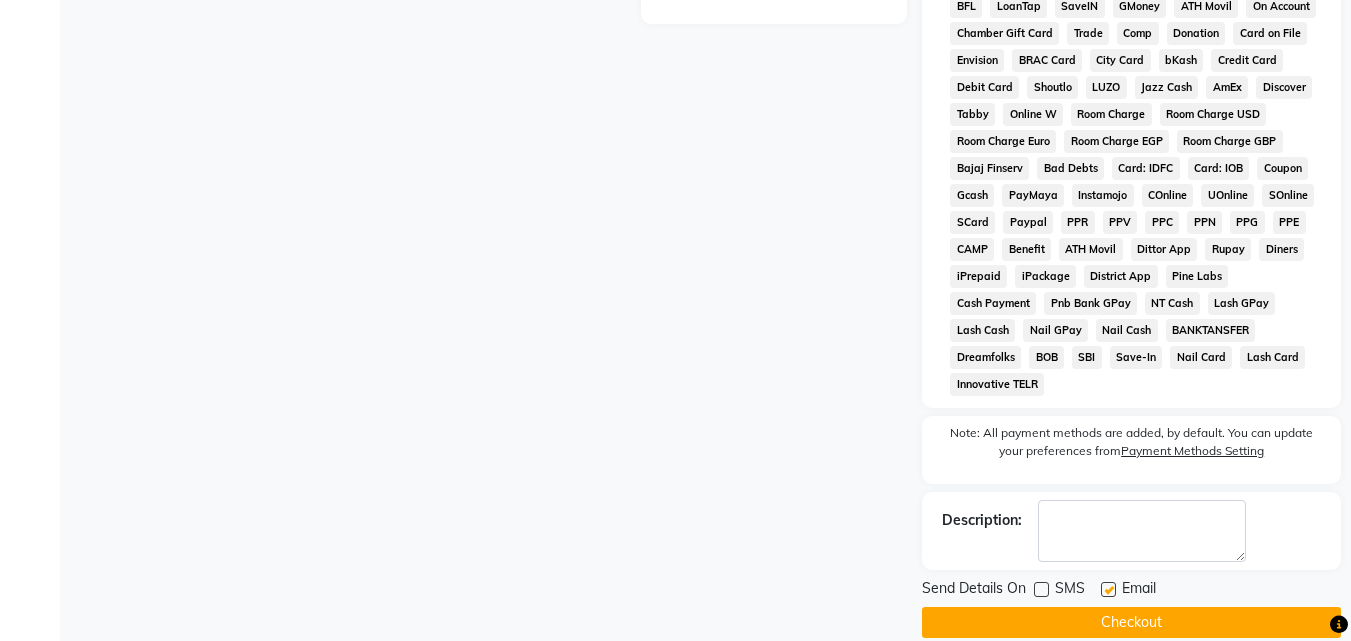 click 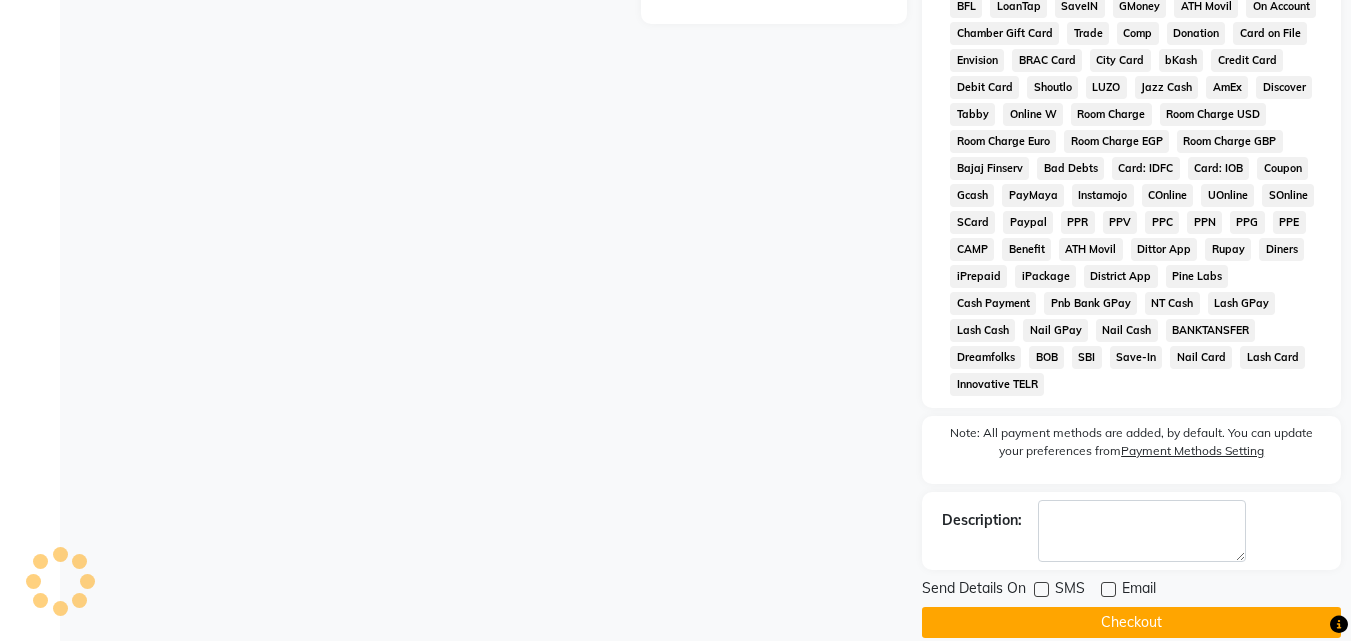 click on "Checkout" 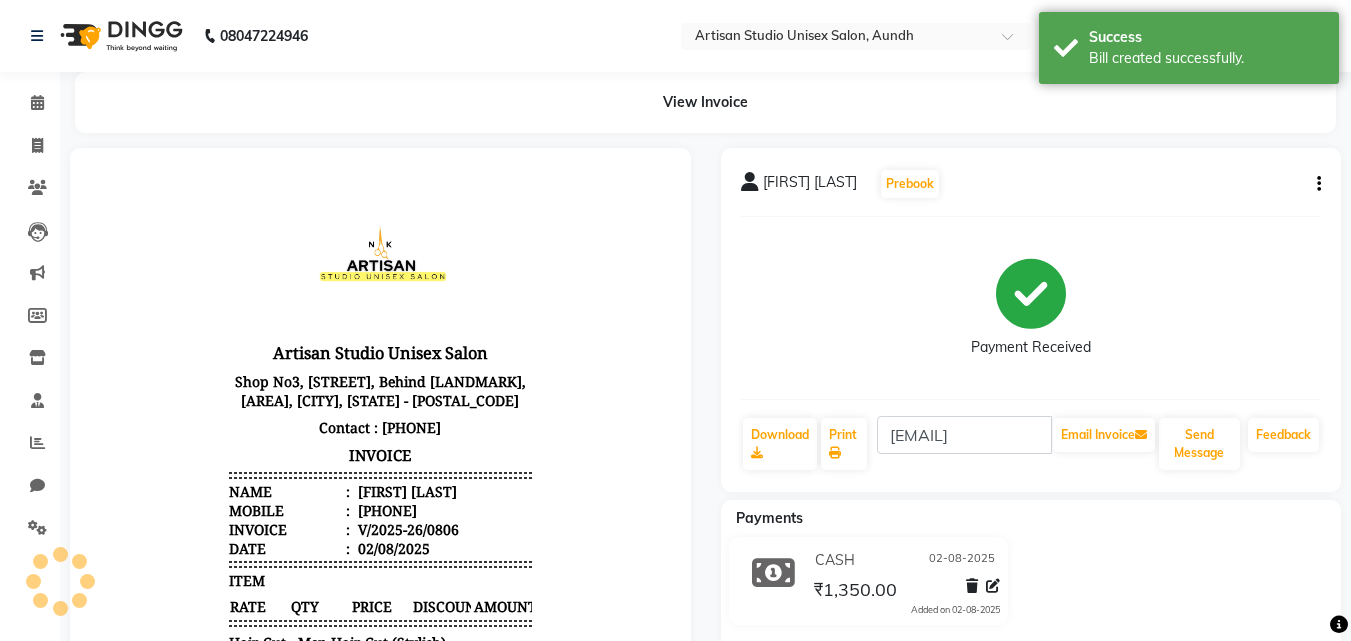 scroll, scrollTop: 0, scrollLeft: 0, axis: both 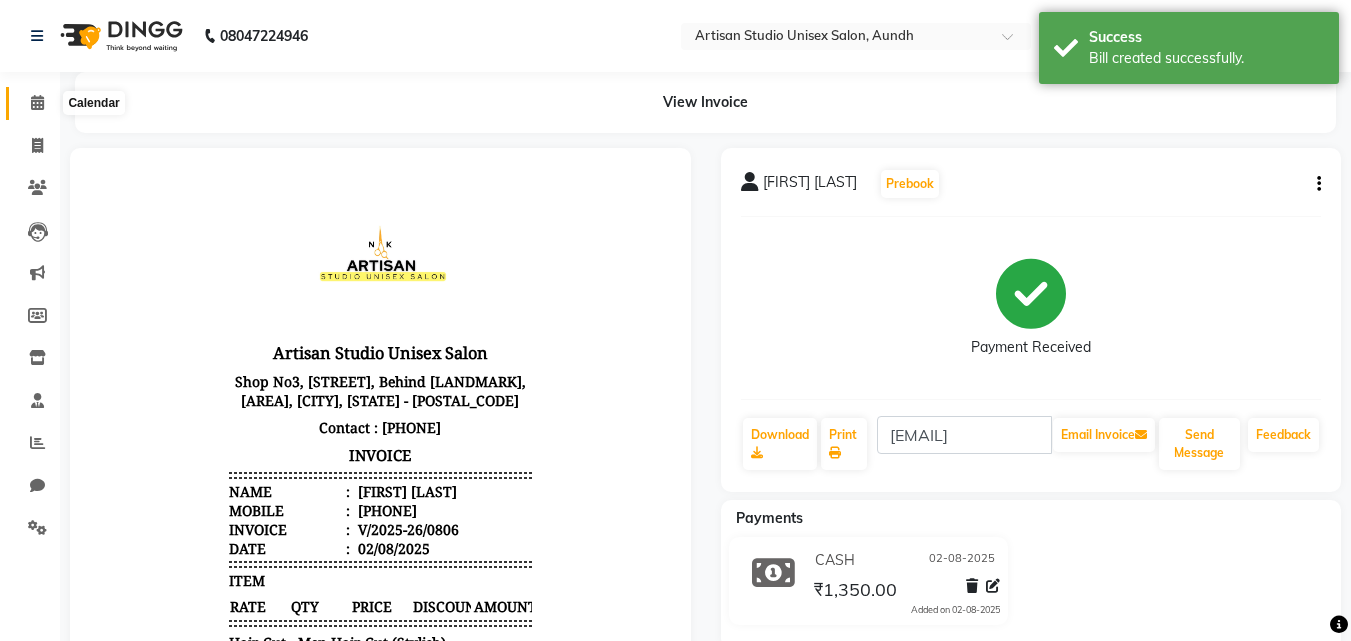 click 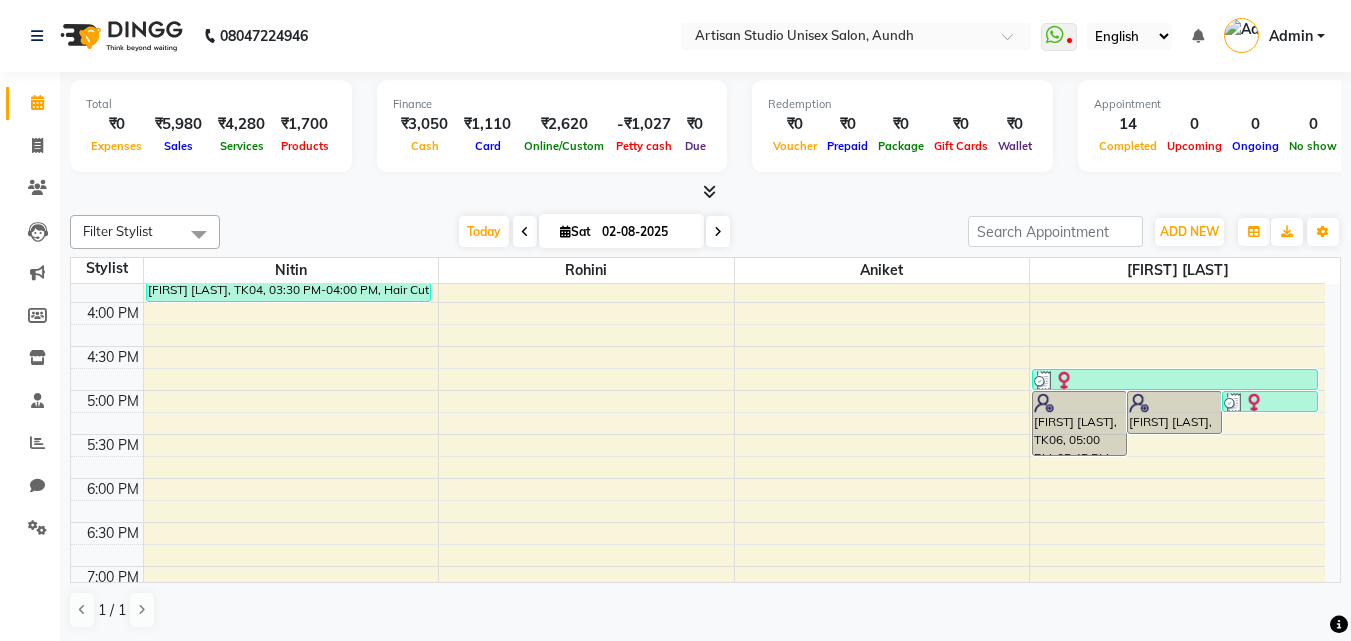 scroll, scrollTop: 700, scrollLeft: 0, axis: vertical 